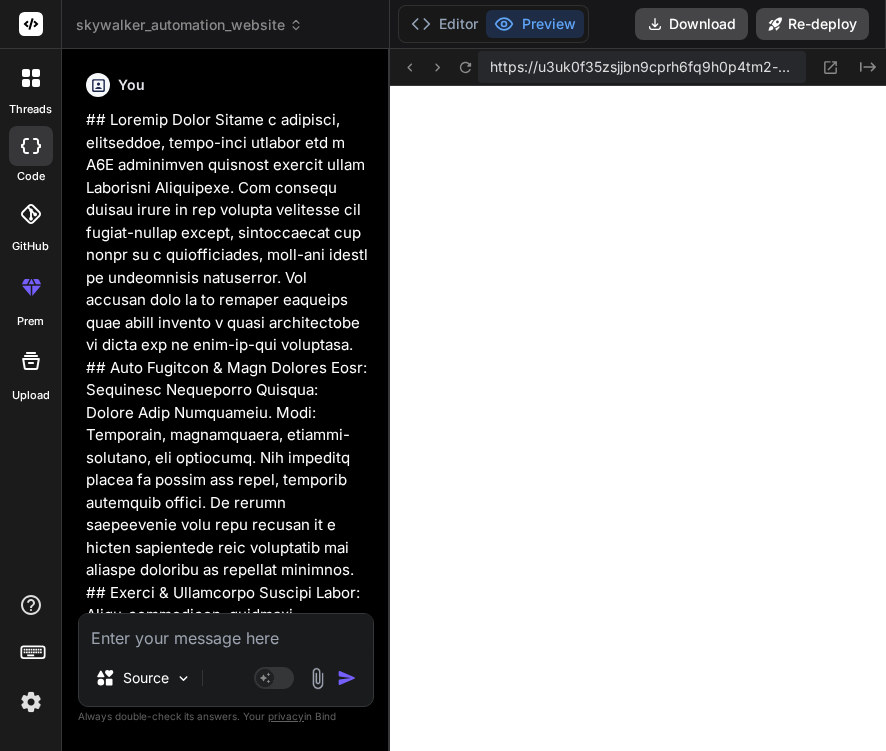 scroll, scrollTop: 0, scrollLeft: 0, axis: both 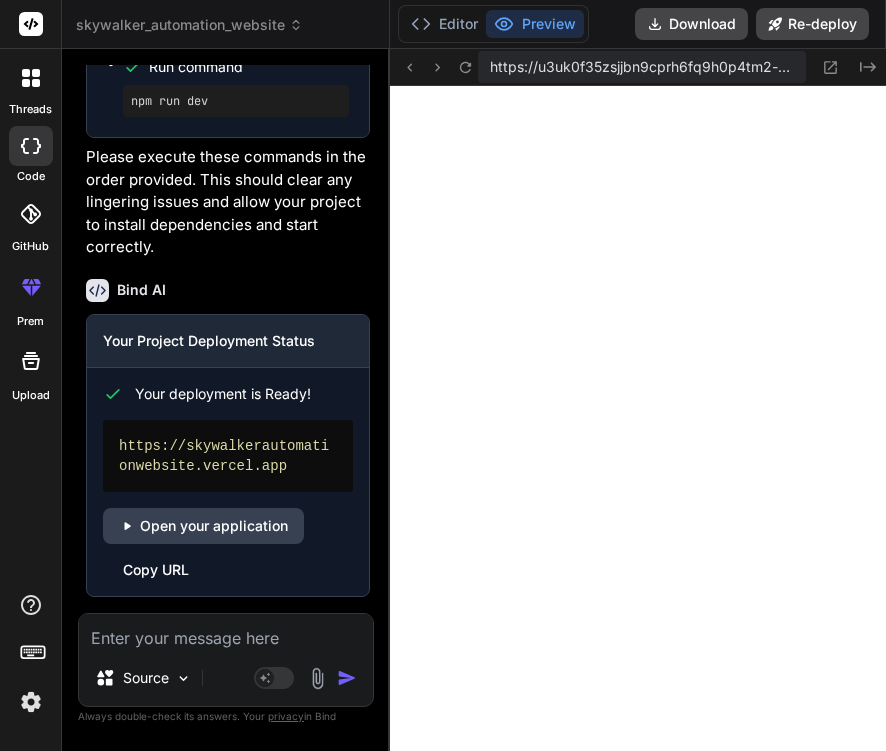 click on "Copy URL" at bounding box center (156, 570) 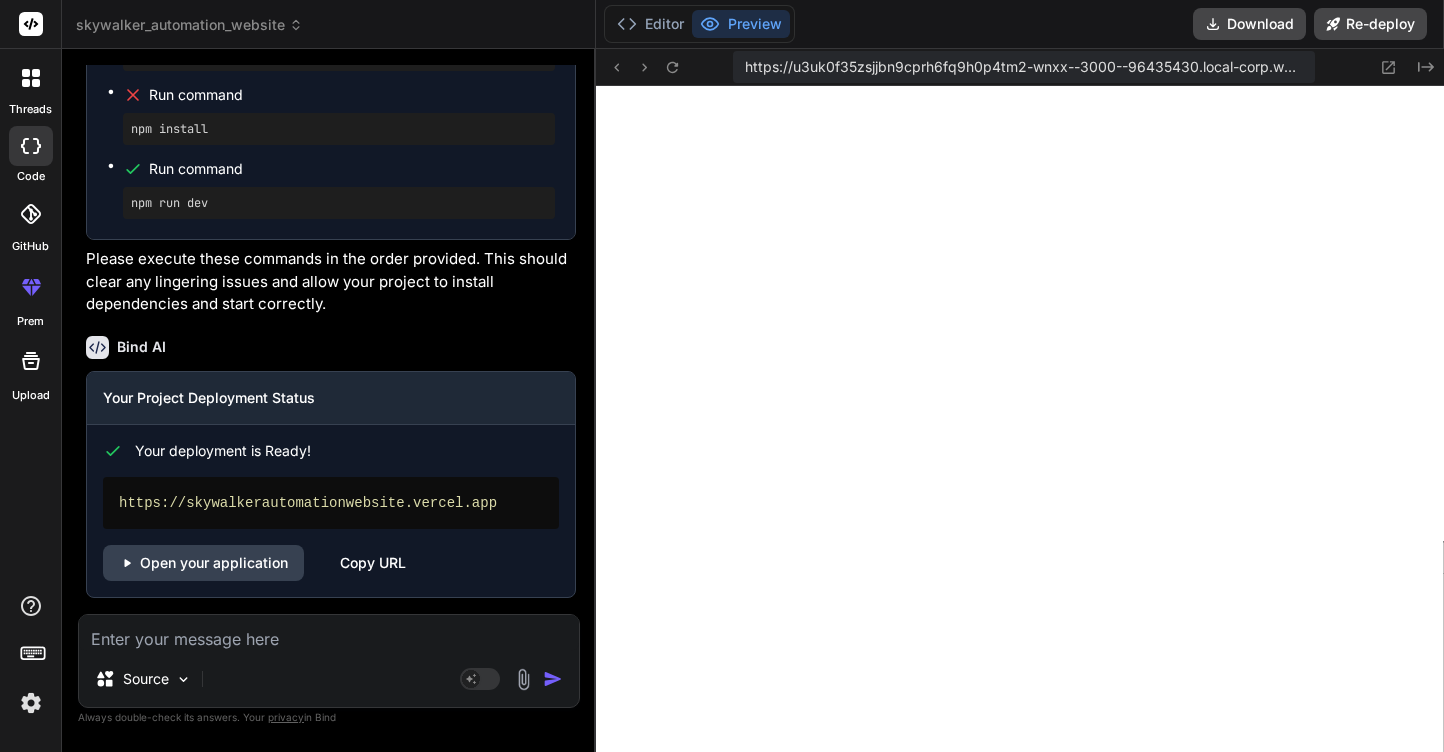 scroll, scrollTop: 22086, scrollLeft: 0, axis: vertical 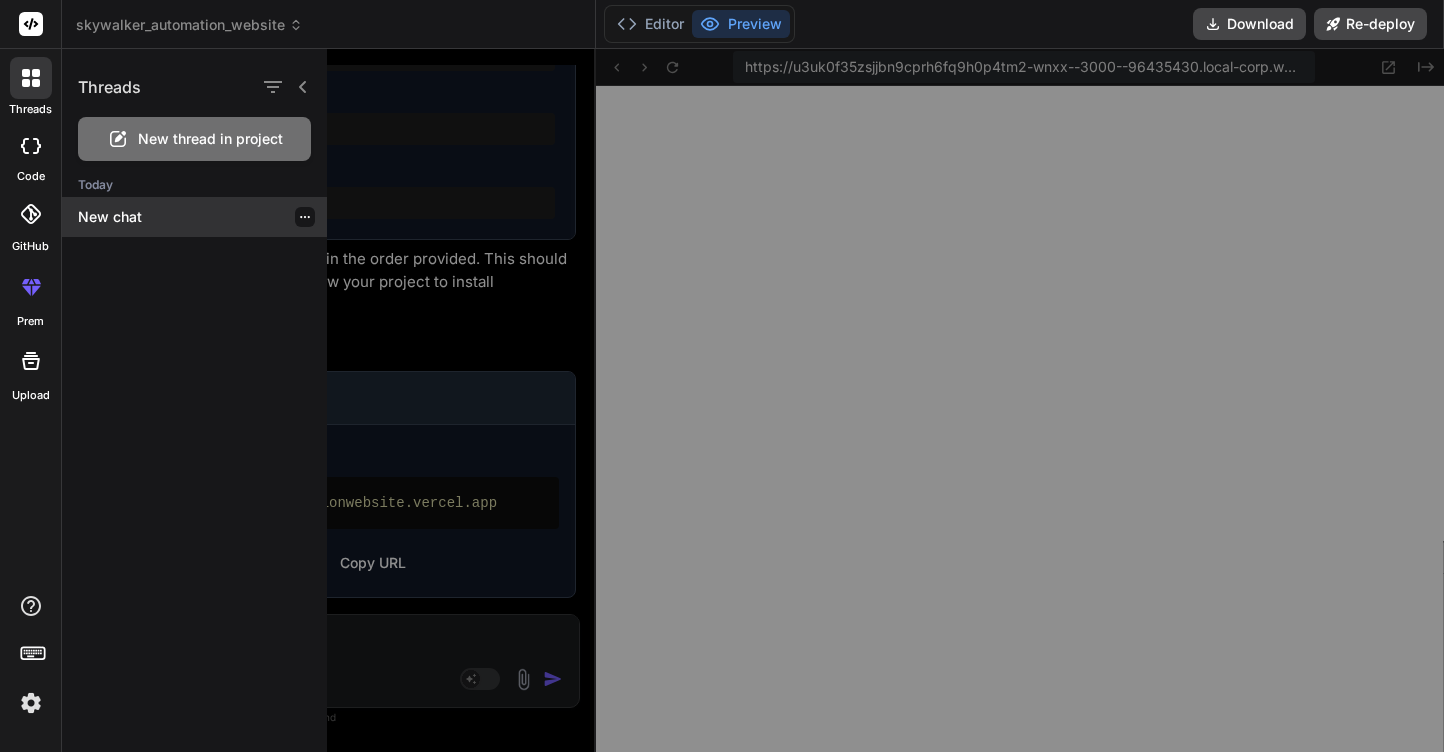 click on "New chat" at bounding box center (202, 217) 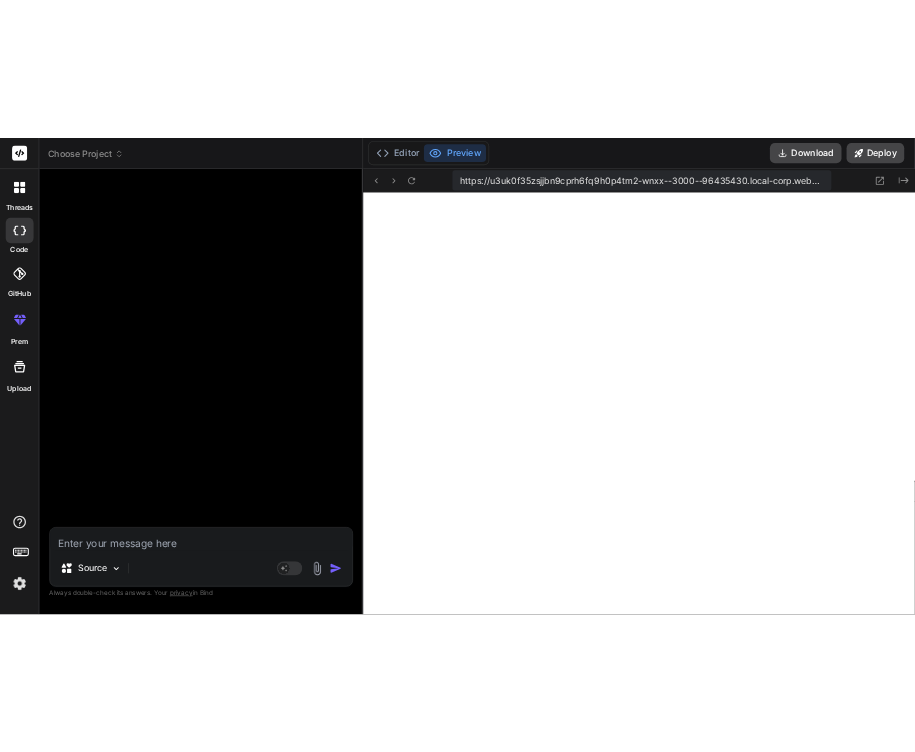 scroll, scrollTop: 19000, scrollLeft: 0, axis: vertical 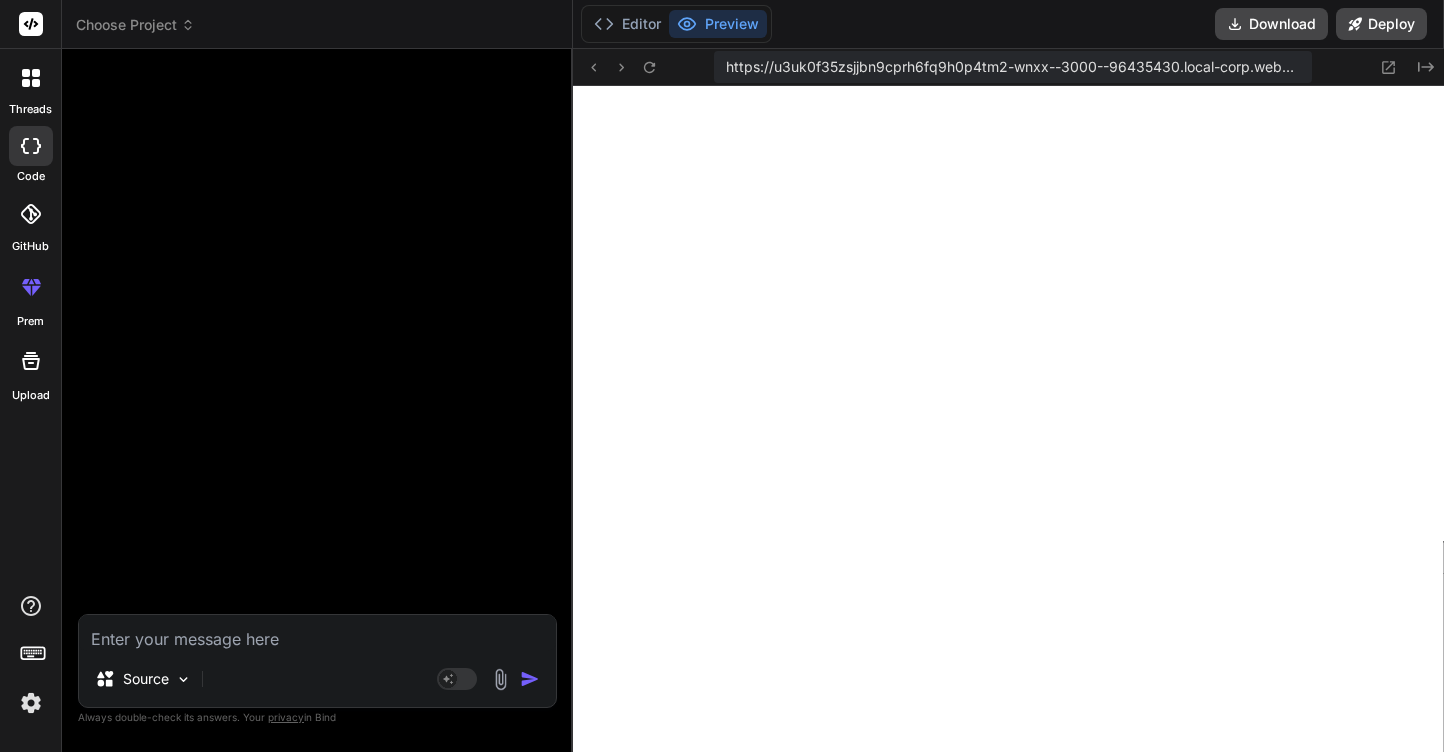 click at bounding box center [317, 633] 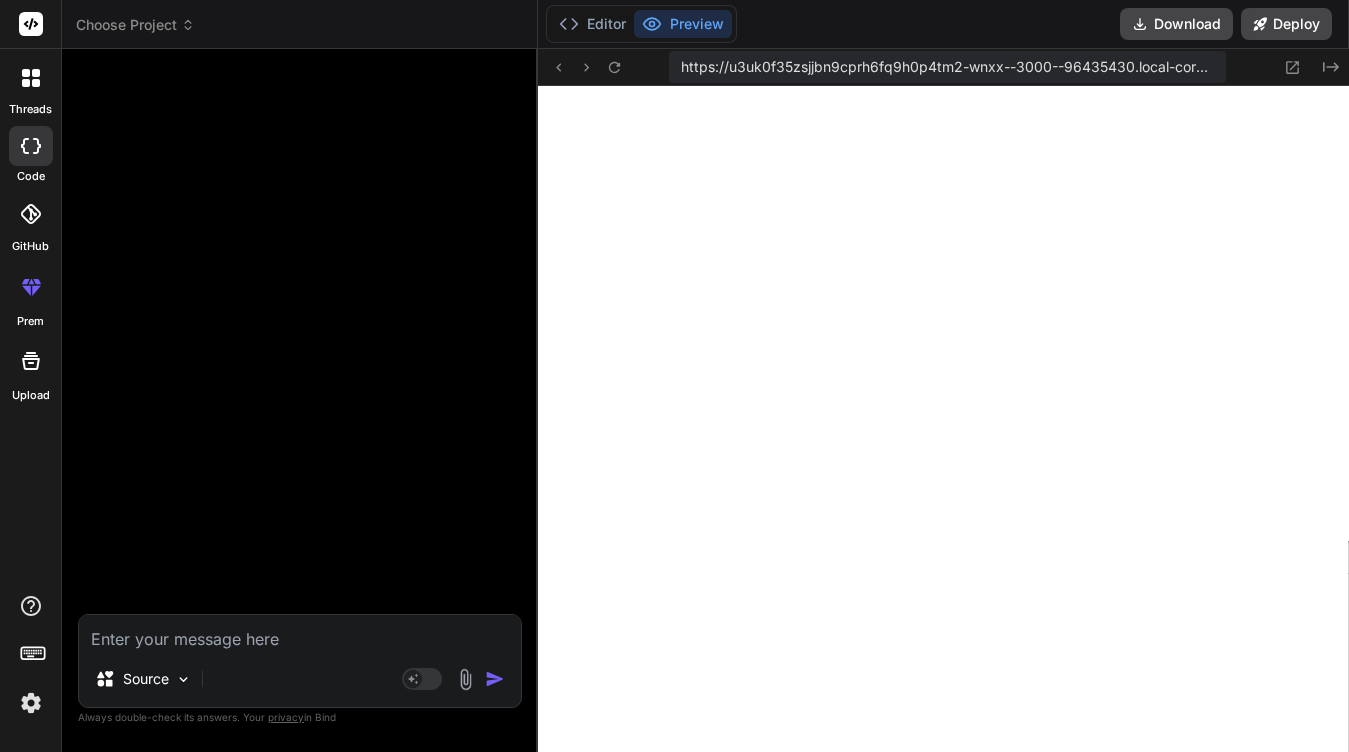 type on "x" 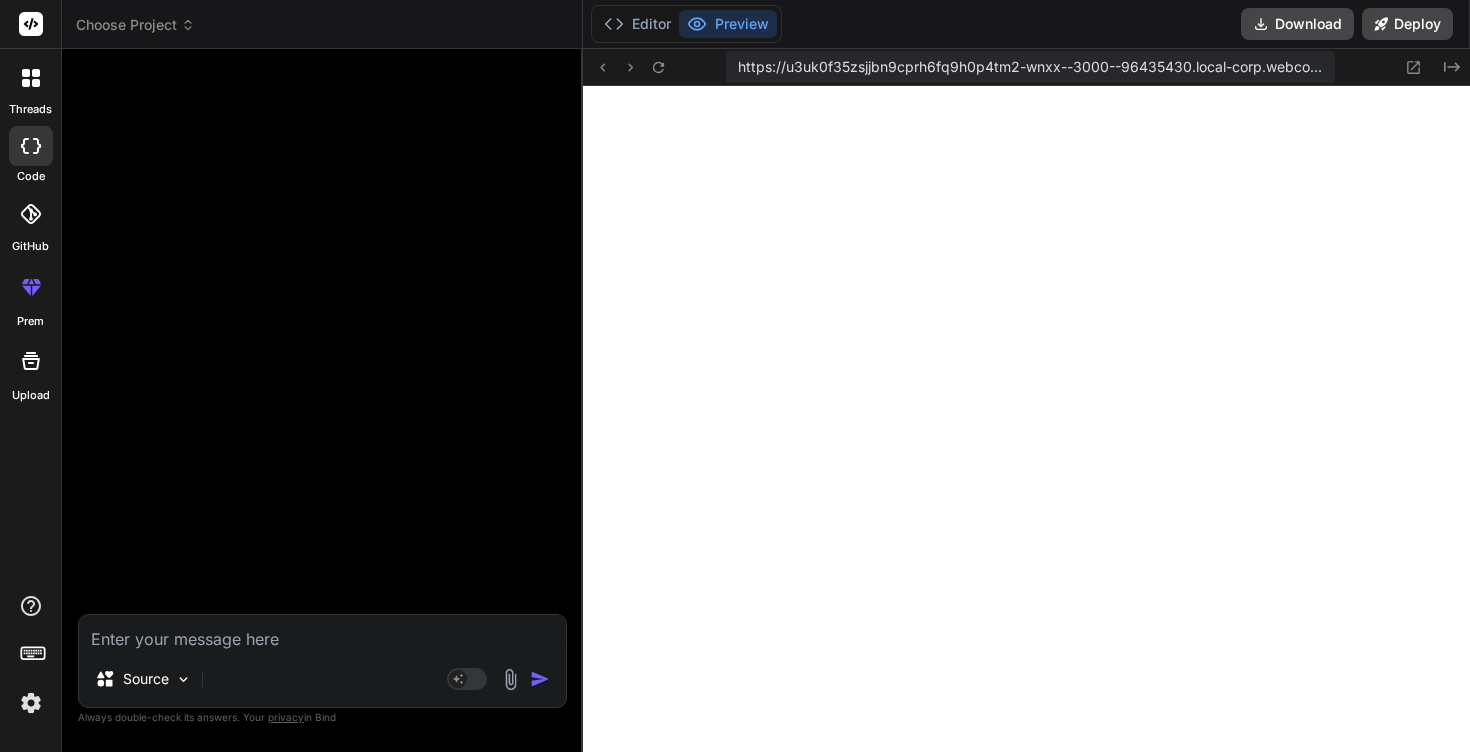 scroll, scrollTop: 15409, scrollLeft: 0, axis: vertical 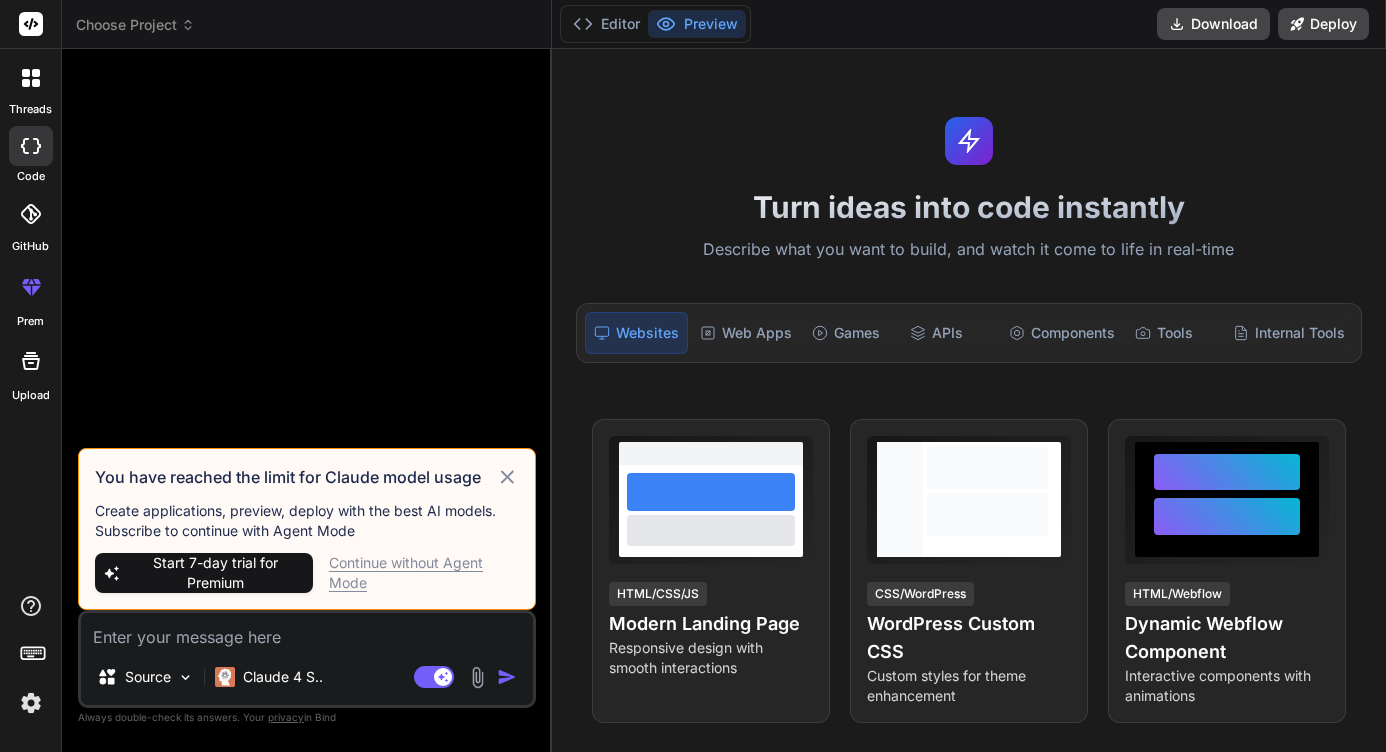 click 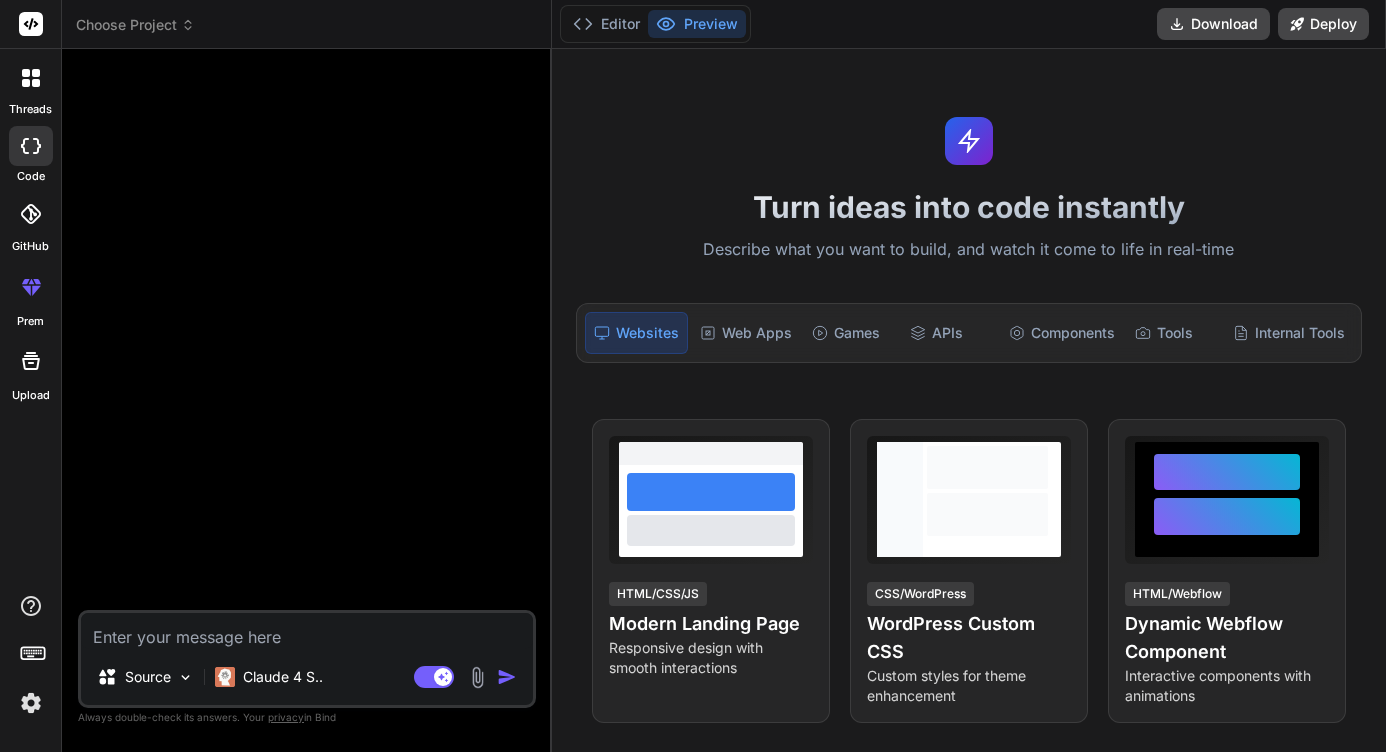click at bounding box center [307, 631] 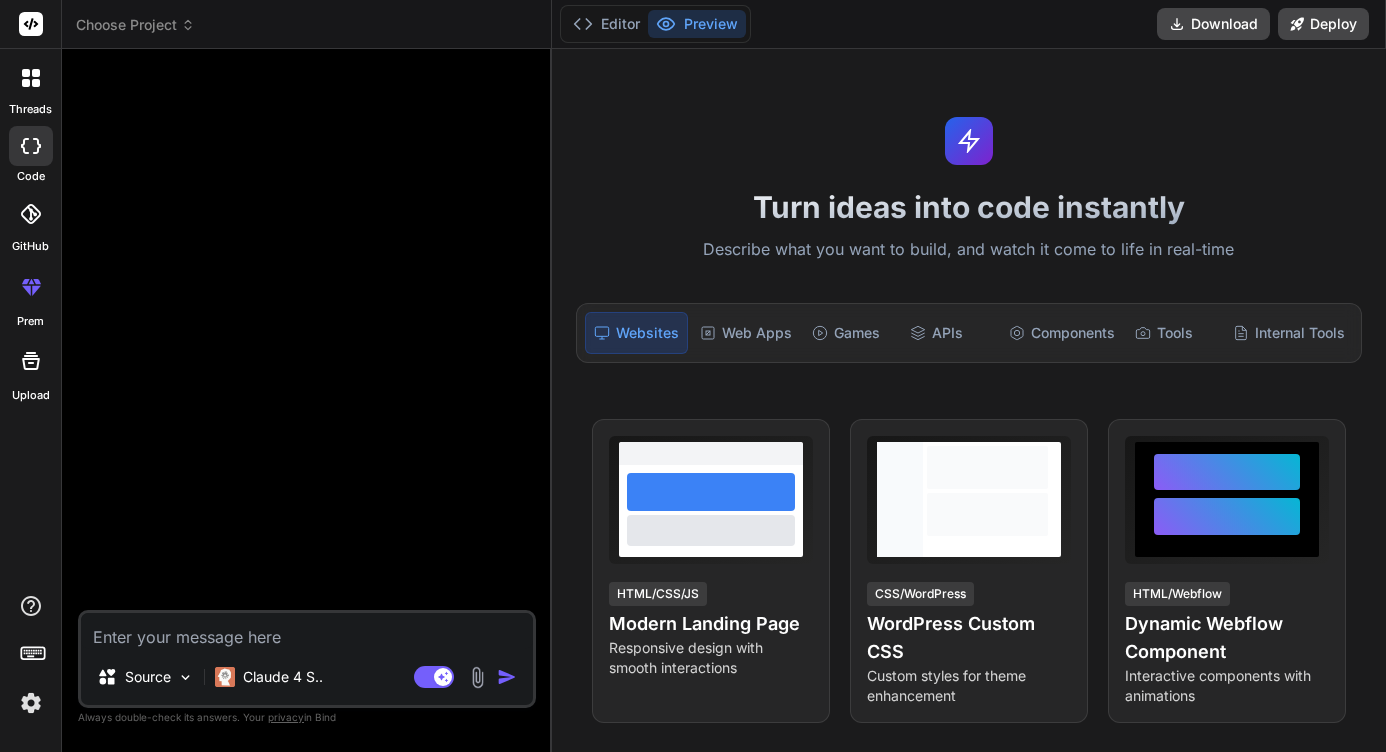 paste on "Project Overview: Pro Plumber Booking Site
This project will generate a single-file, responsive website template for plumbing businesses. The primary goal is to convert visitors into scheduled appointments with a clean, trustworthy design and an extremely simple booking process. The aesthetic will be professional and high-end, using a black, white, and gold color scheme.
Core Identity & Design
Tone: Professional, reliable, and trustworthy. The language will be clear and direct, assuring clients of quality service.
Color Palette:
Primary Background: Clean White (#FFFFFF) for a bright, professional feel.
Text & Dark Accents: Near Black (#111111) for strong readability.
Primary Accent: Elegant Gold (#D4AF37) used for buttons, links, and key highlights.
Typography: A clean, highly-readable sans-serif font like Roboto or Lato will be used for all text to ensure clarity and a modern look.
User Experience (UX): The entire site is streamlined towards one action: booking an appointment. Navigation will be si..." 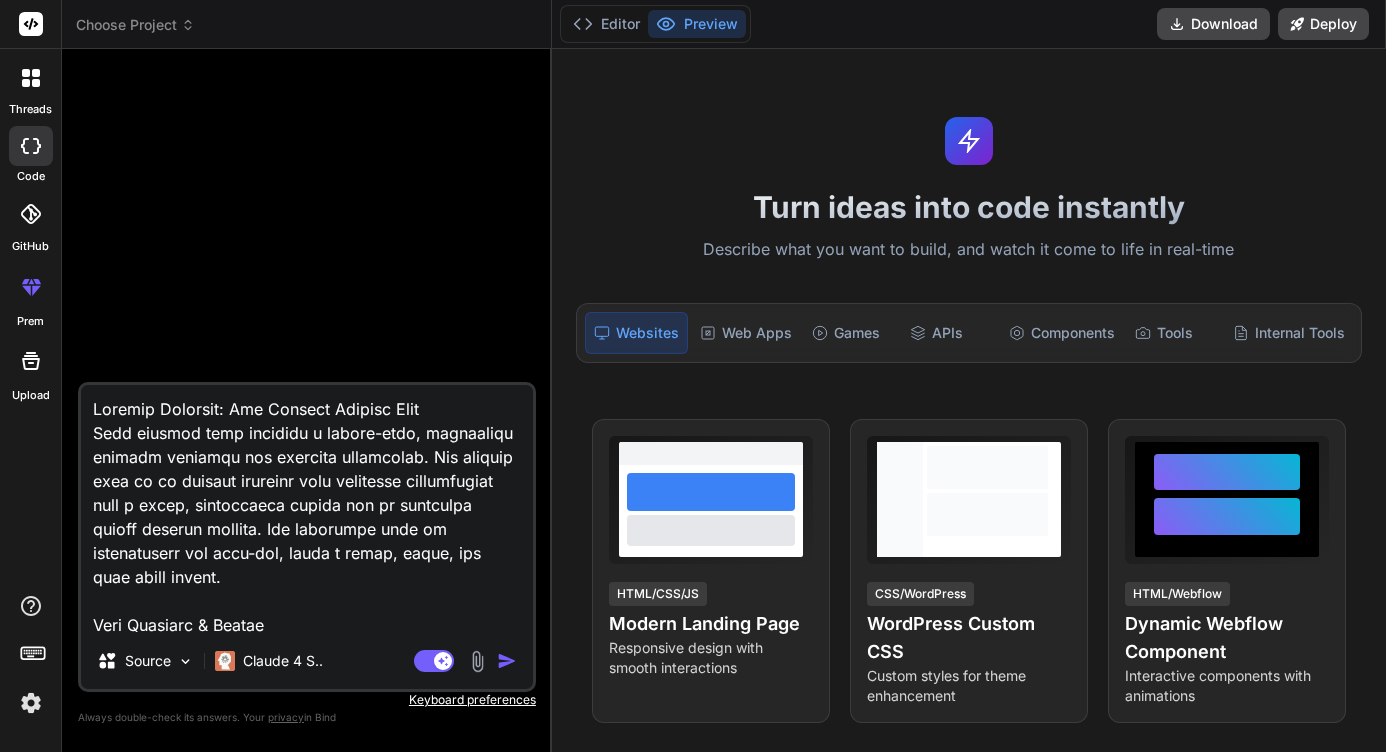 scroll, scrollTop: 2737, scrollLeft: 0, axis: vertical 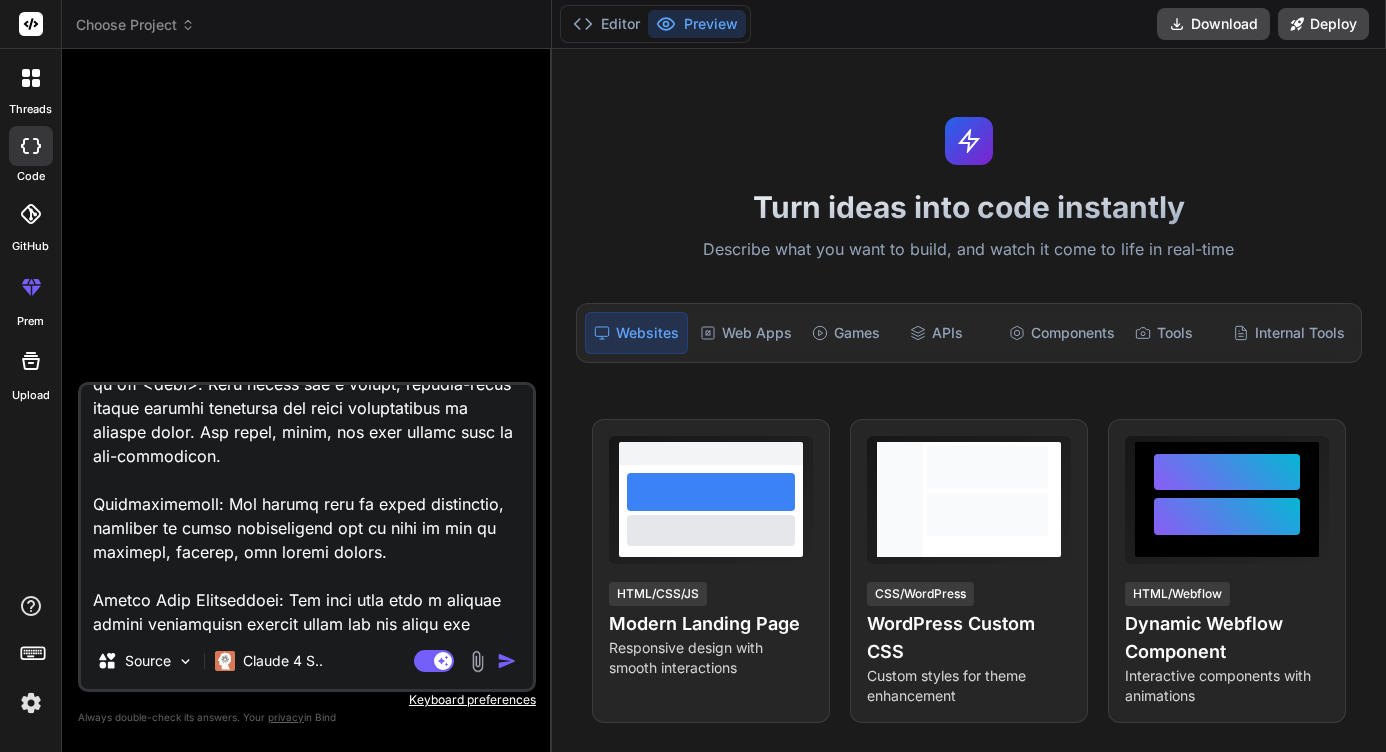 type on "x" 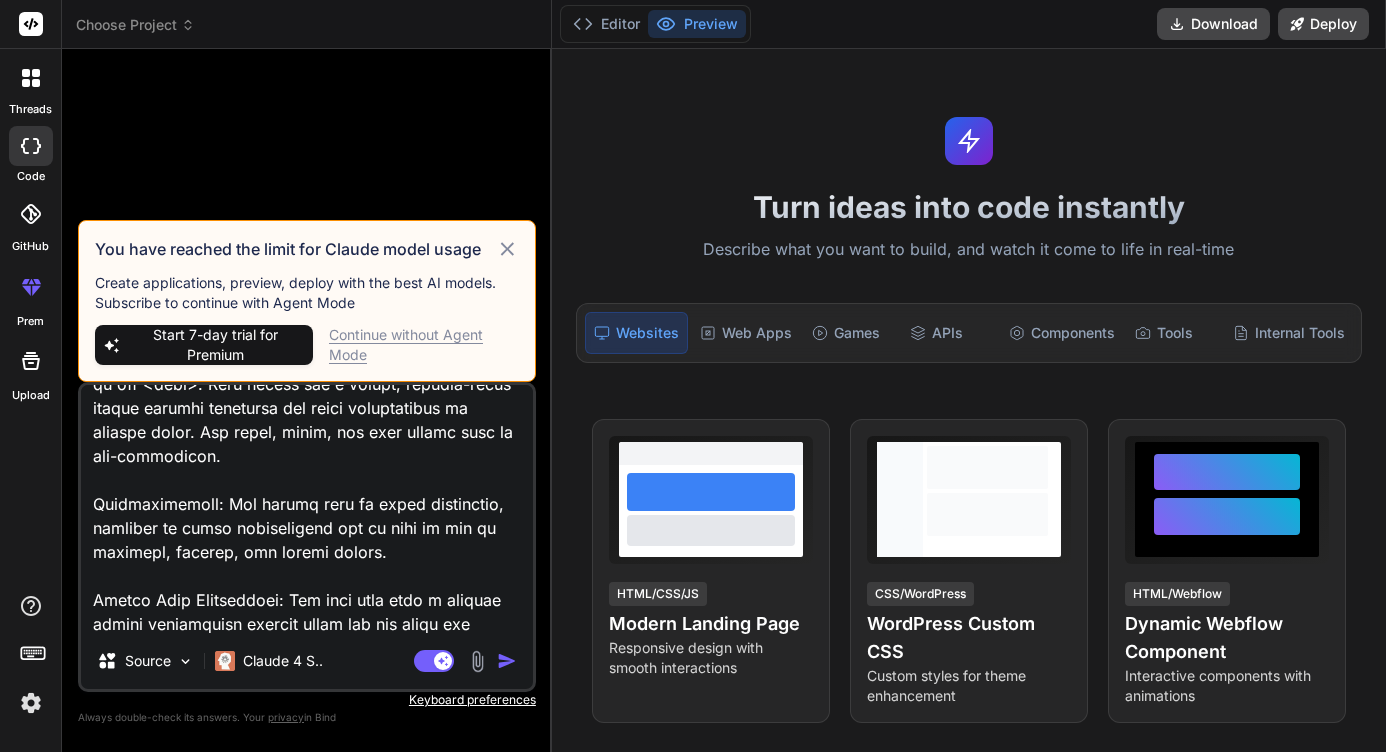 type on "Project Overview: Pro Plumber Booking Site
This project will generate a single-file, responsive website template for plumbing businesses. The primary goal is to convert visitors into scheduled appointments with a clean, trustworthy design and an extremely simple booking process. The aesthetic will be professional and high-end, using a black, white, and gold color scheme.
Core Identity & Design
Tone: Professional, reliable, and trustworthy. The language will be clear and direct, assuring clients of quality service.
Color Palette:
Primary Background: Clean White (#FFFFFF) for a bright, professional feel.
Text & Dark Accents: Near Black (#111111) for strong readability.
Primary Accent: Elegant Gold (#D4AF37) used for buttons, links, and key highlights.
Typography: A clean, highly-readable sans-serif font like Roboto or Lato will be used for all text to ensure clarity and a modern look.
User Experience (UX): The entire site is streamlined towards one action: booking an appointment. Navigation will be si..." 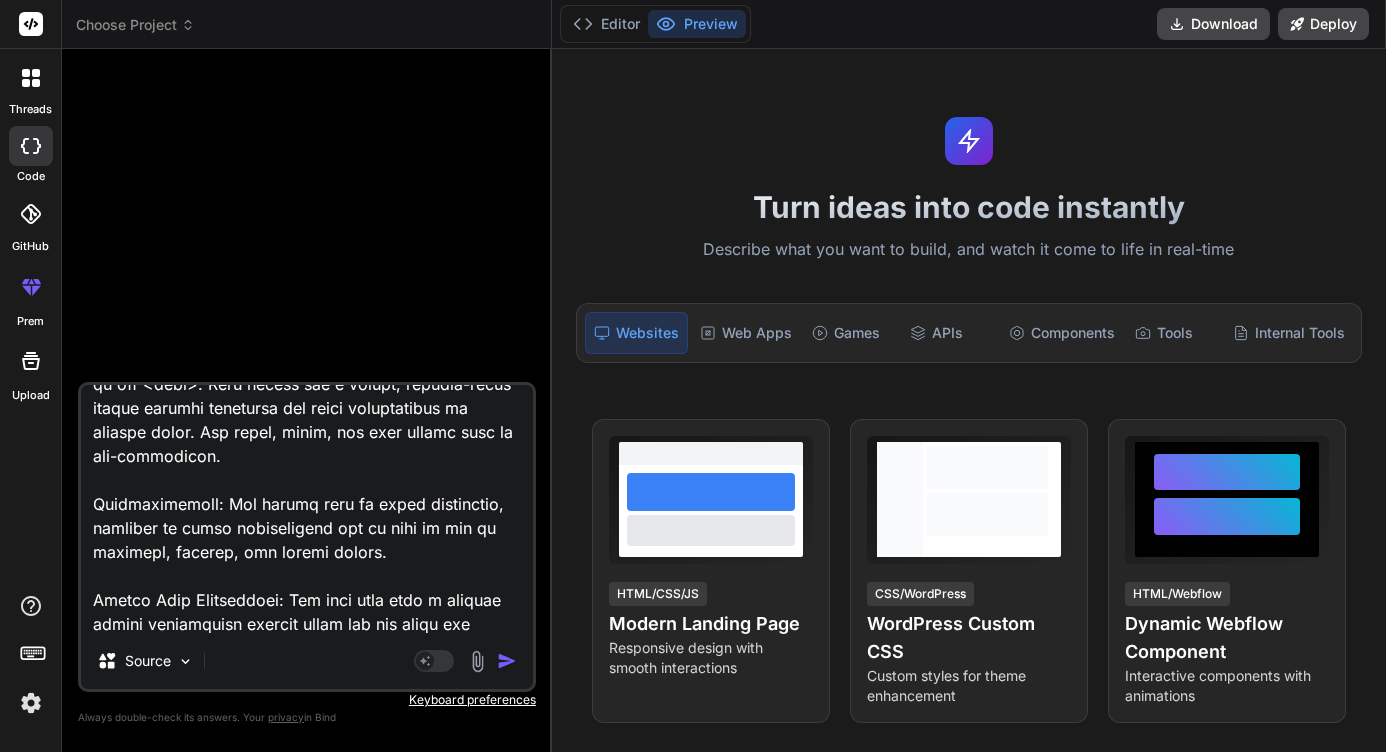 click at bounding box center [507, 661] 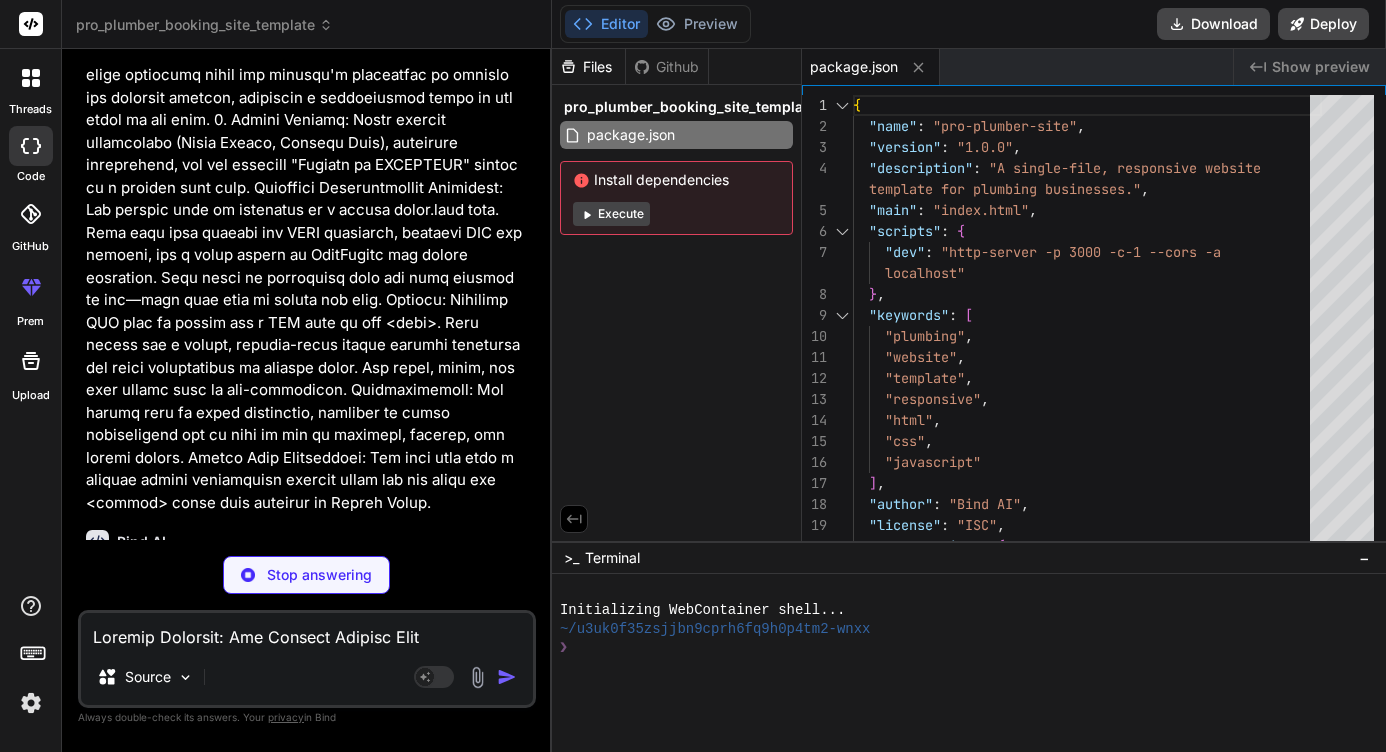 scroll, scrollTop: 1336, scrollLeft: 0, axis: vertical 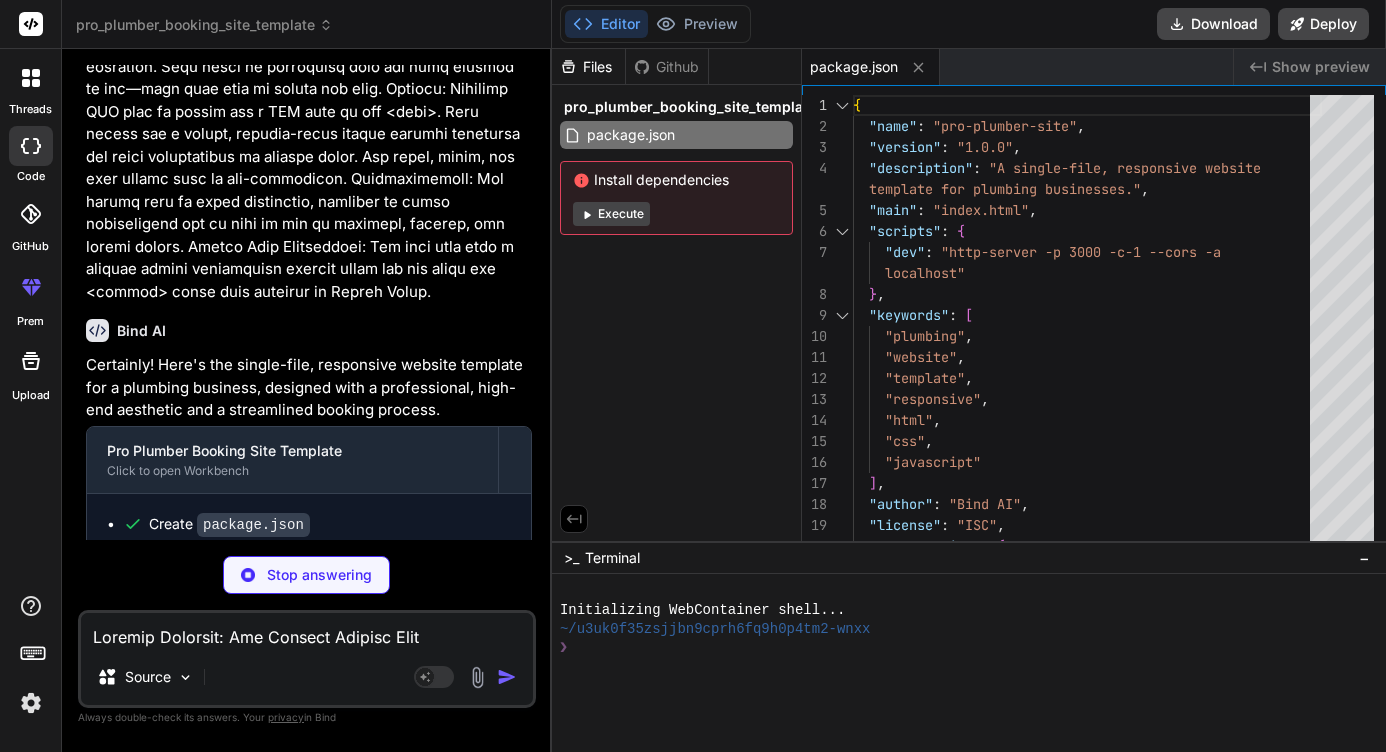 type on "x" 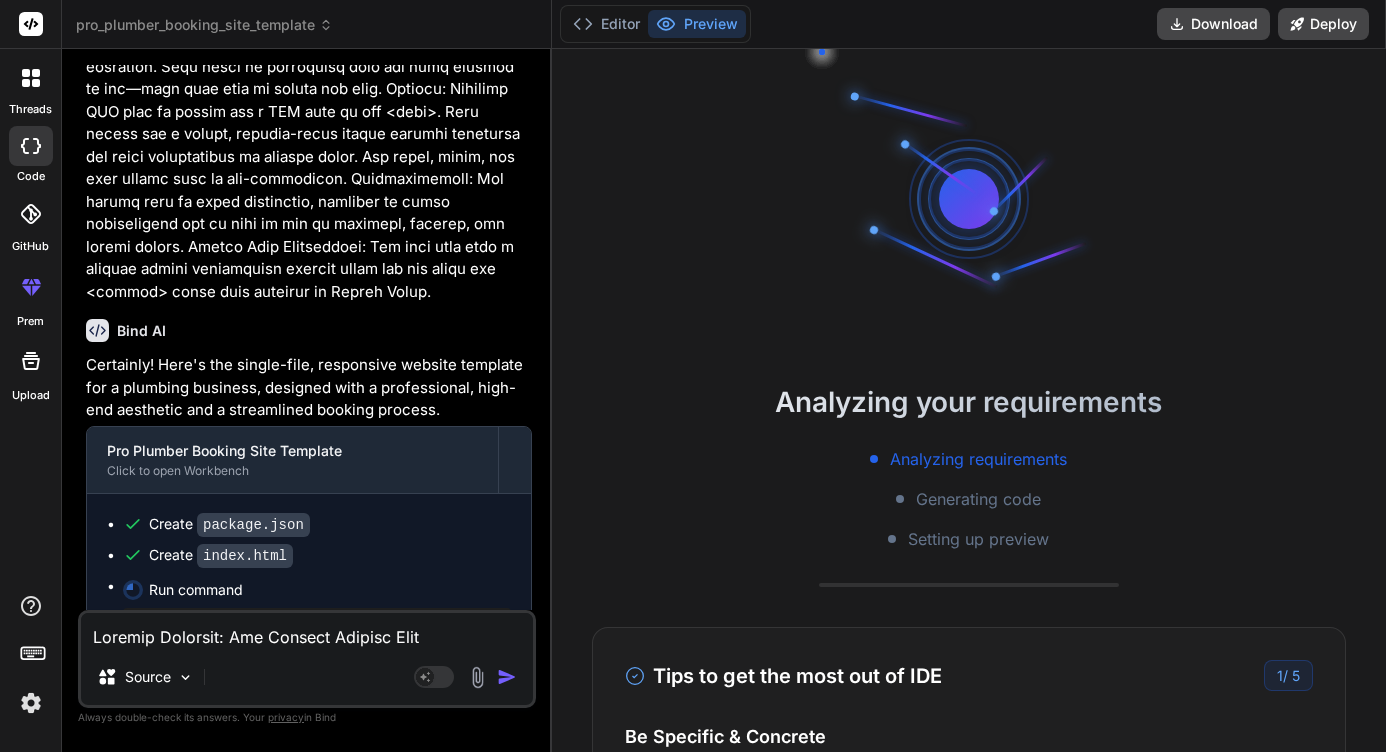 scroll, scrollTop: 152, scrollLeft: 0, axis: vertical 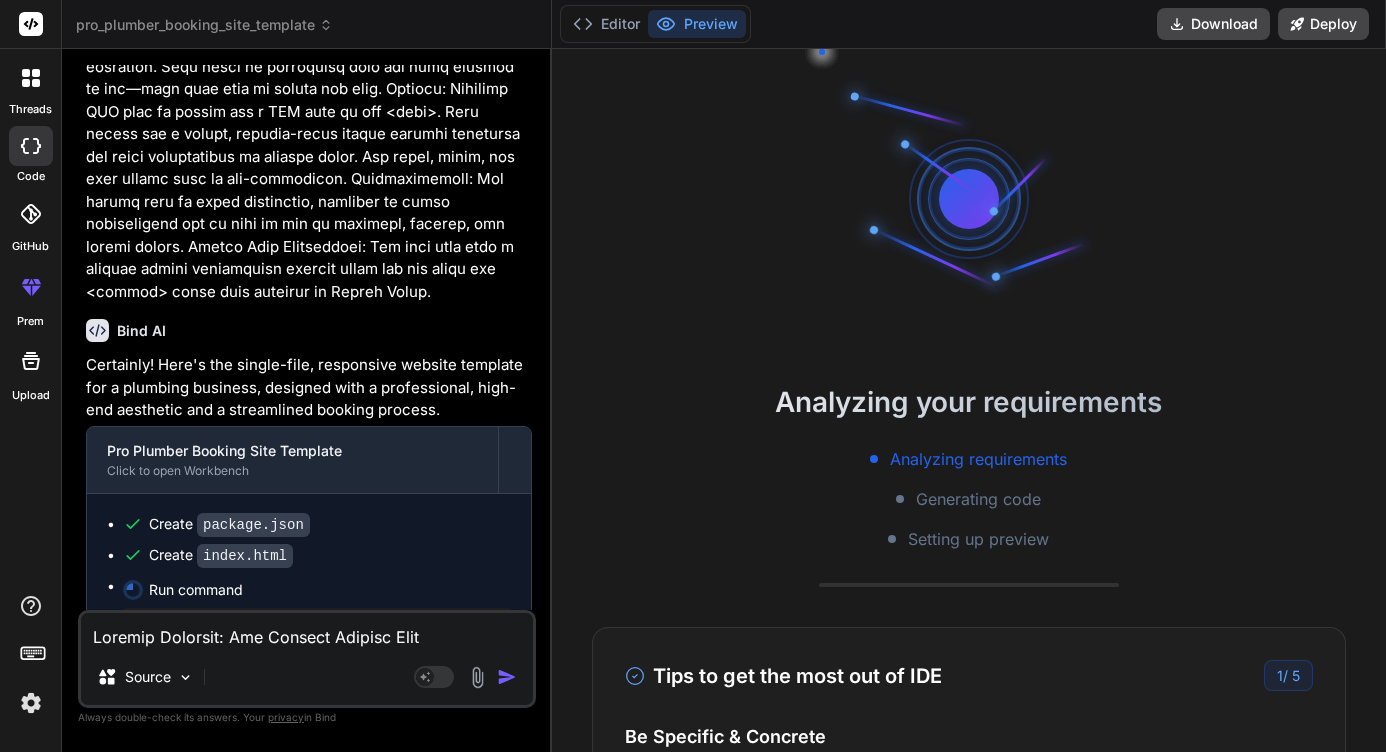 type on "x" 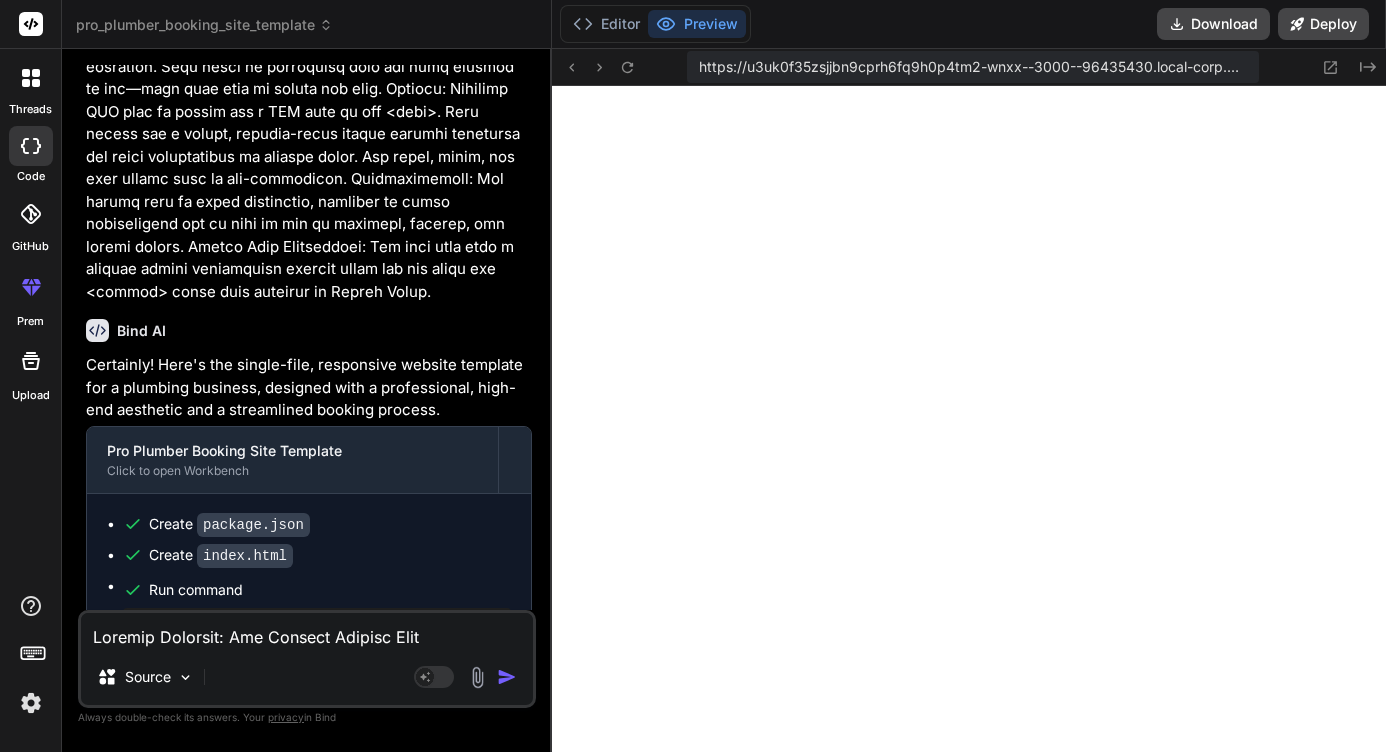 scroll, scrollTop: 855, scrollLeft: 0, axis: vertical 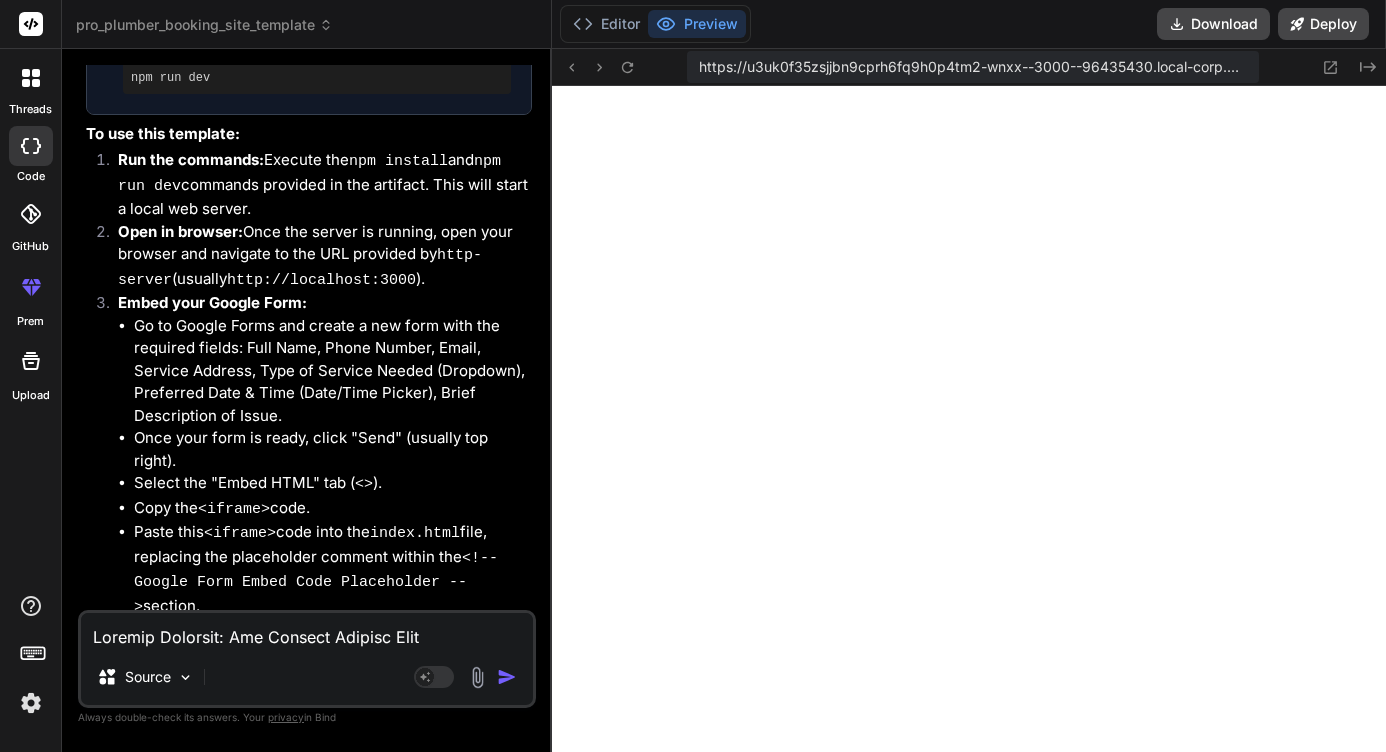 click at bounding box center [307, 631] 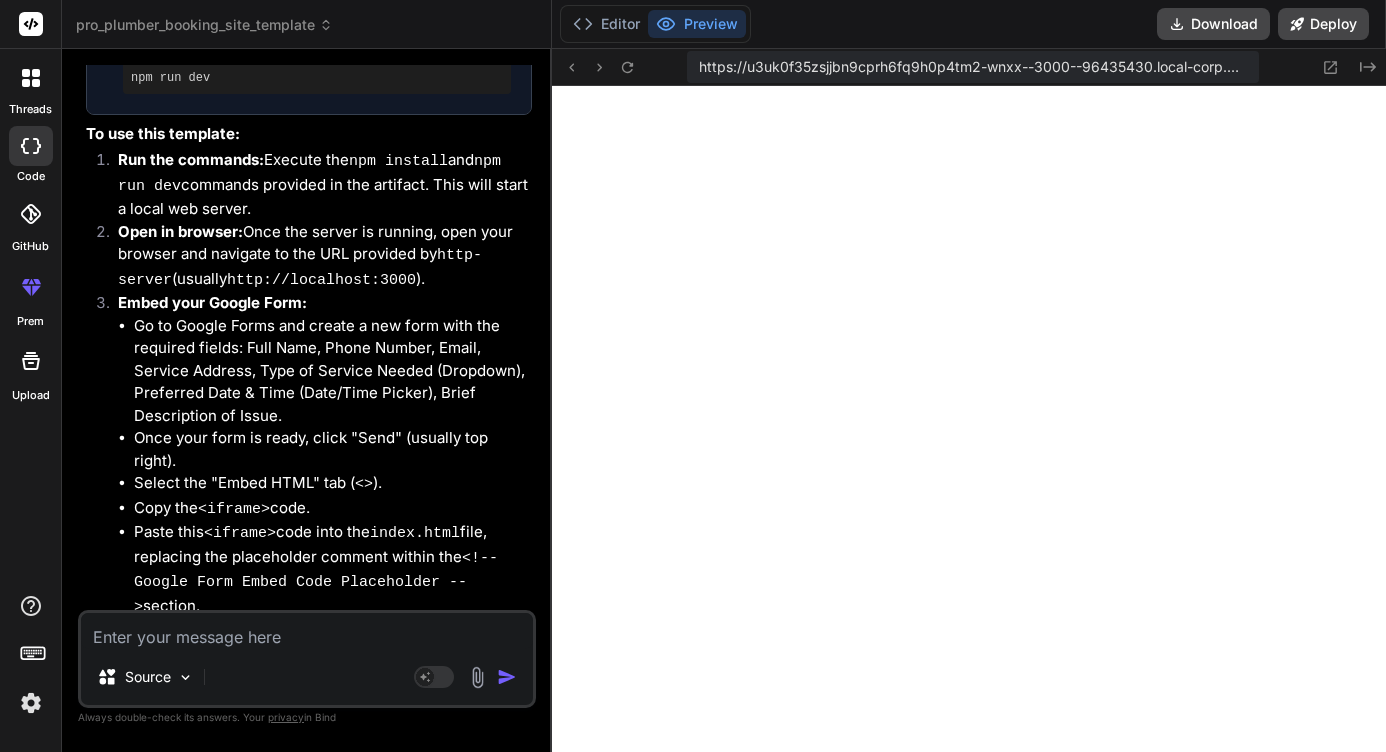 type on "T" 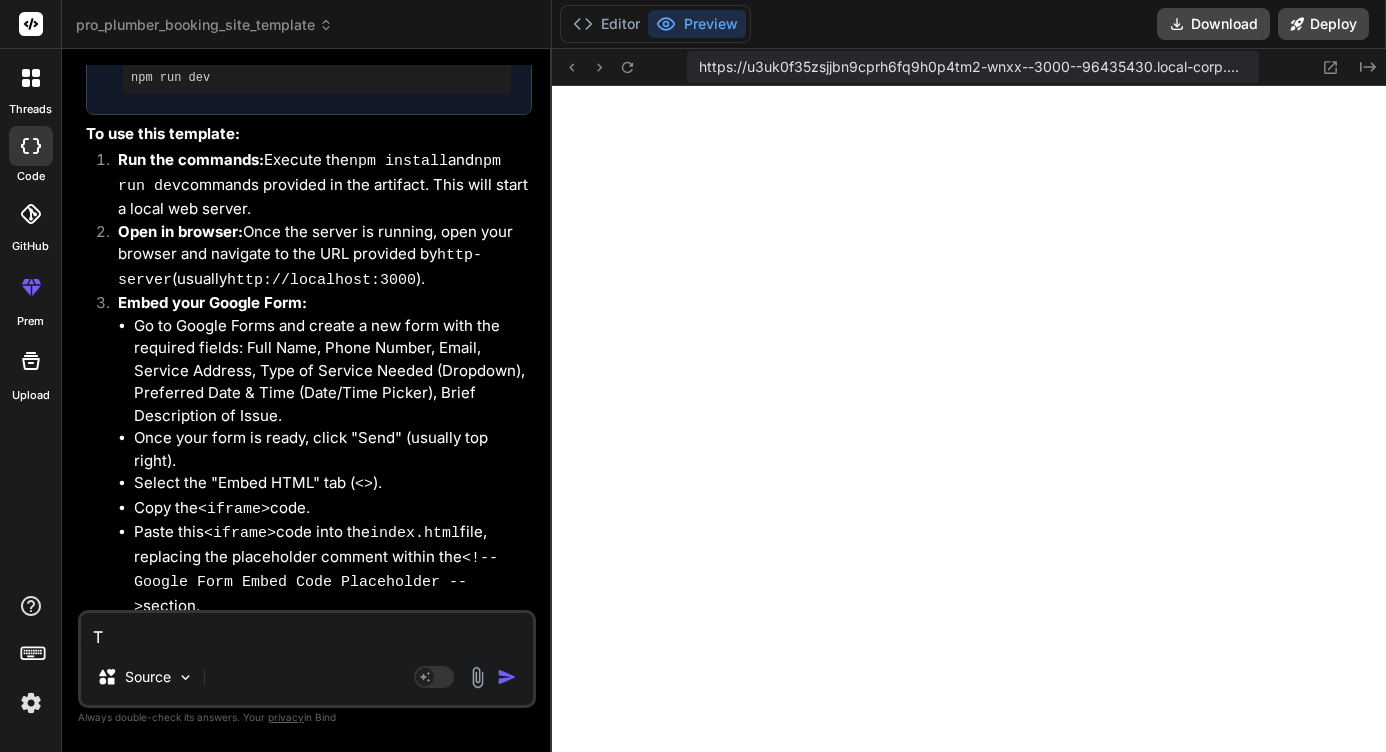 type on "Th" 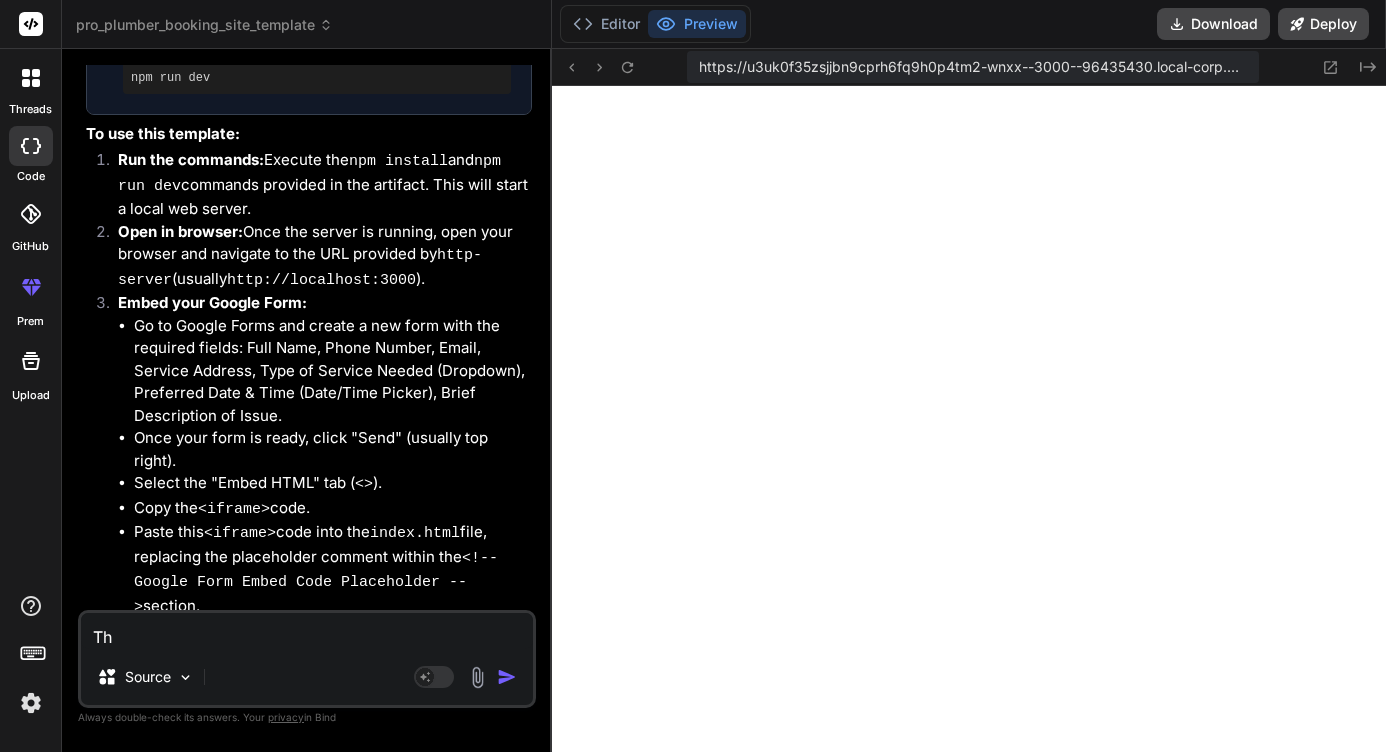 type on "Thi" 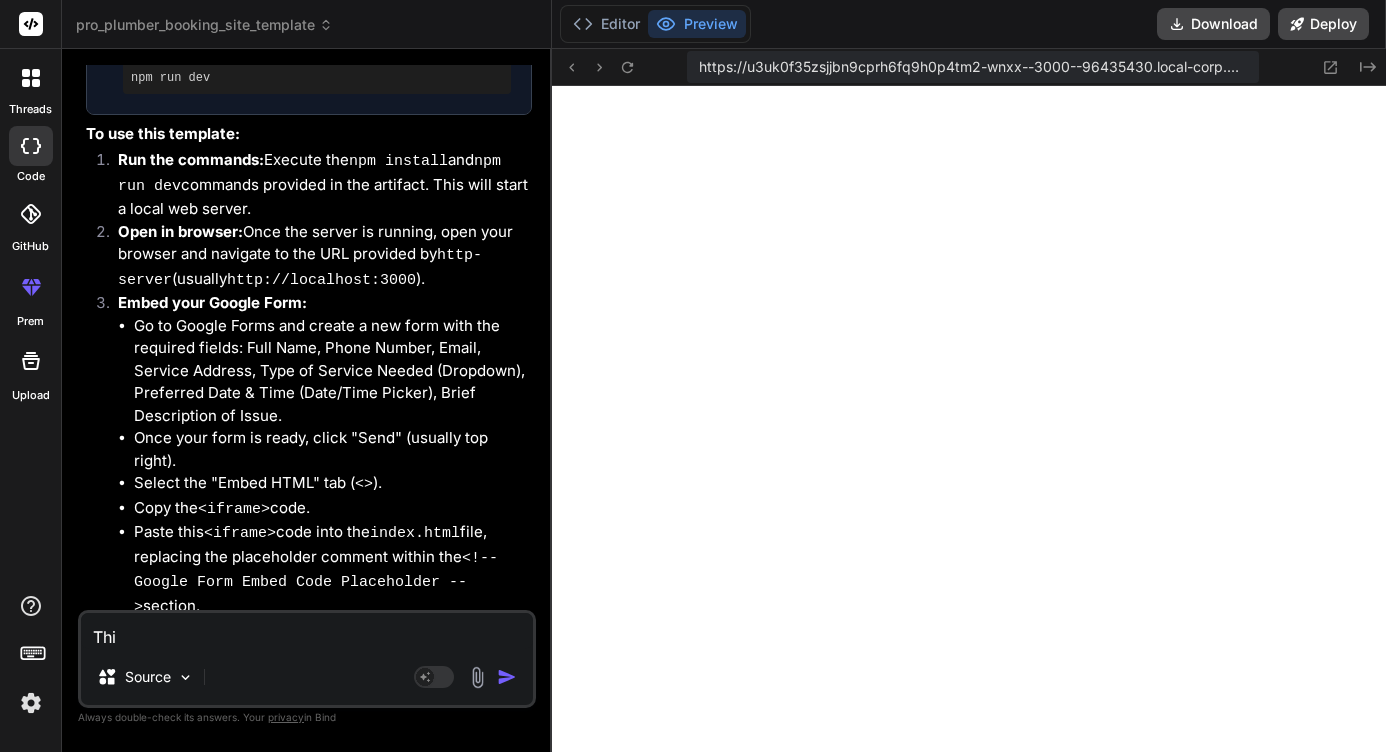 type on "This" 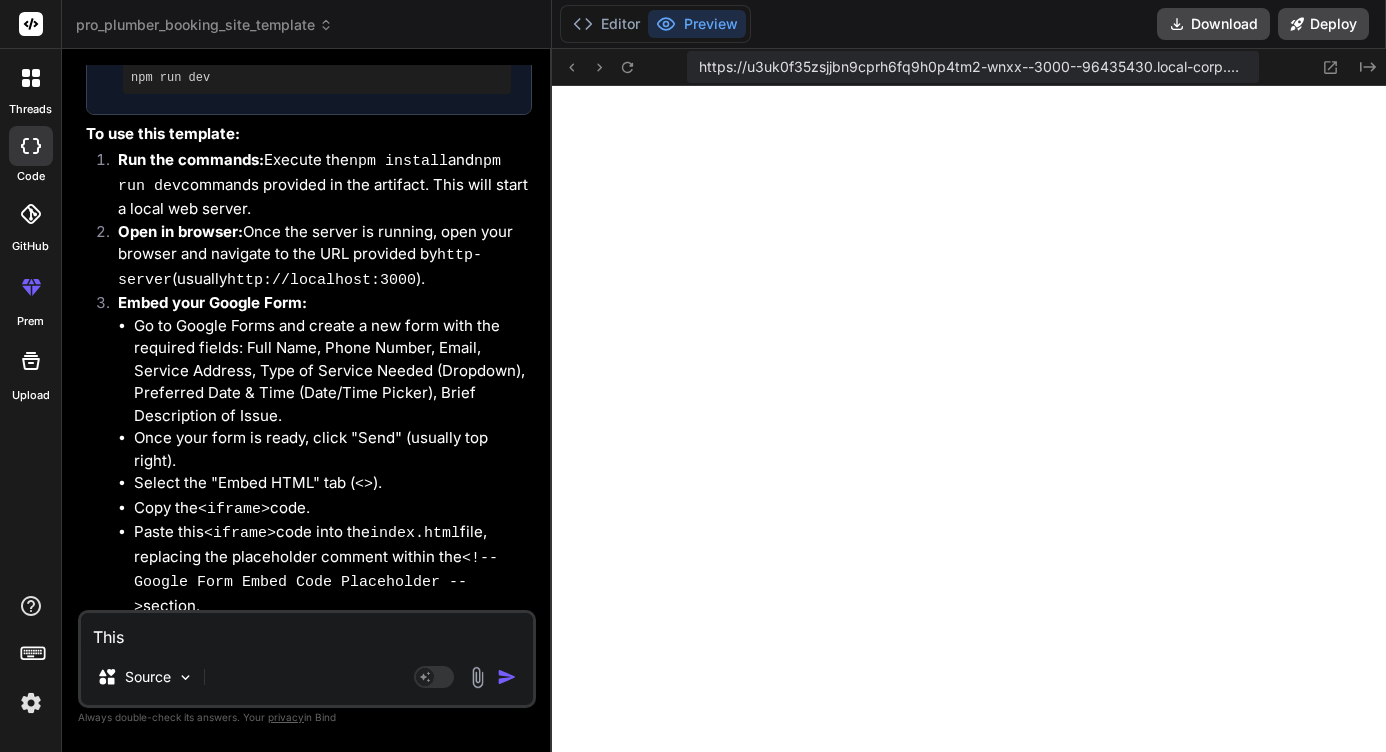 type on "This" 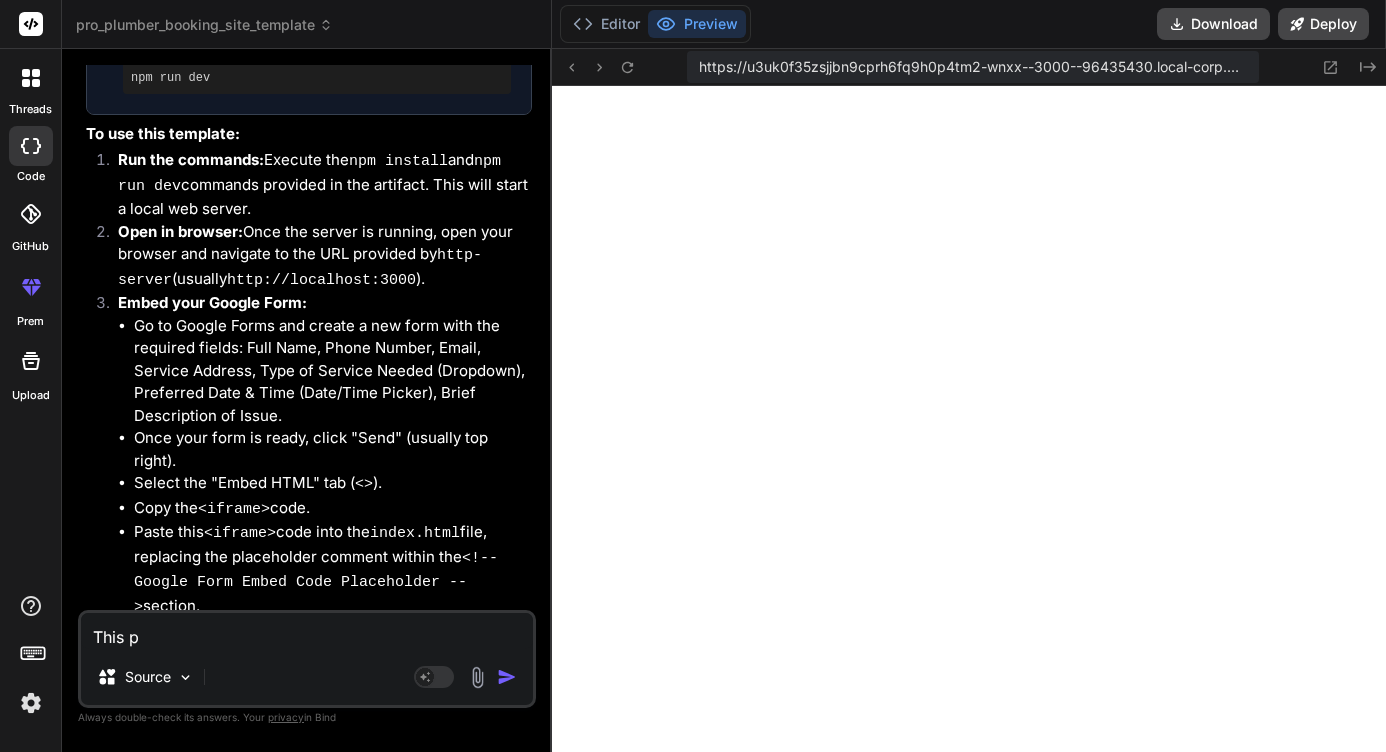 type on "This pr" 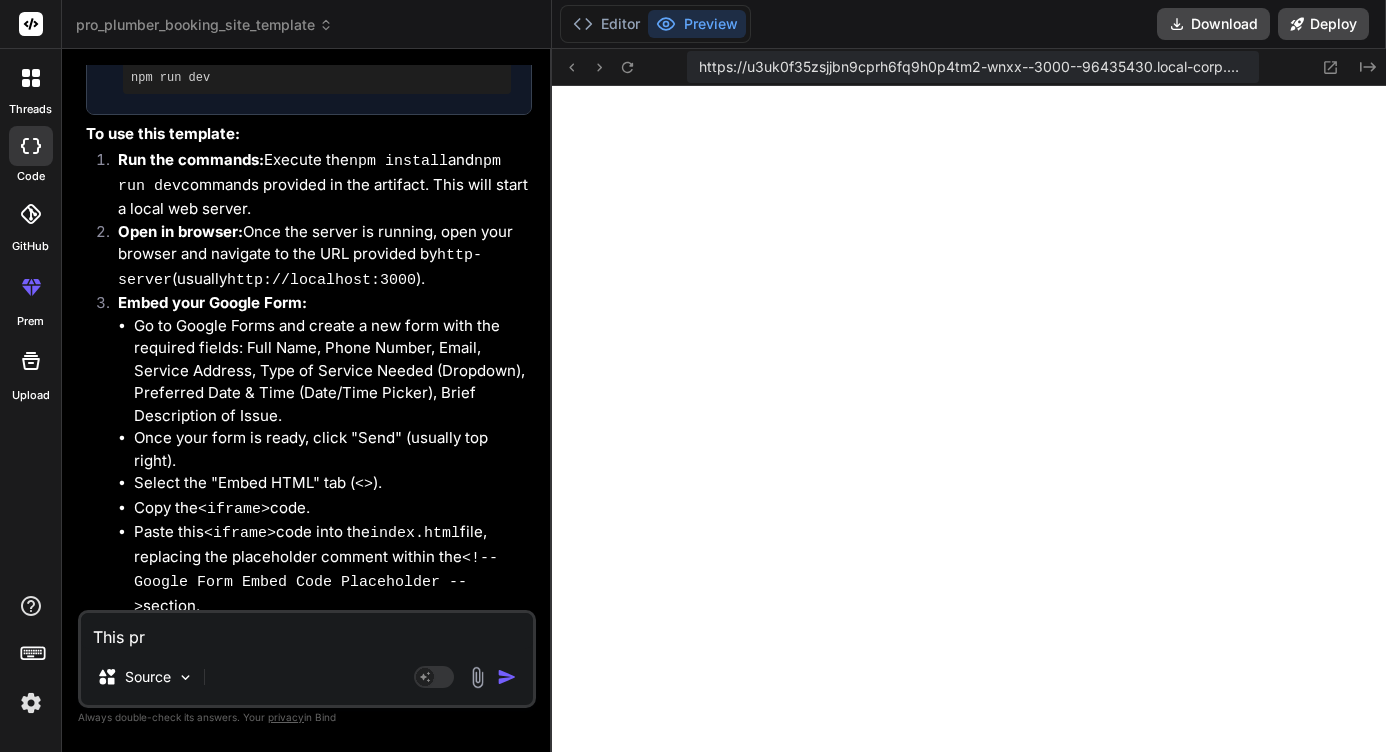 type on "This pre" 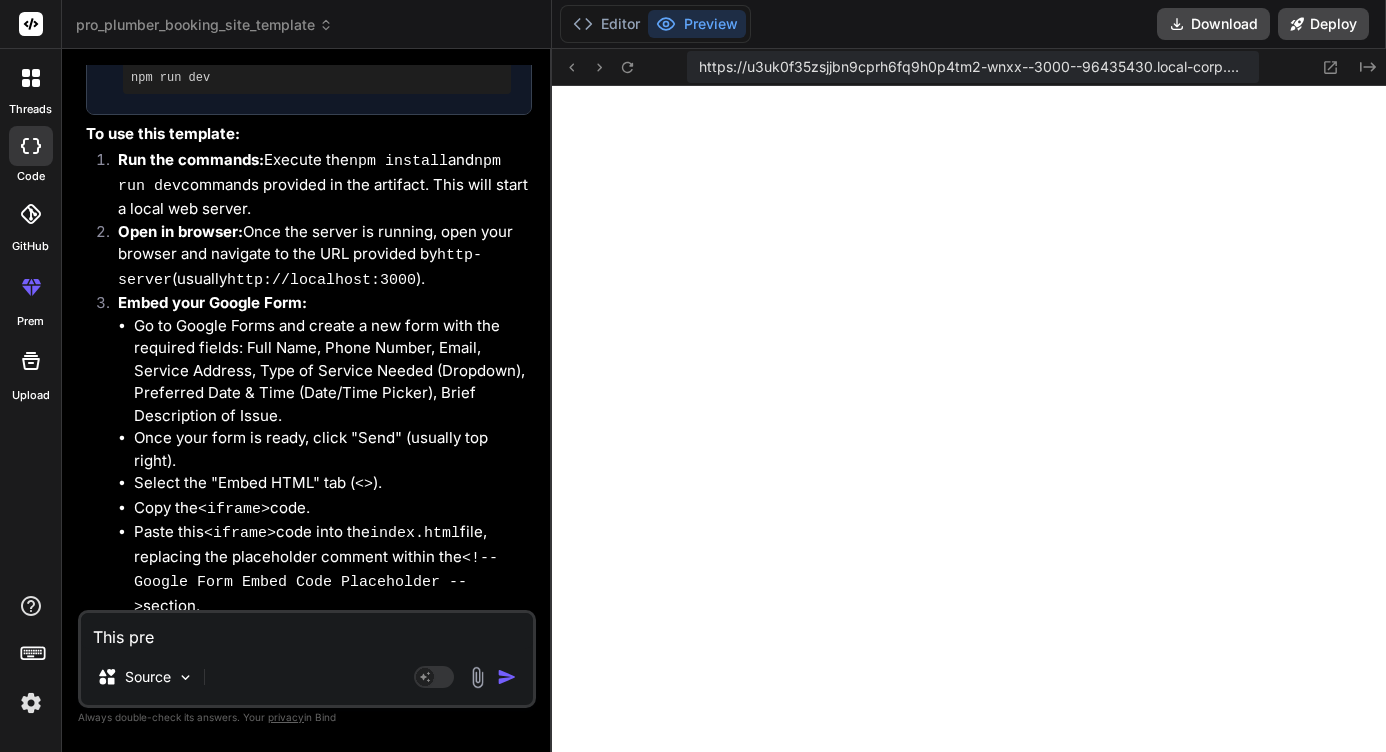 type on "This prev" 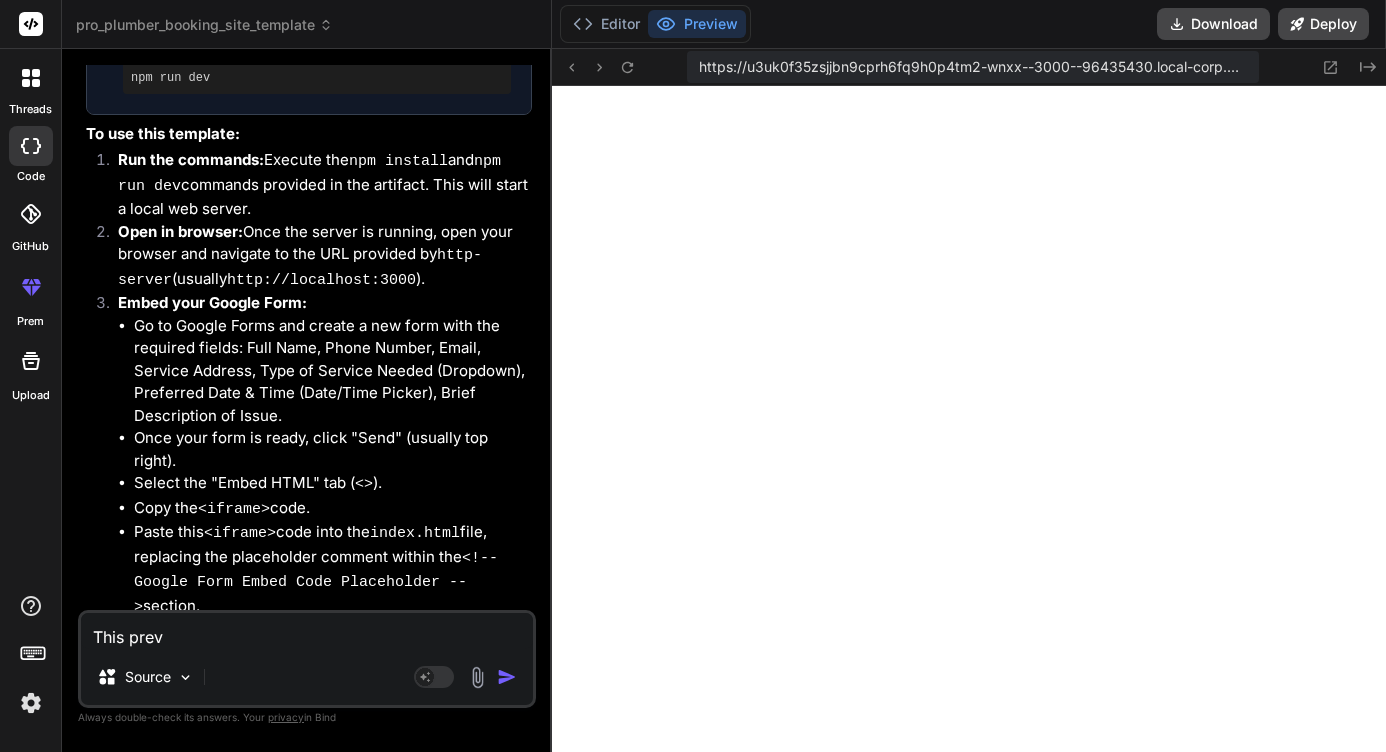 type on "This previ" 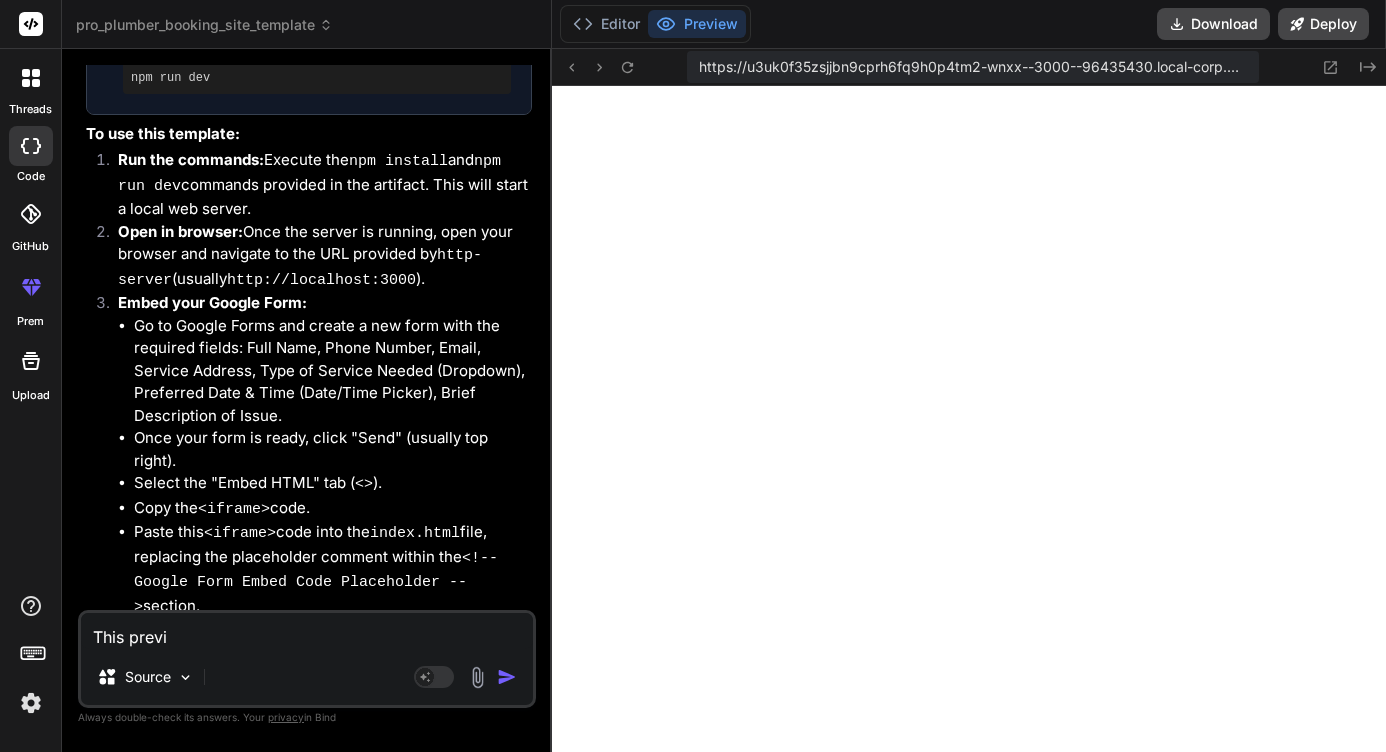 type on "This previe" 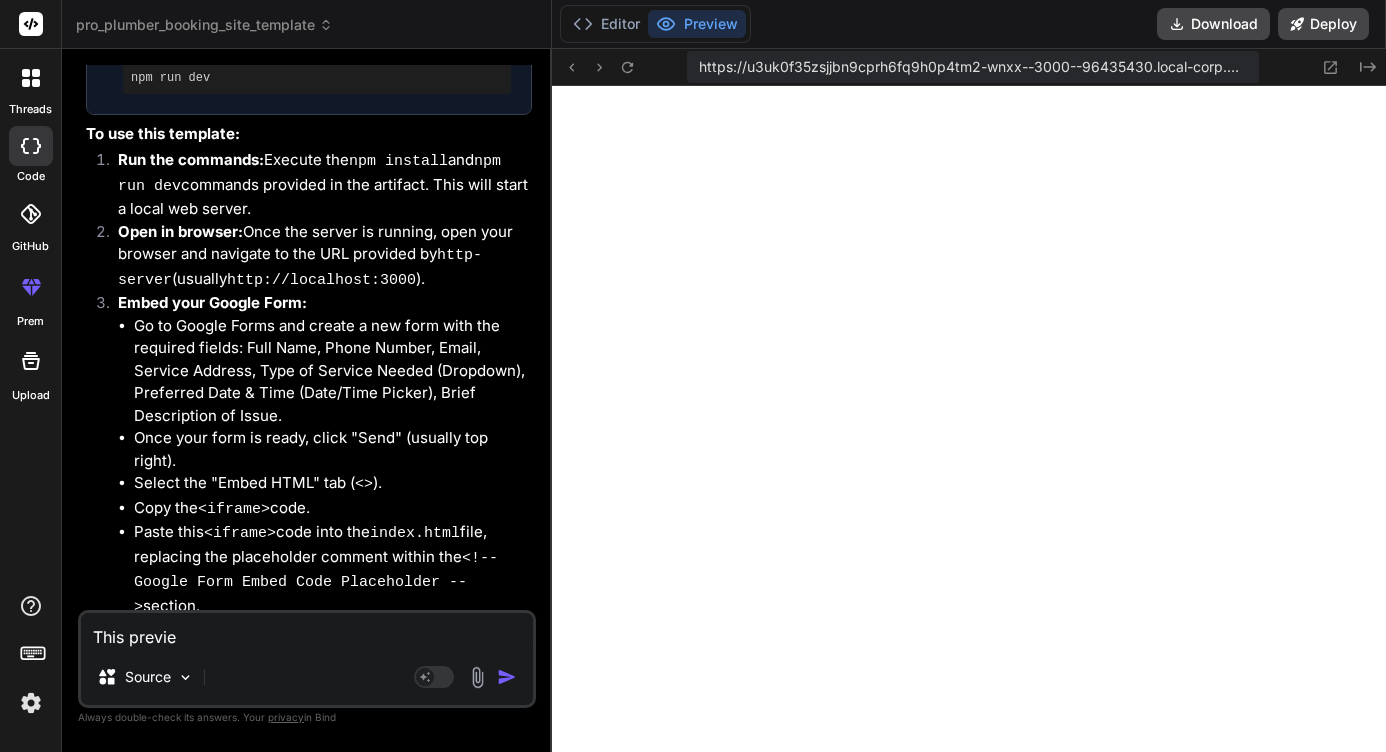 type on "This preview" 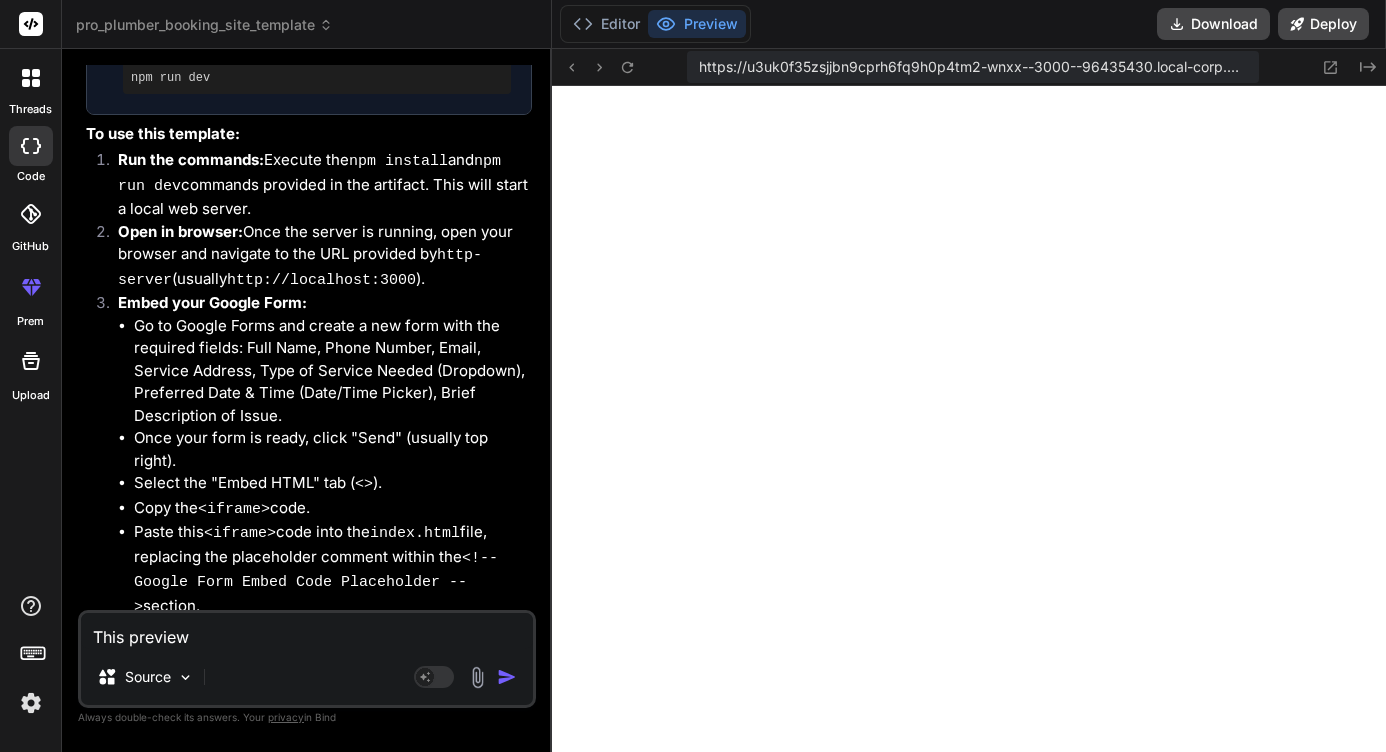 type on "x" 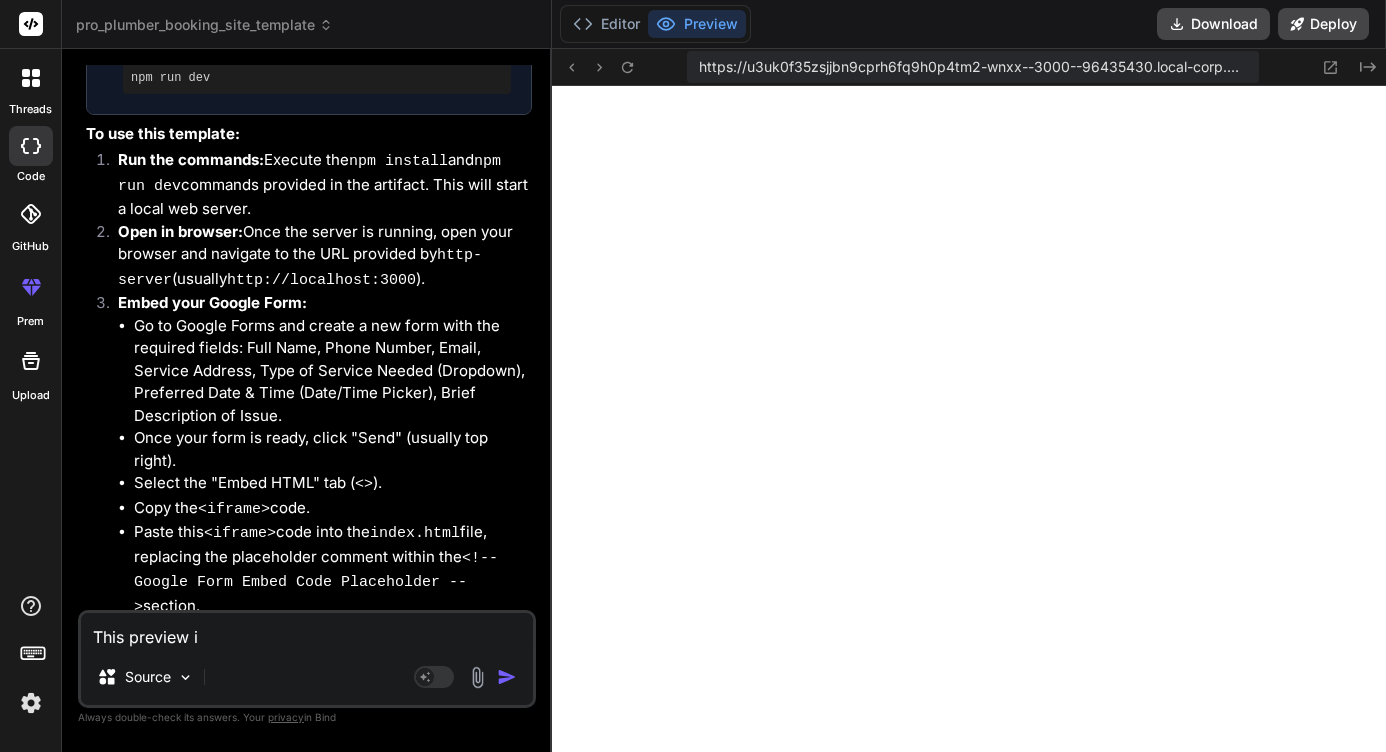 type on "This preview is" 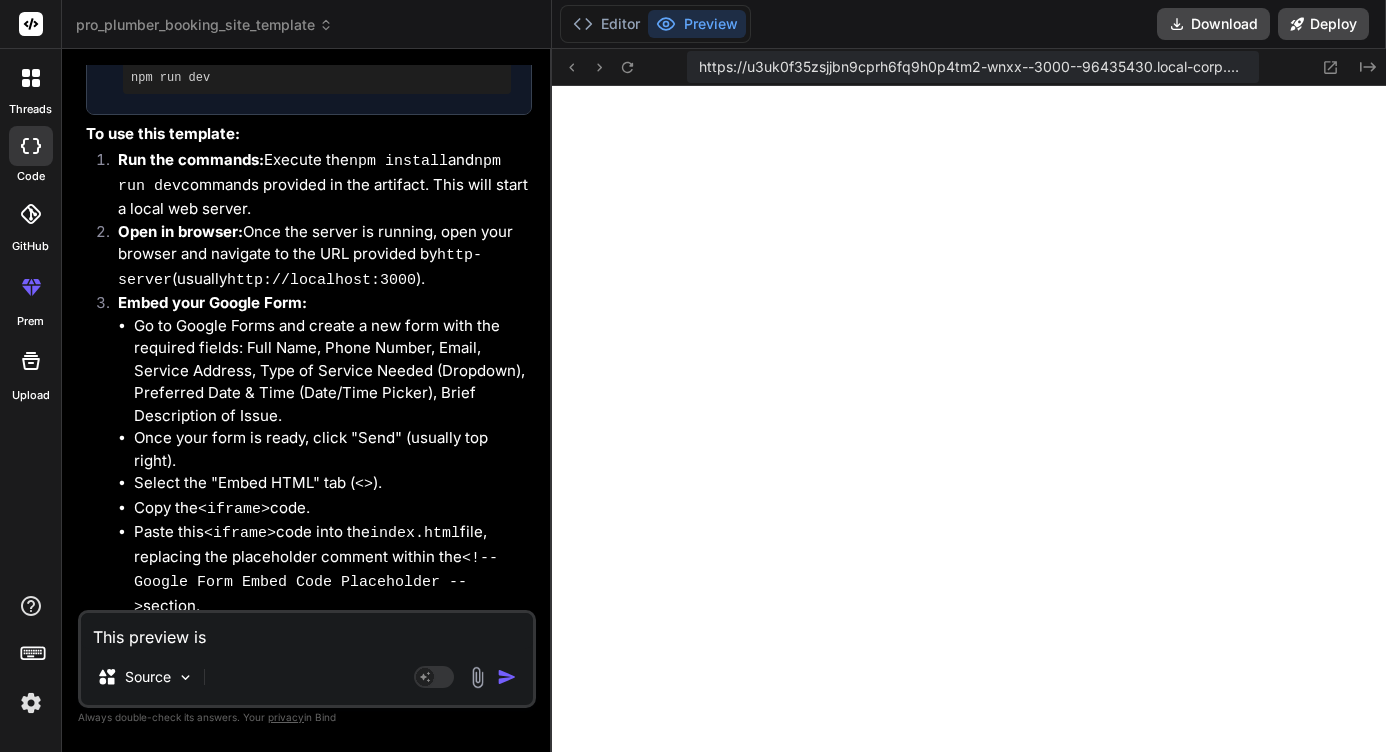 type on "This preview is" 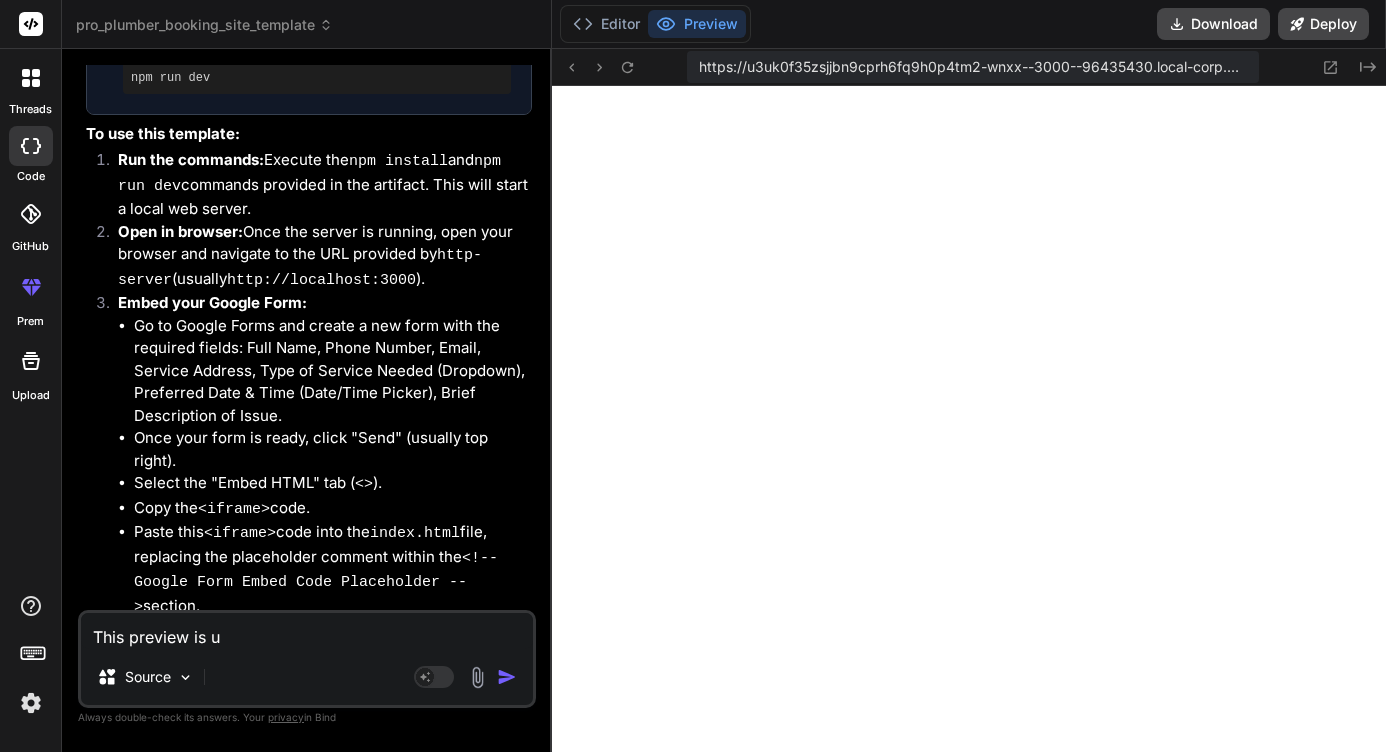 type on "This preview is un" 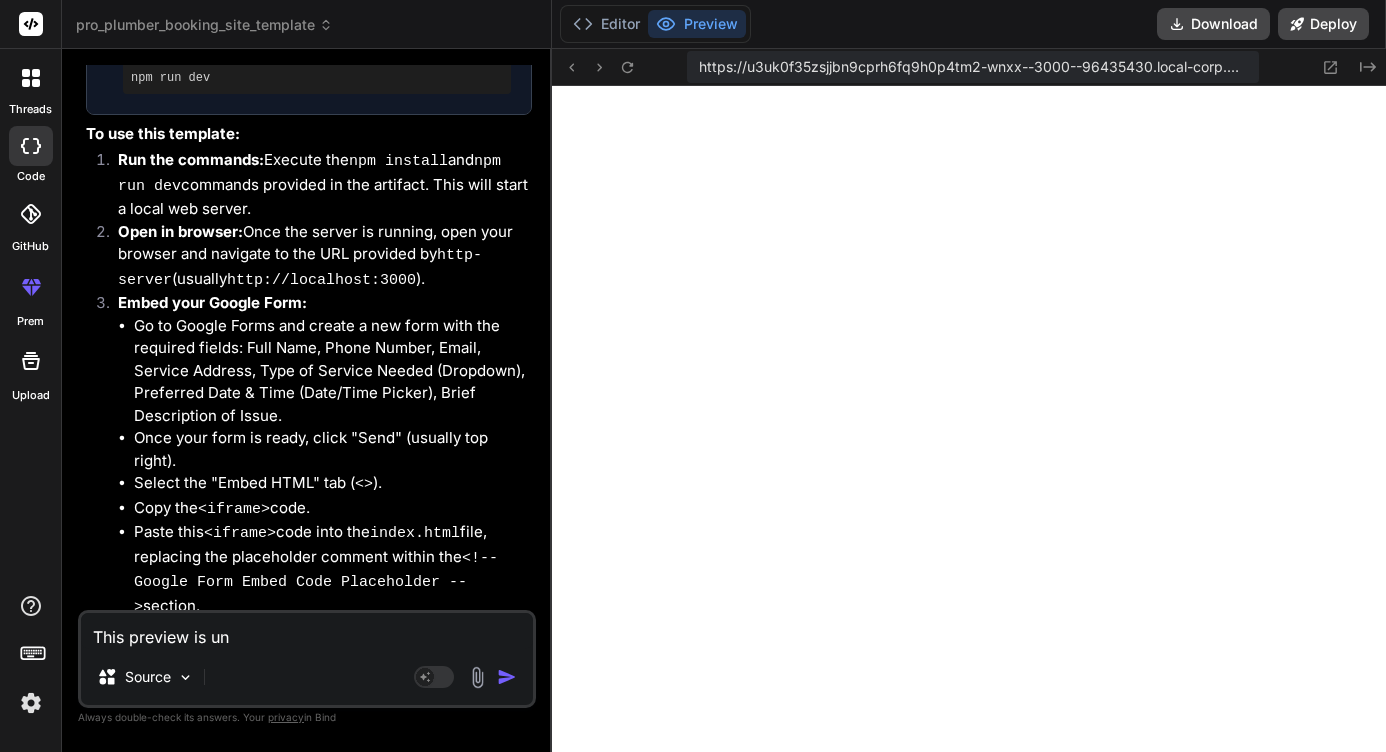 type on "This preview is una" 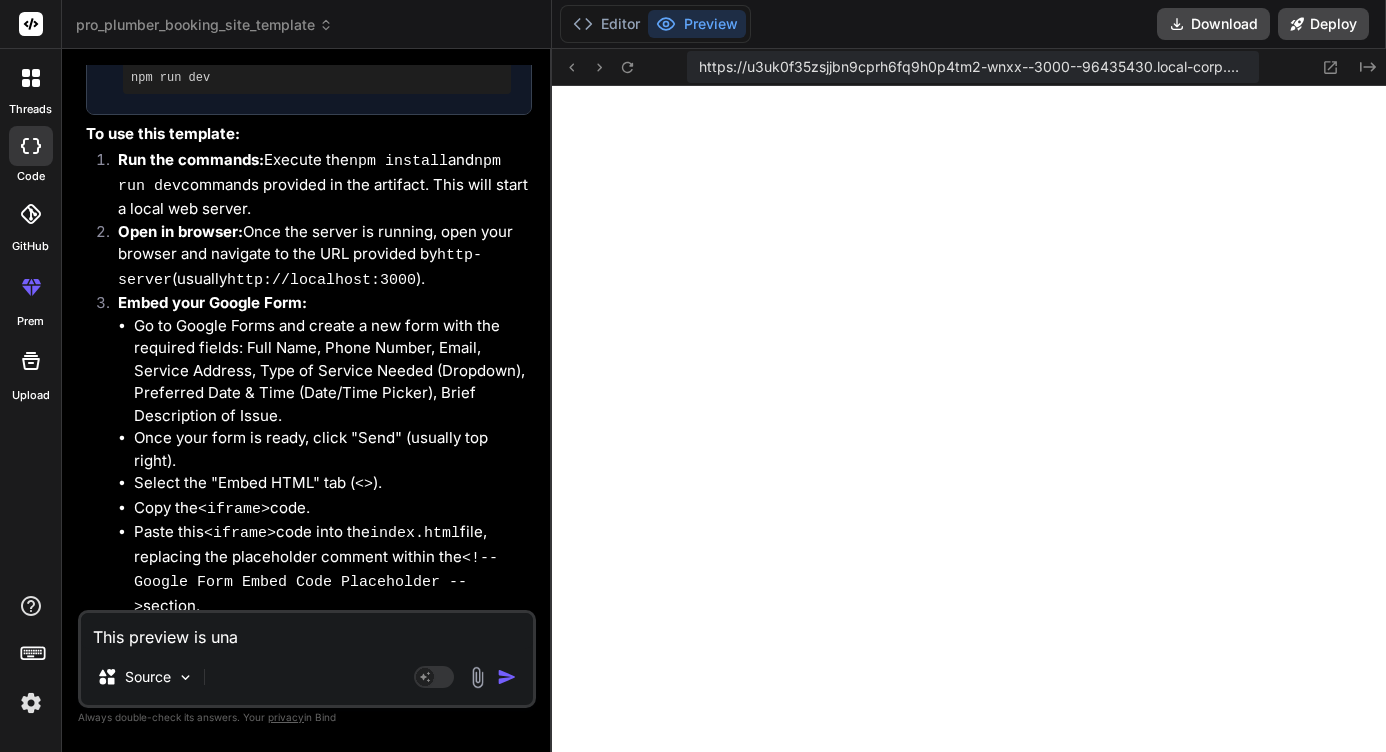 type on "This preview is unac" 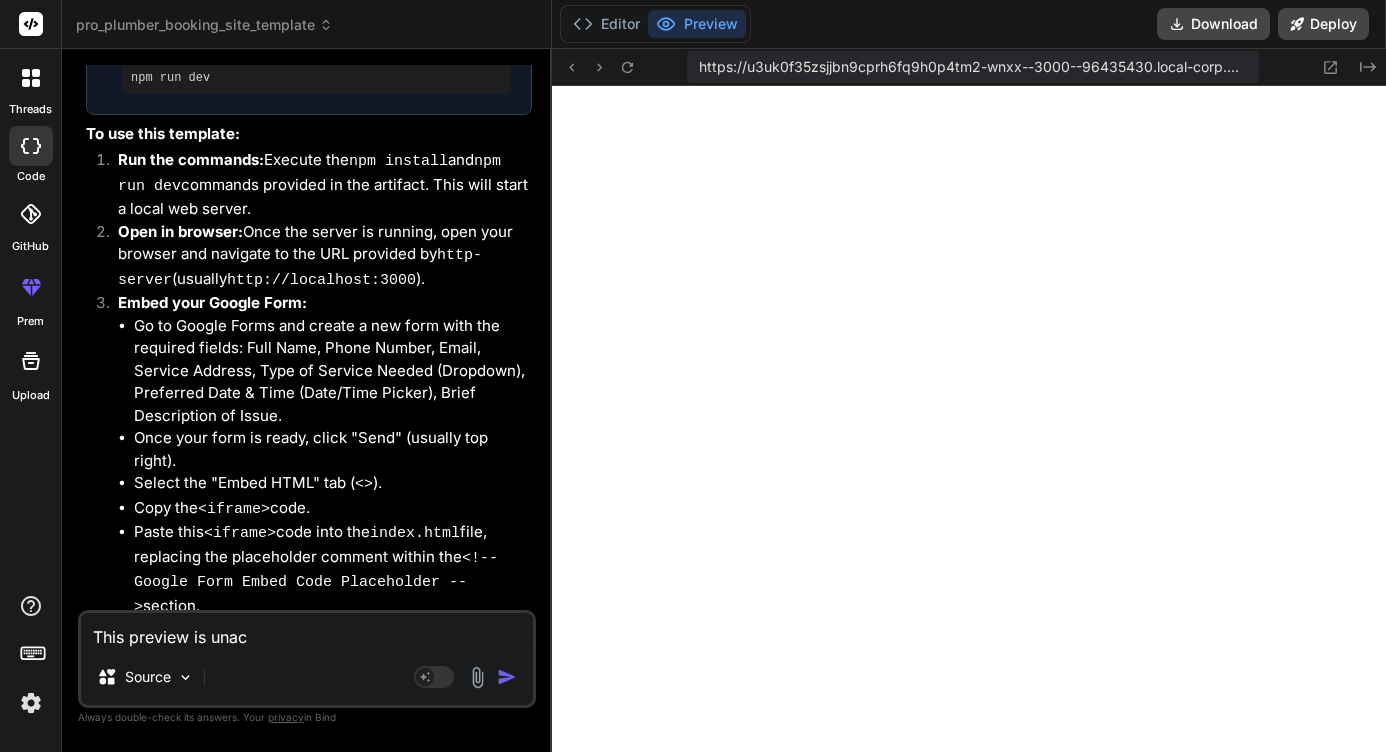 type on "This preview is unacc" 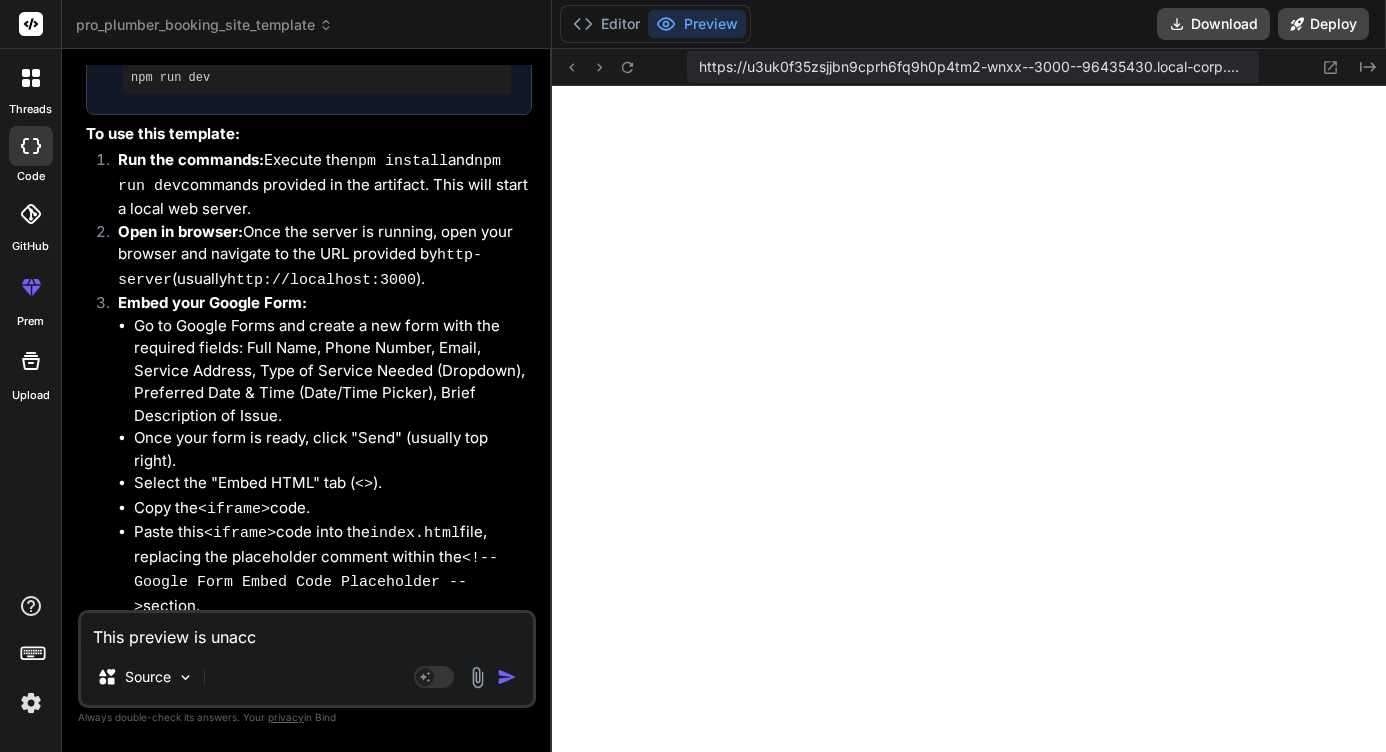 type on "This preview is unacce" 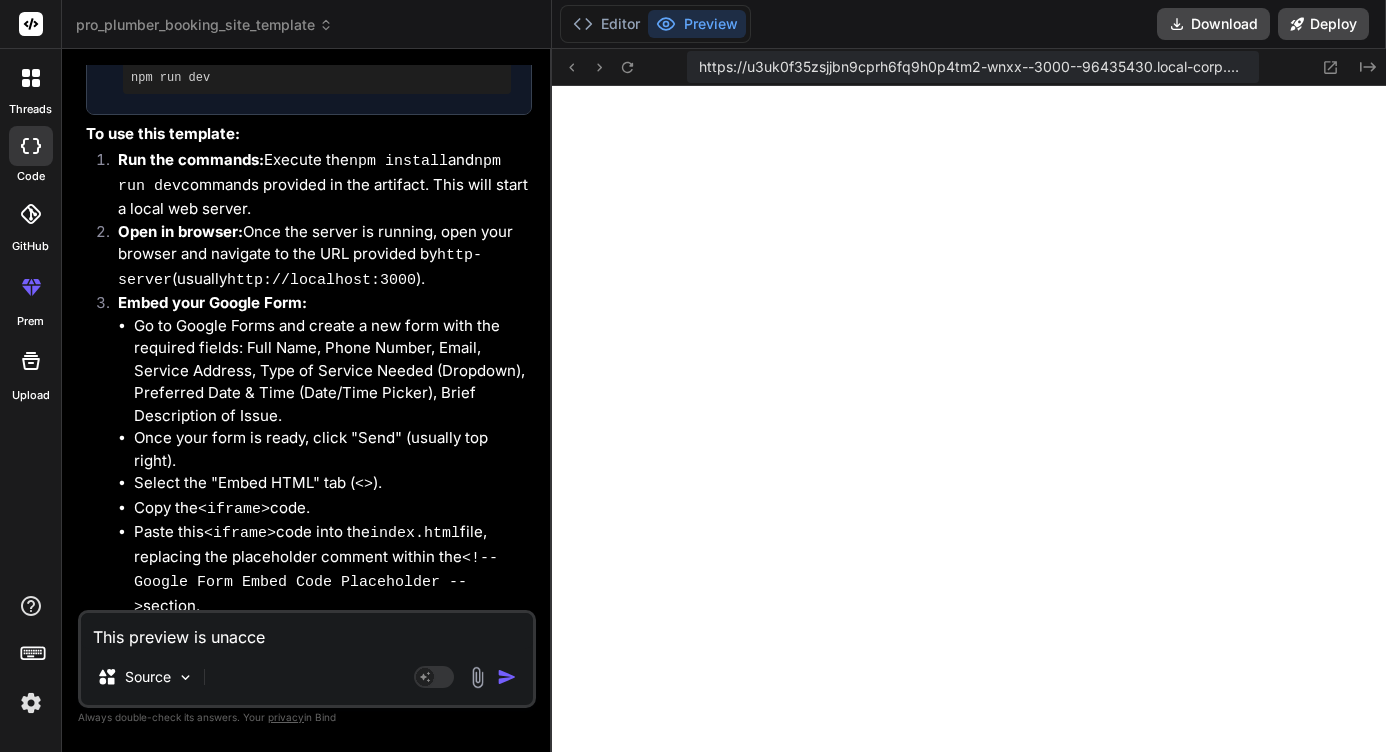 type on "This preview is unaccep" 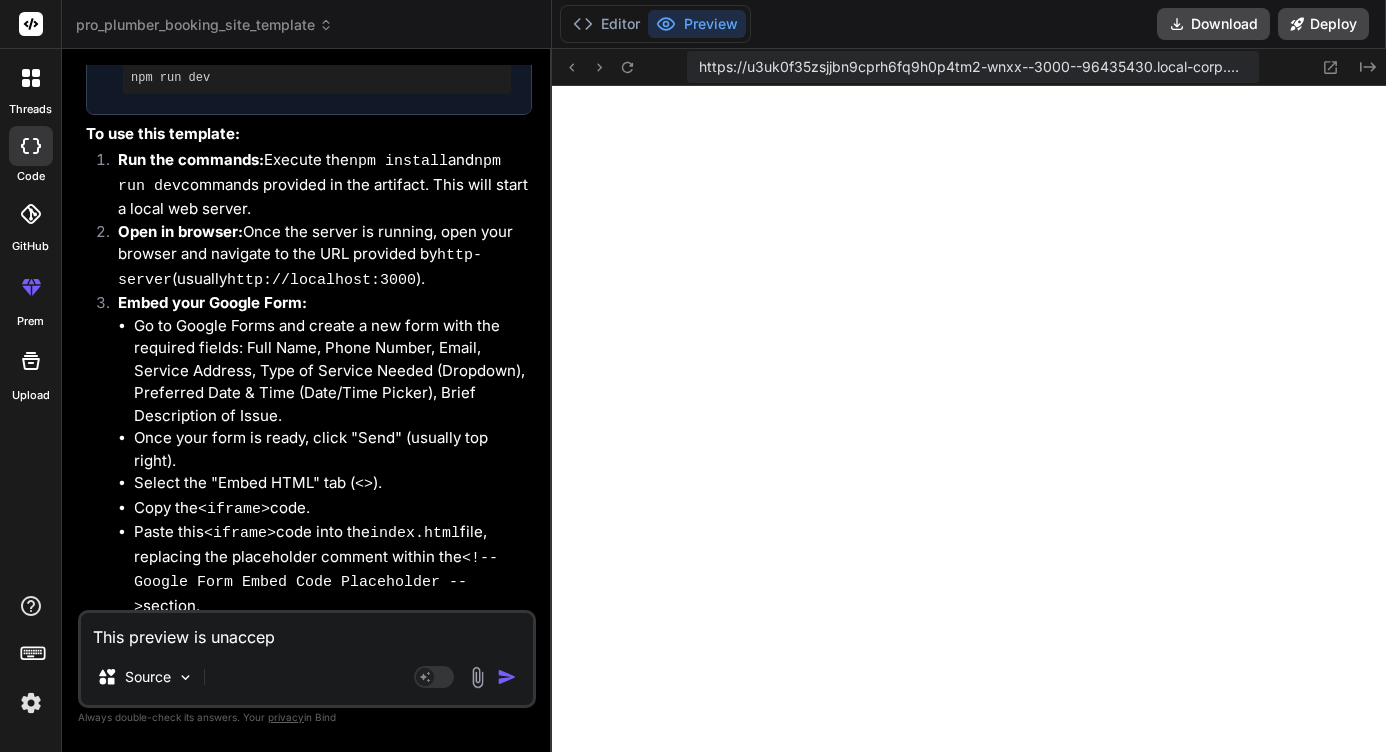 type on "This preview is unaccept" 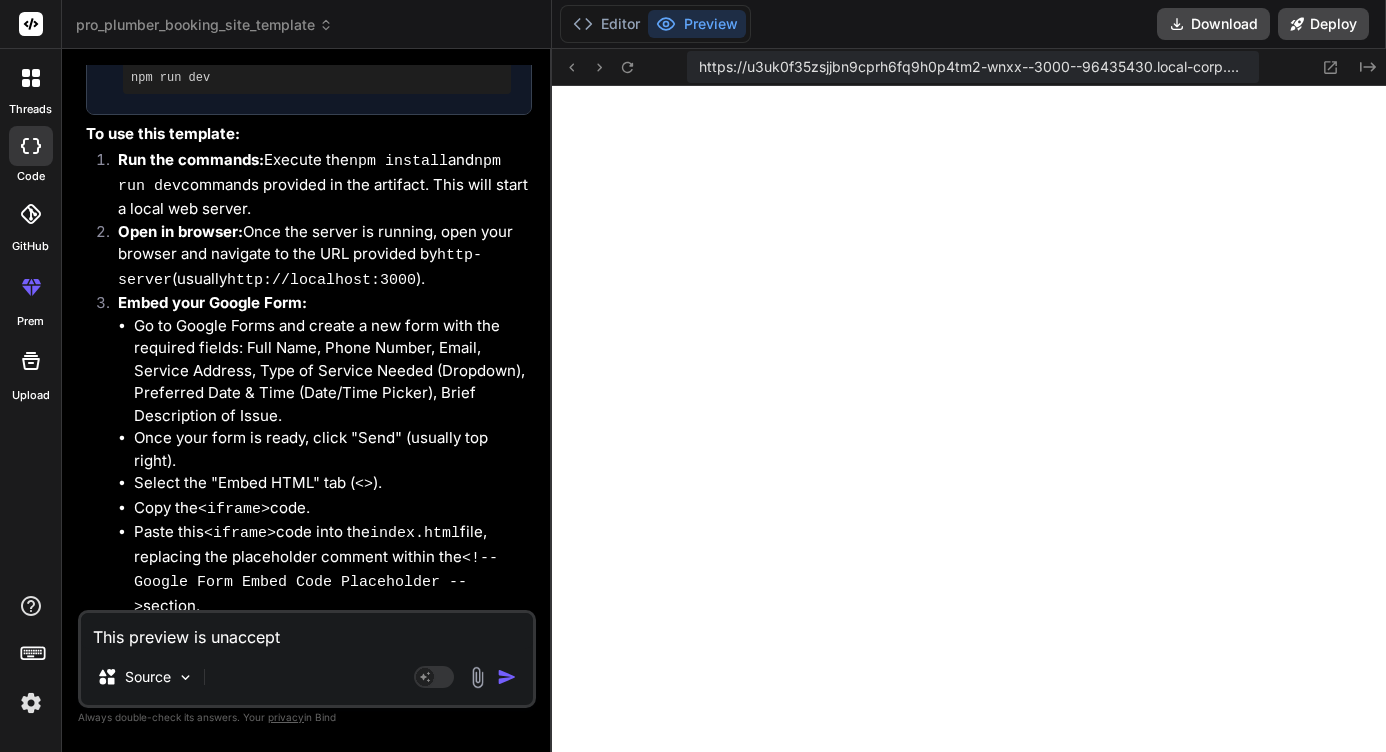 type on "This preview is unaccepta" 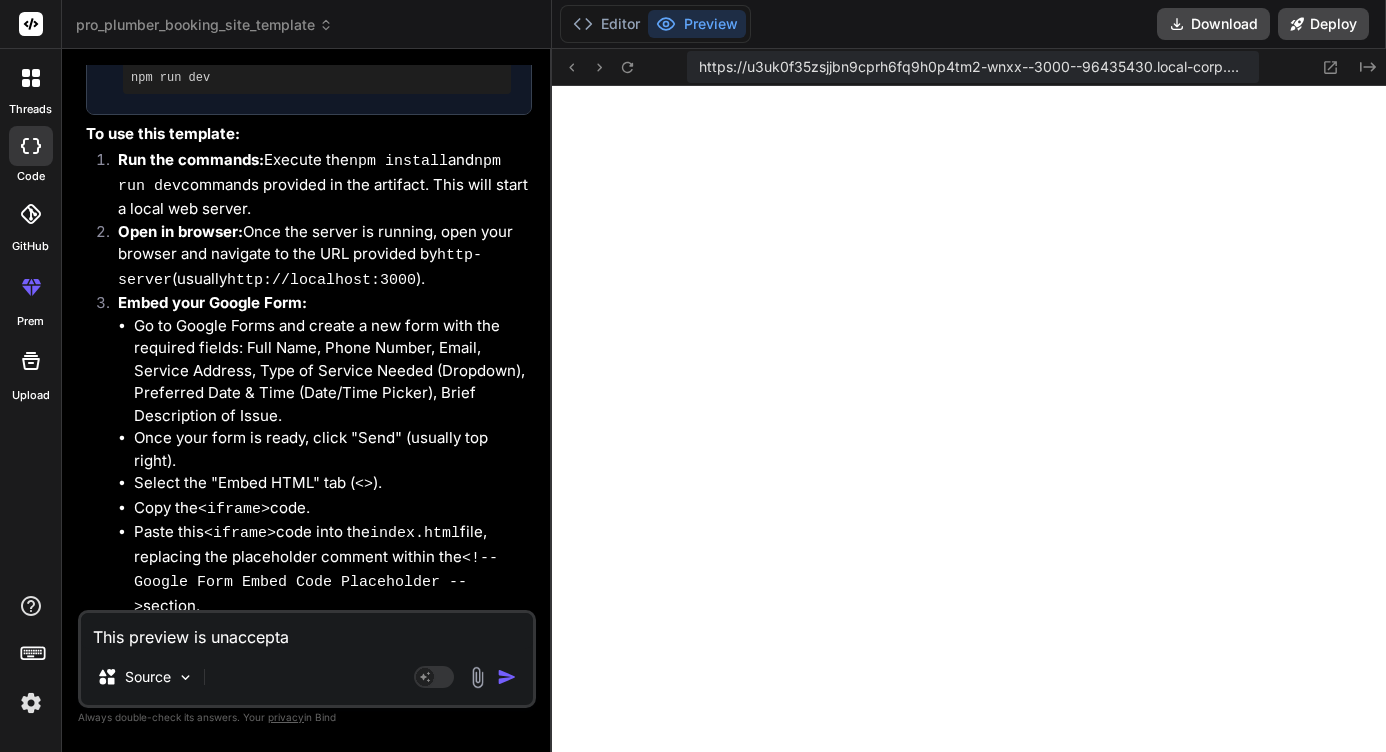 type on "This preview is unacceptab" 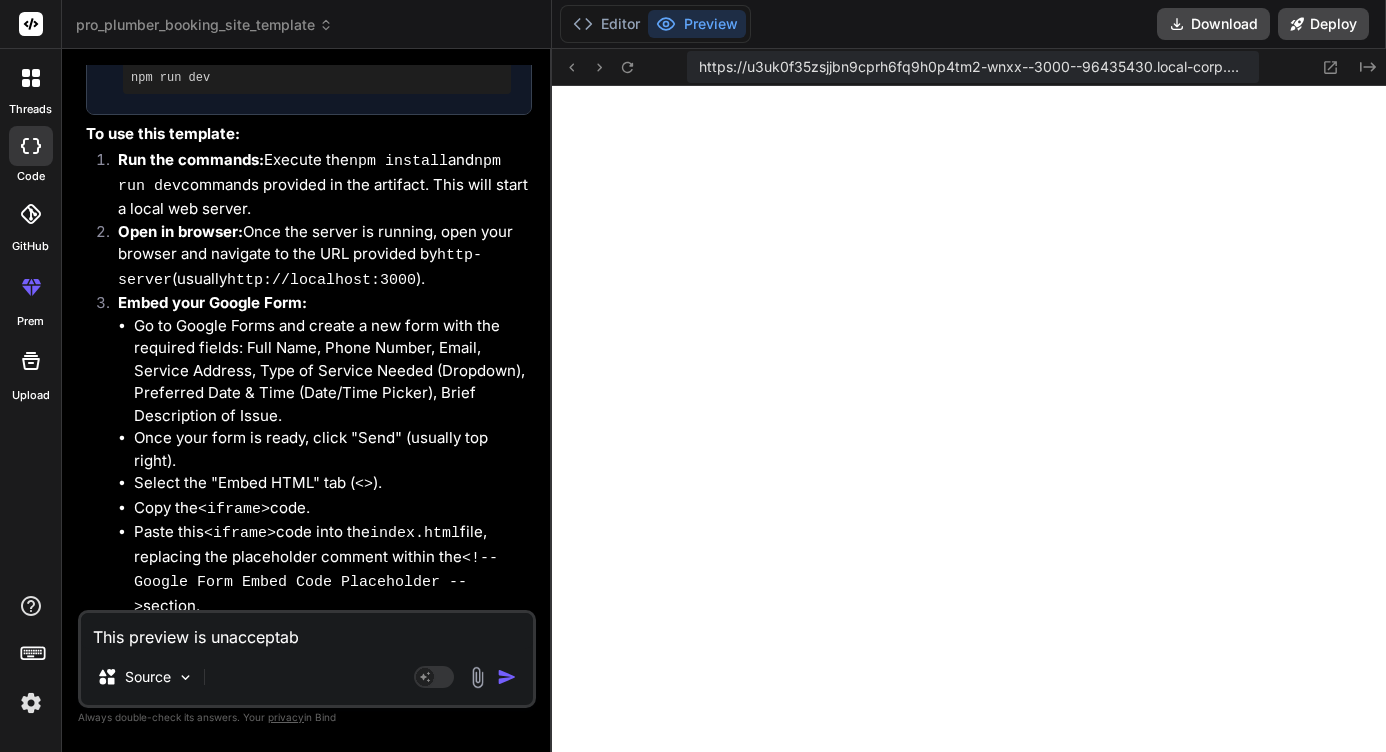 type on "This preview is unacceptabl" 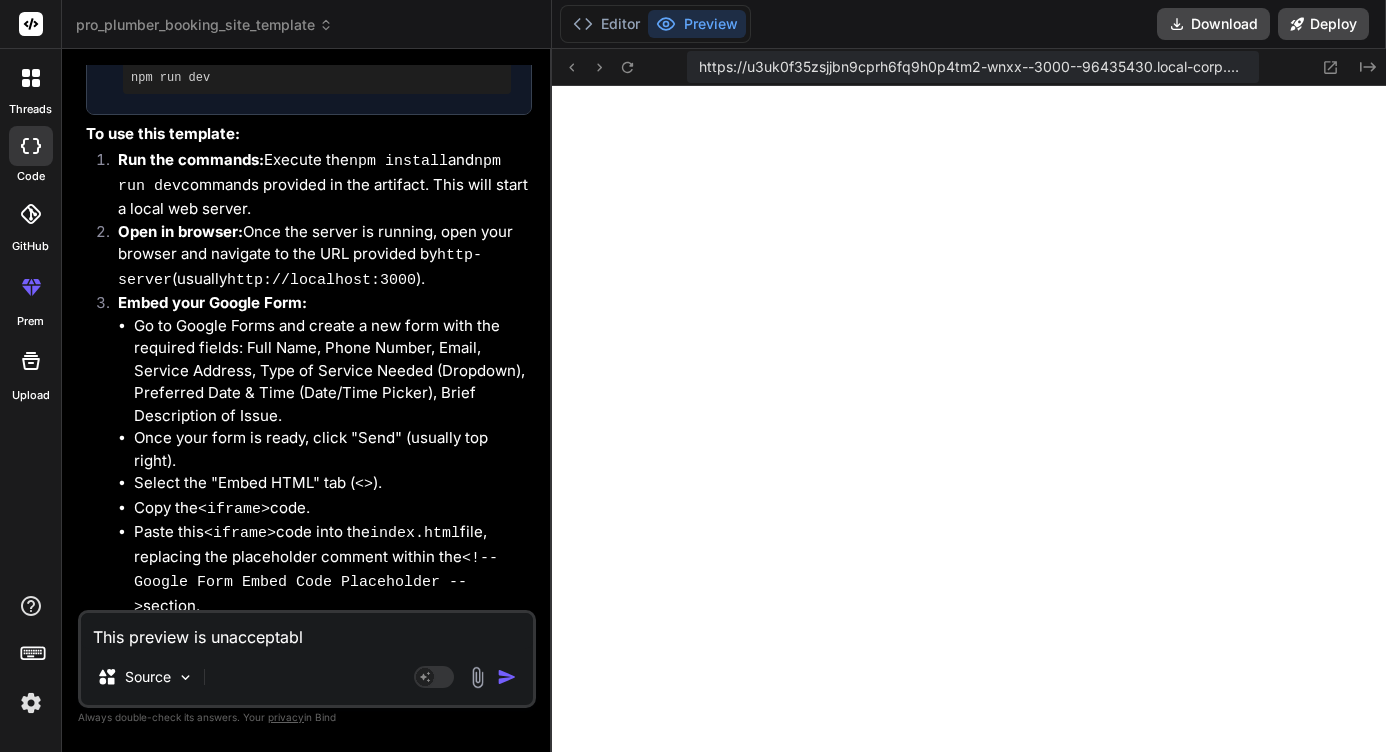 type on "This preview is unacceptable" 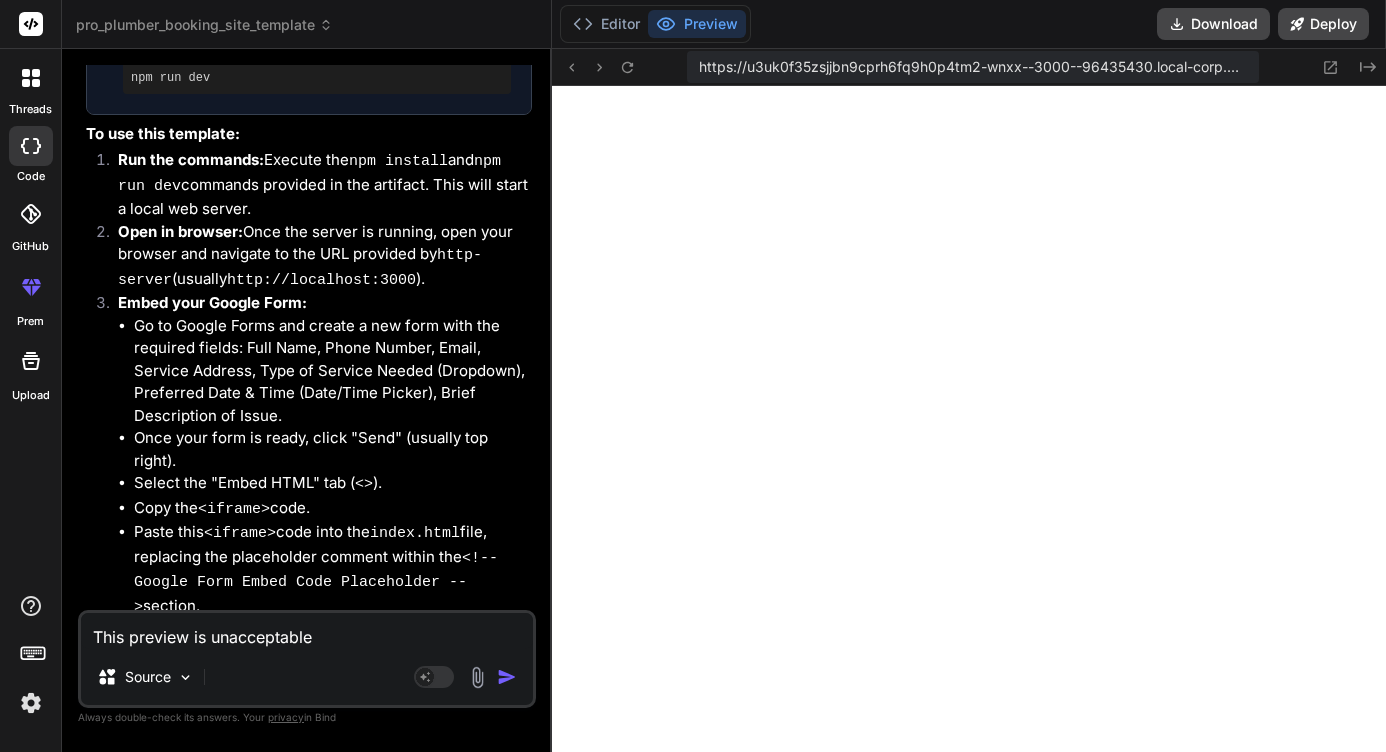 type on "x" 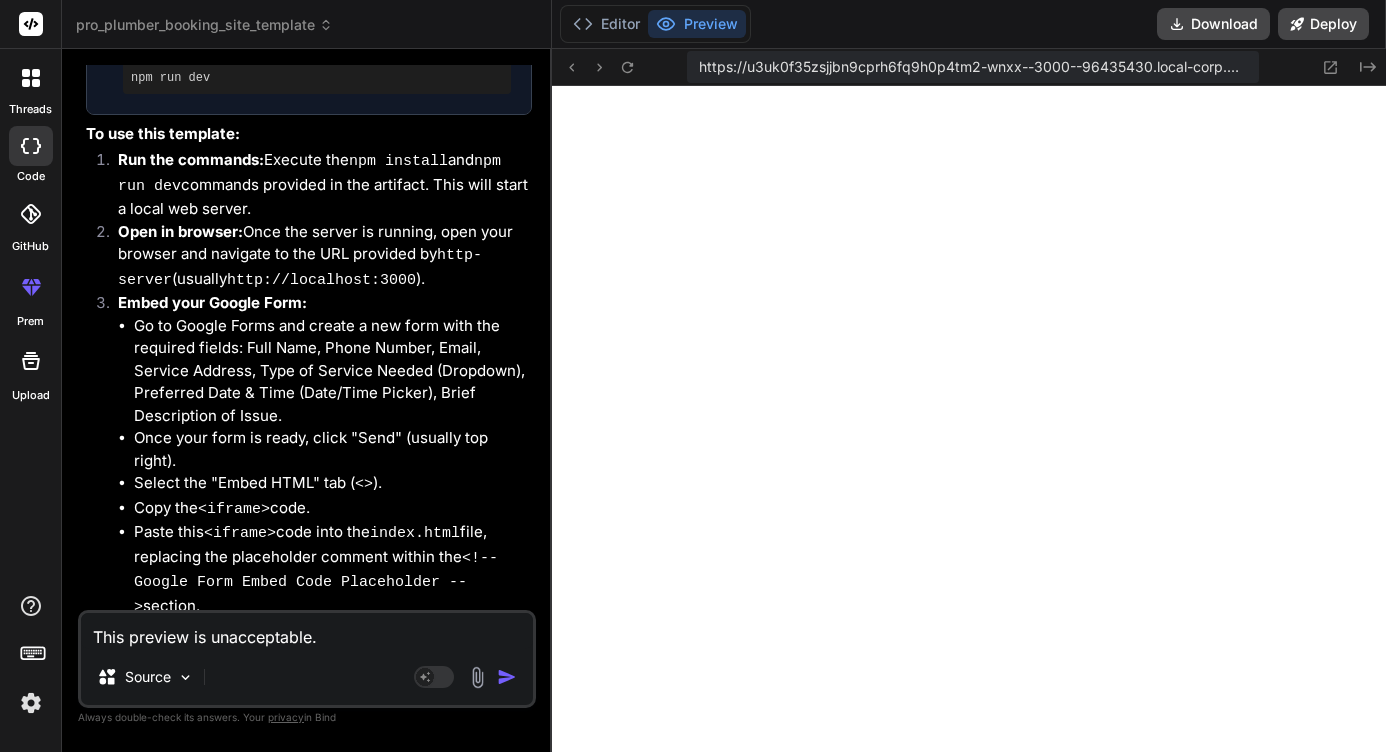 type on "This preview is unacceptable." 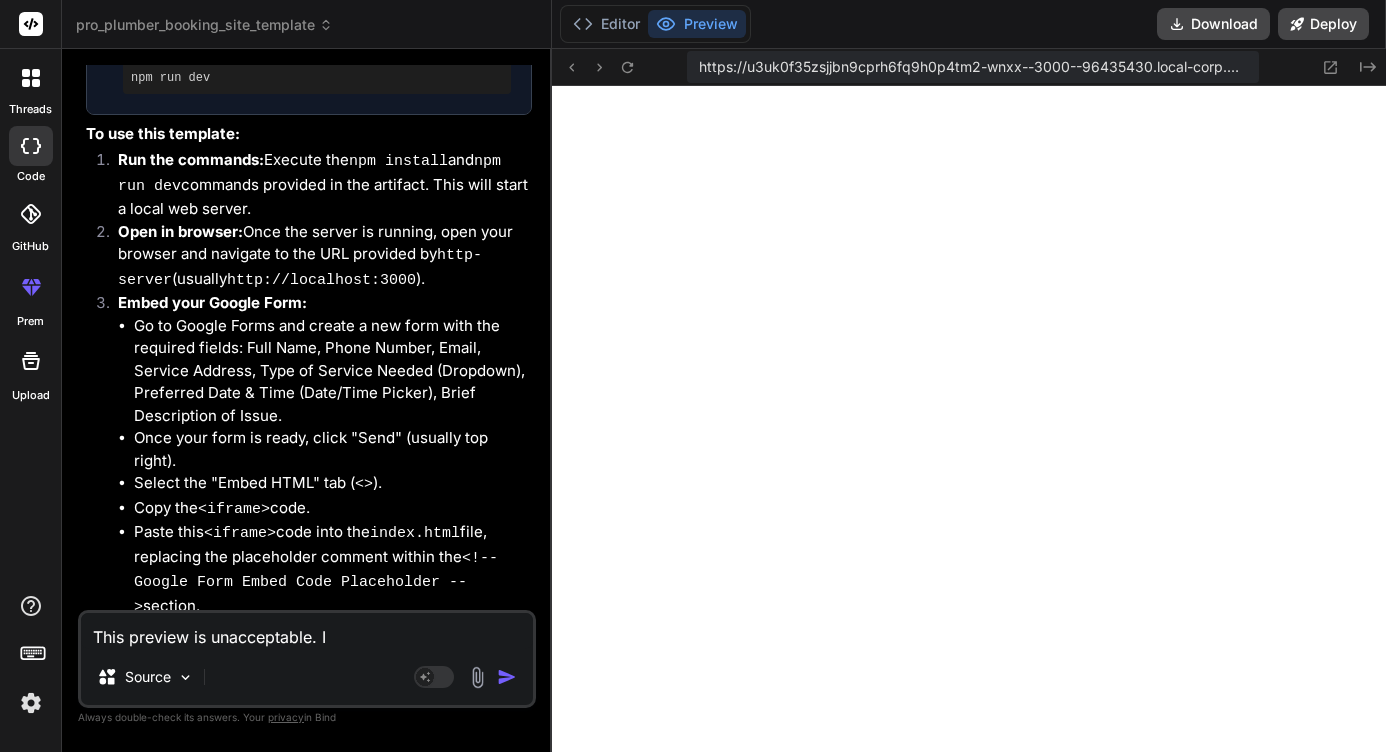 type on "This preview is unacceptable. I" 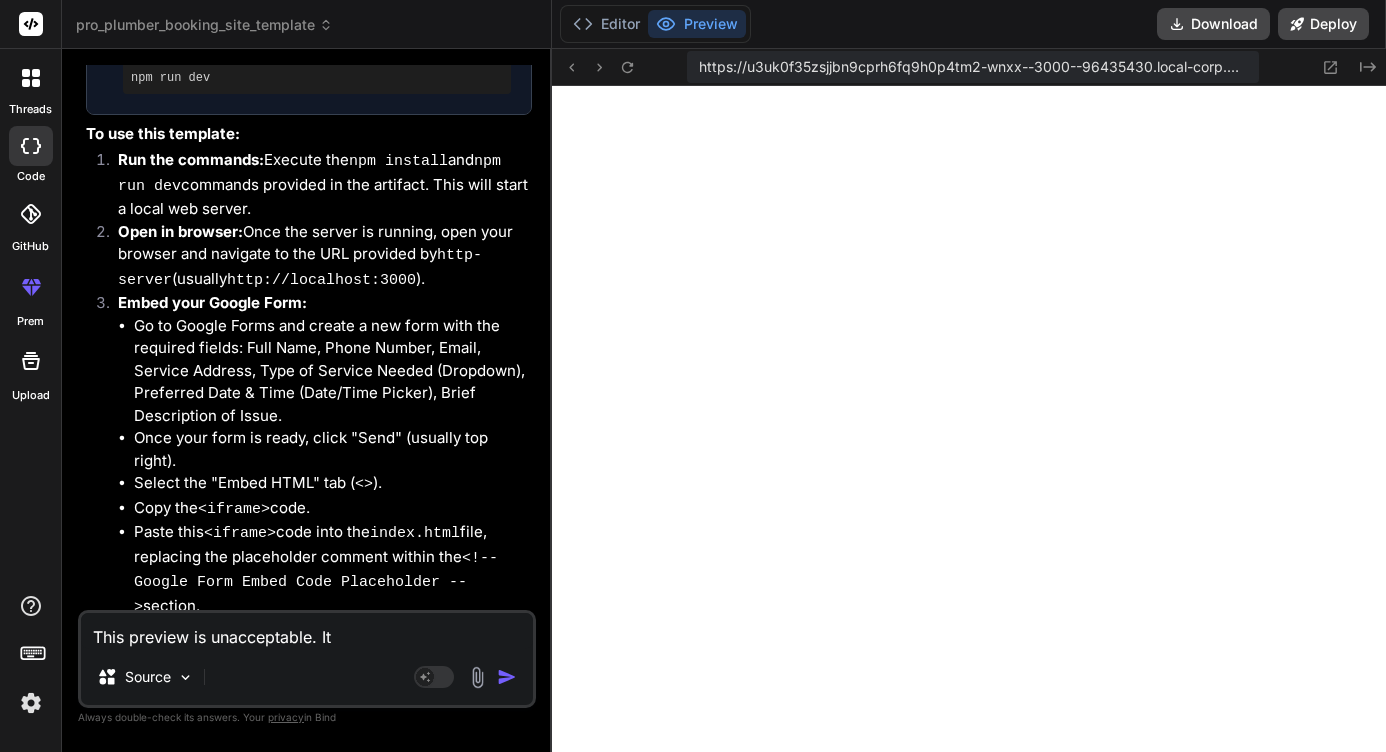 type on "This preview is unacceptable. It" 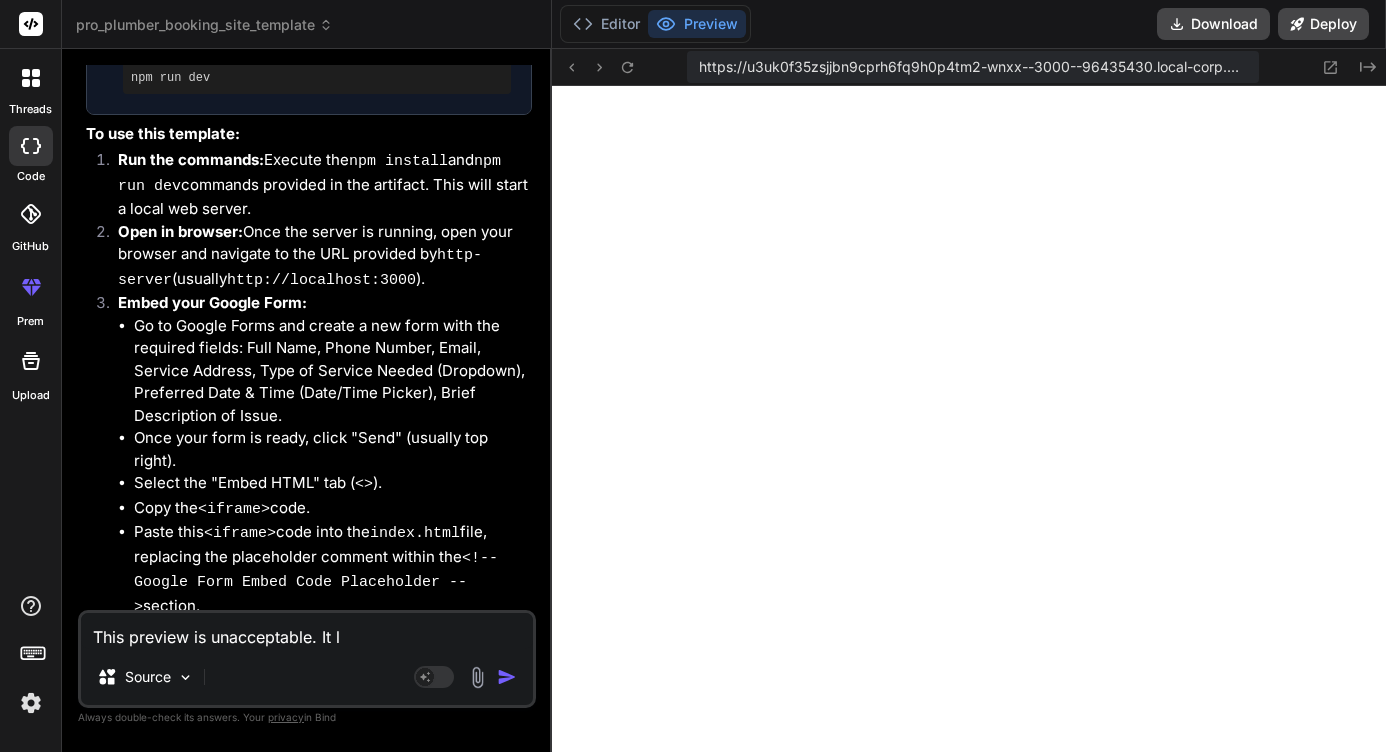 type on "This preview is unacceptable. It lo" 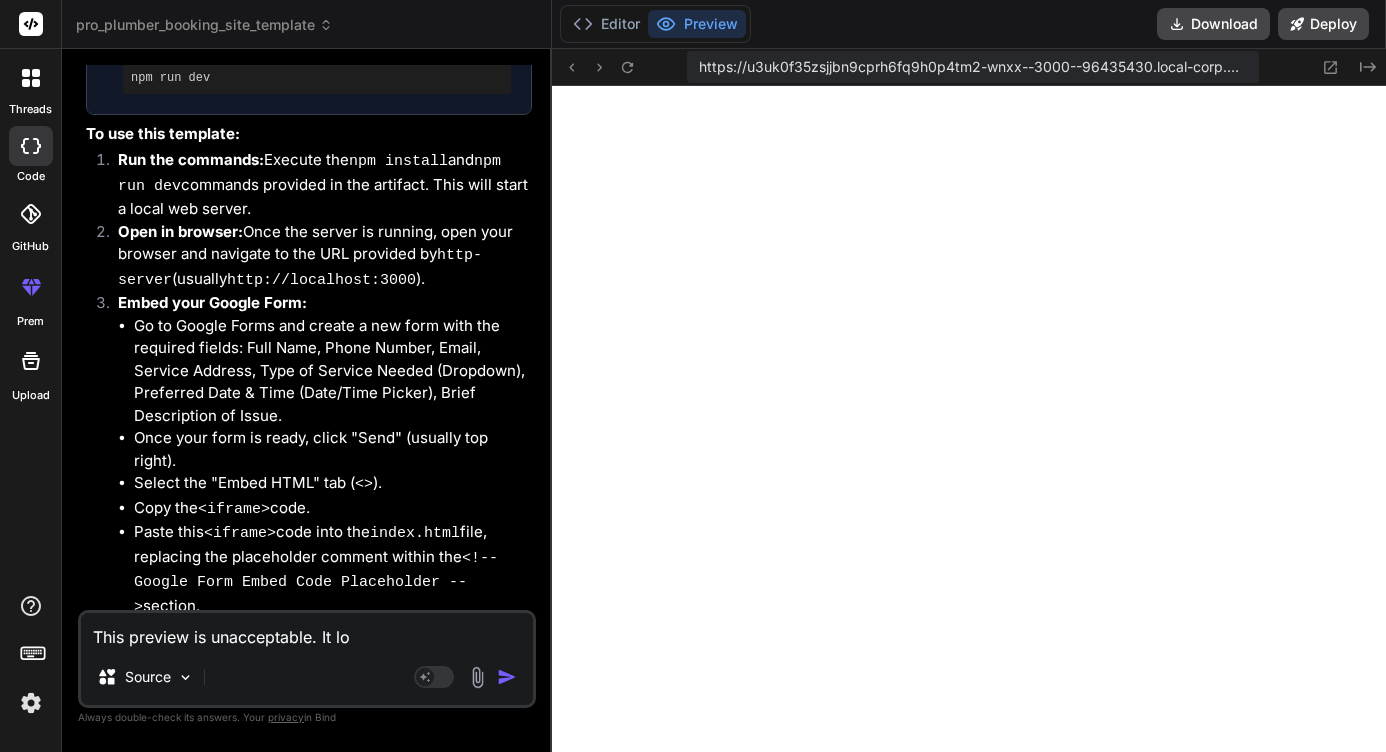 type on "This preview is unacceptable. It loo" 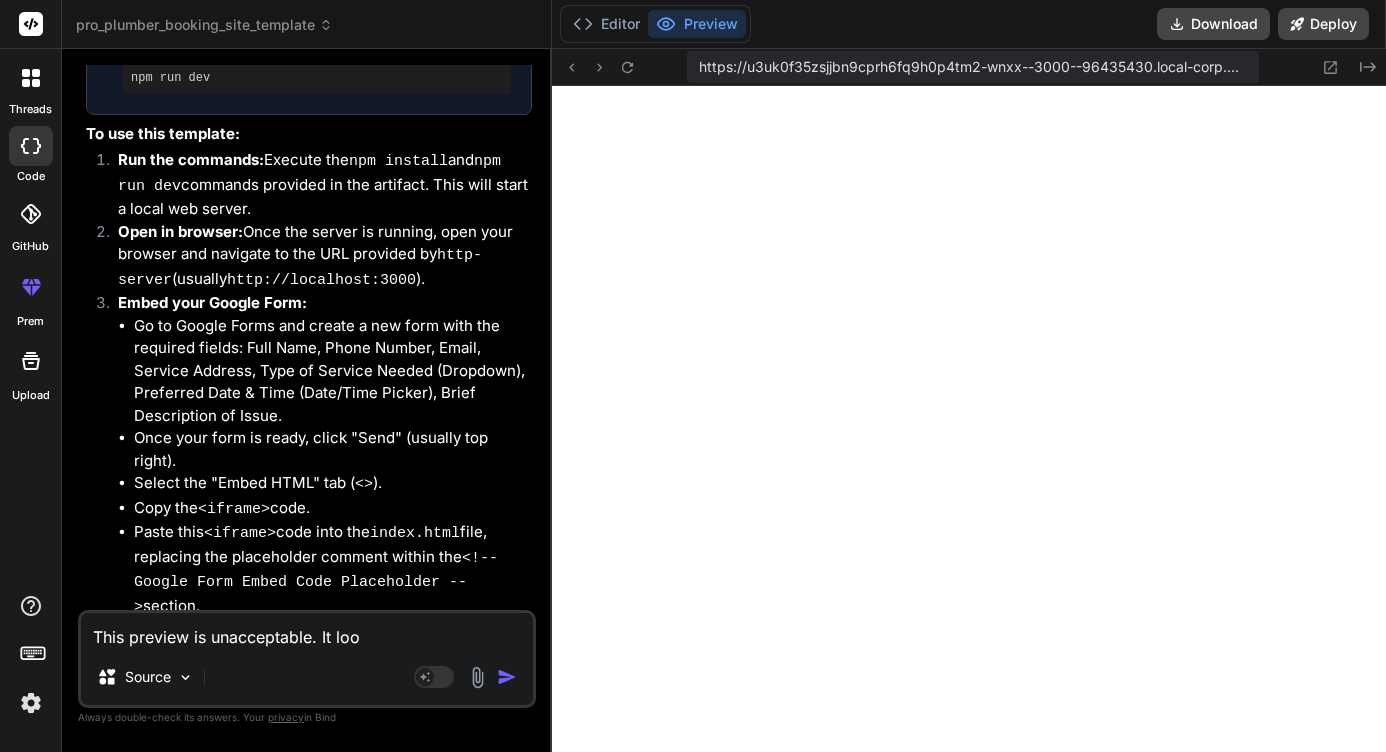 type on "This preview is unacceptable. It look" 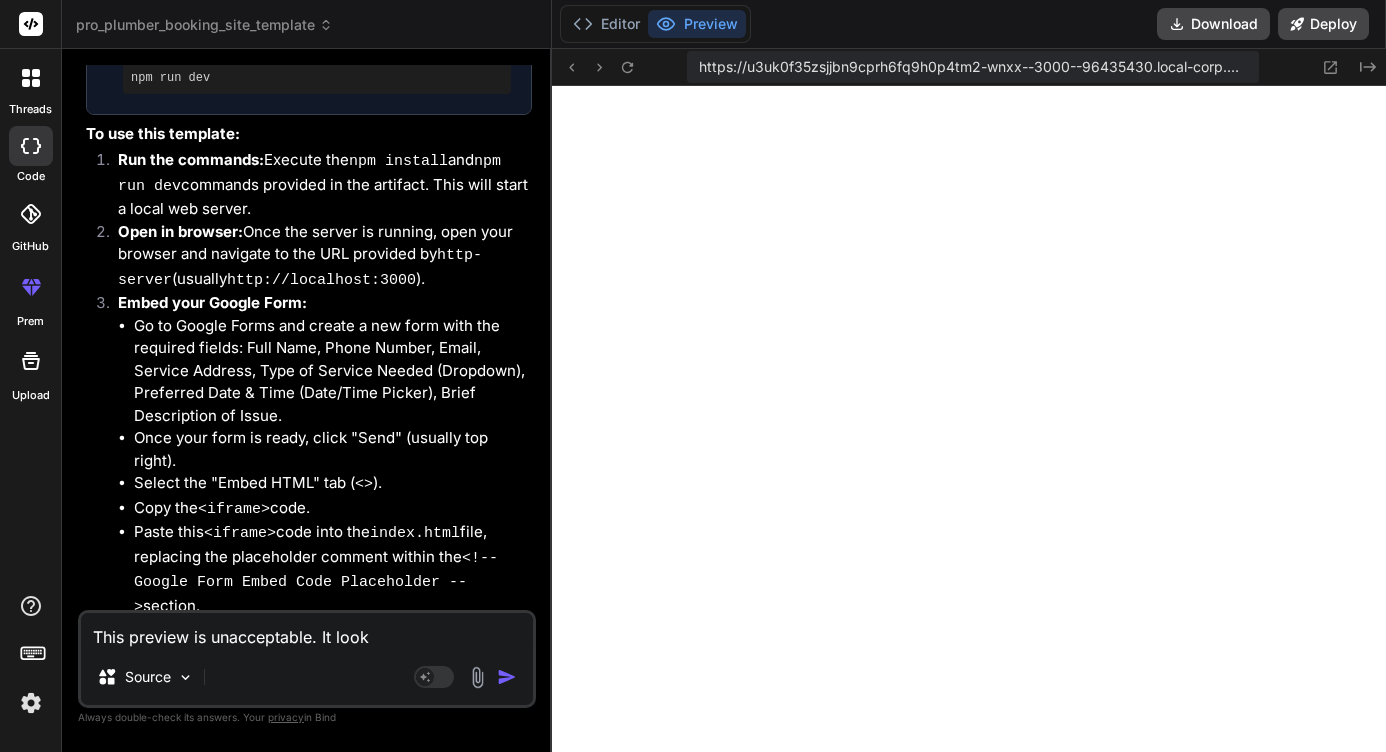 type on "This preview is unacceptable. It looks" 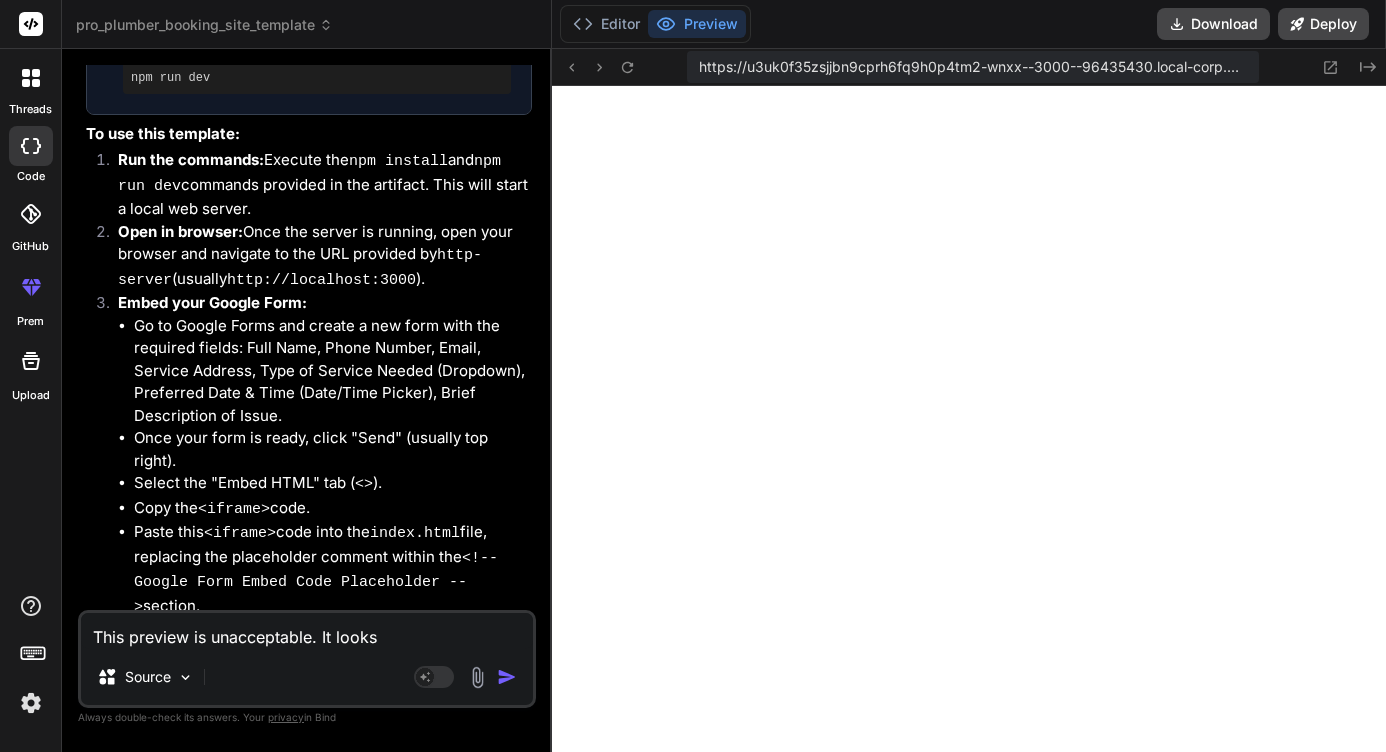 type on "This preview is unacceptable. It looks" 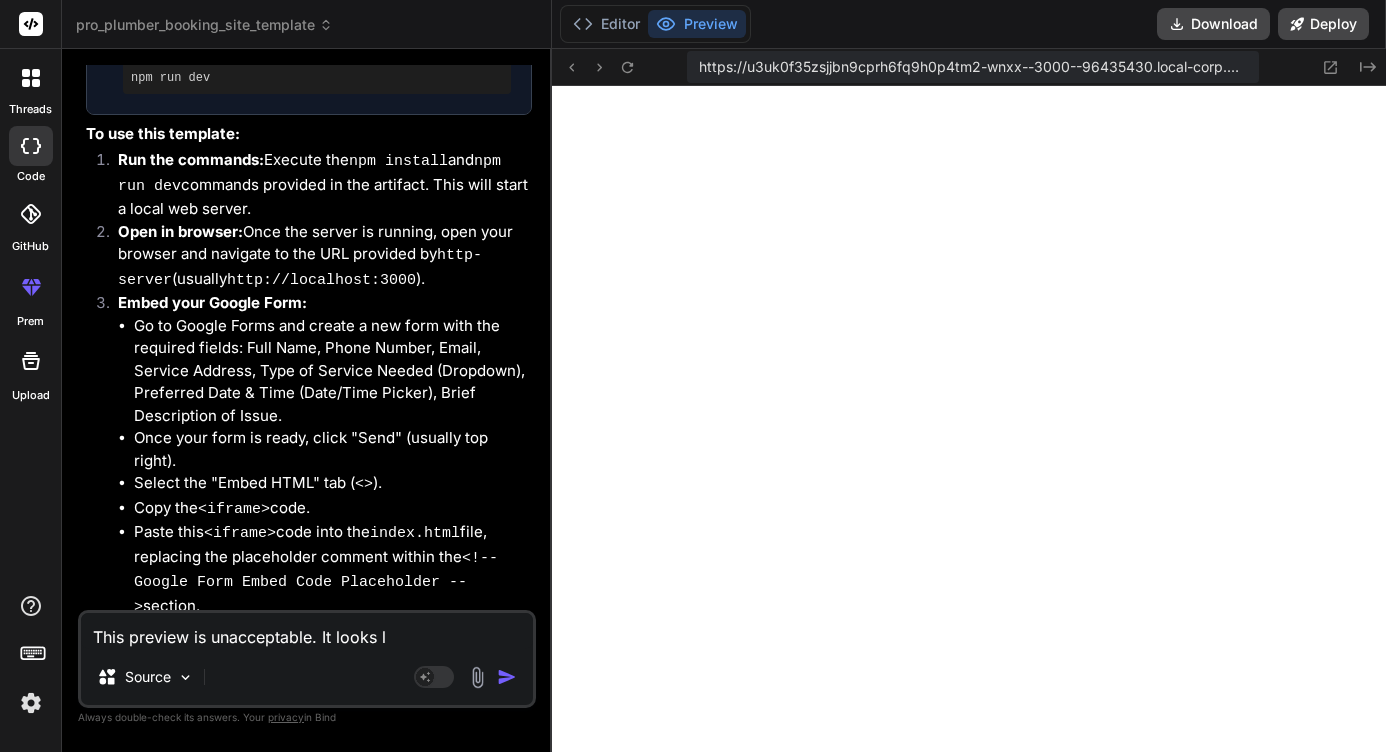 type on "This preview is unacceptable. It looks li" 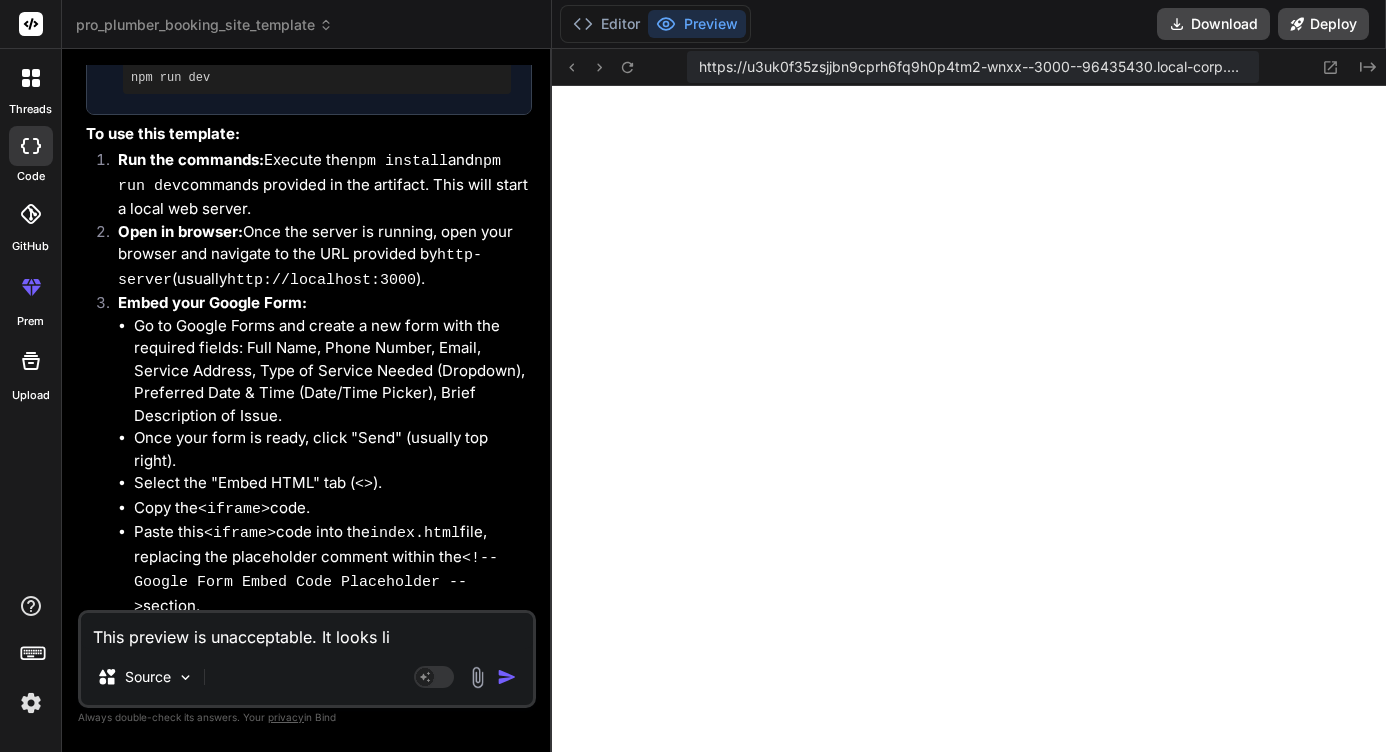 type on "This preview is unacceptable. It looks lik" 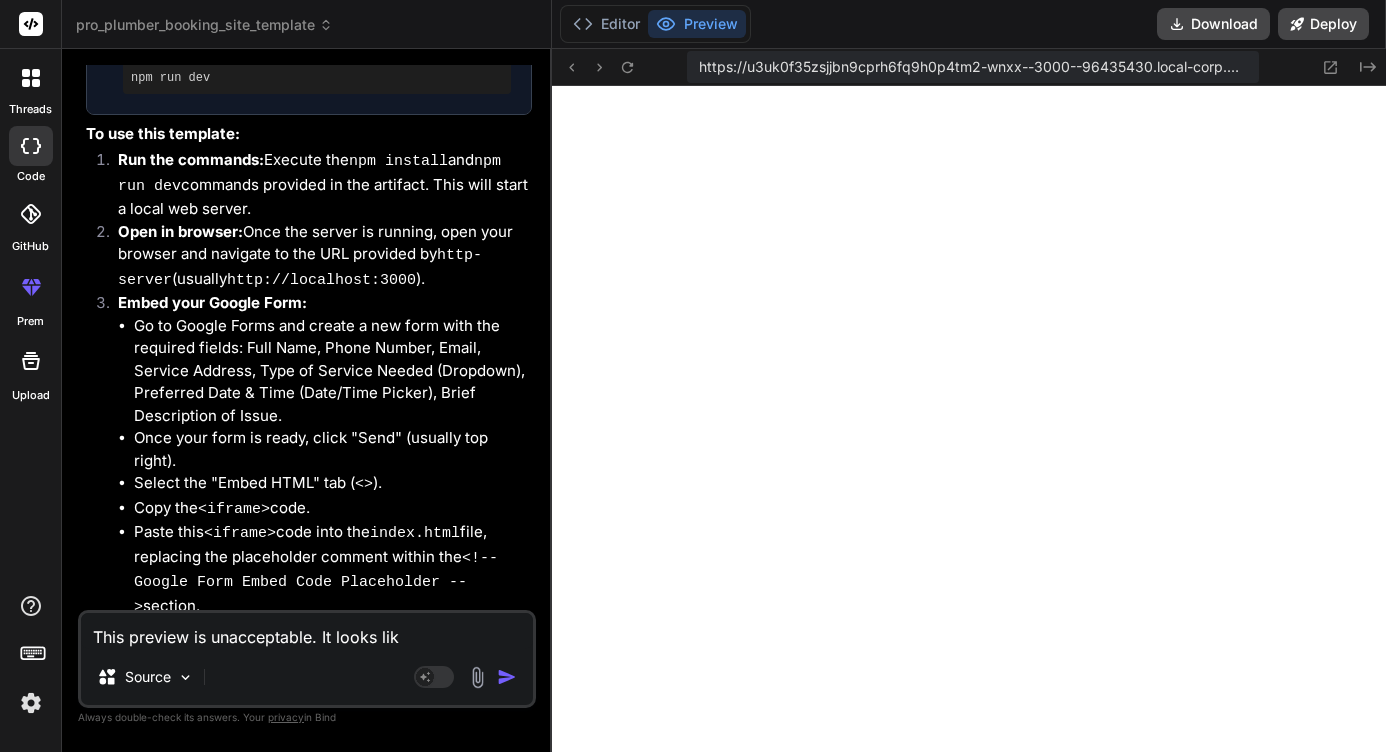 type on "This preview is unacceptable. It looks like" 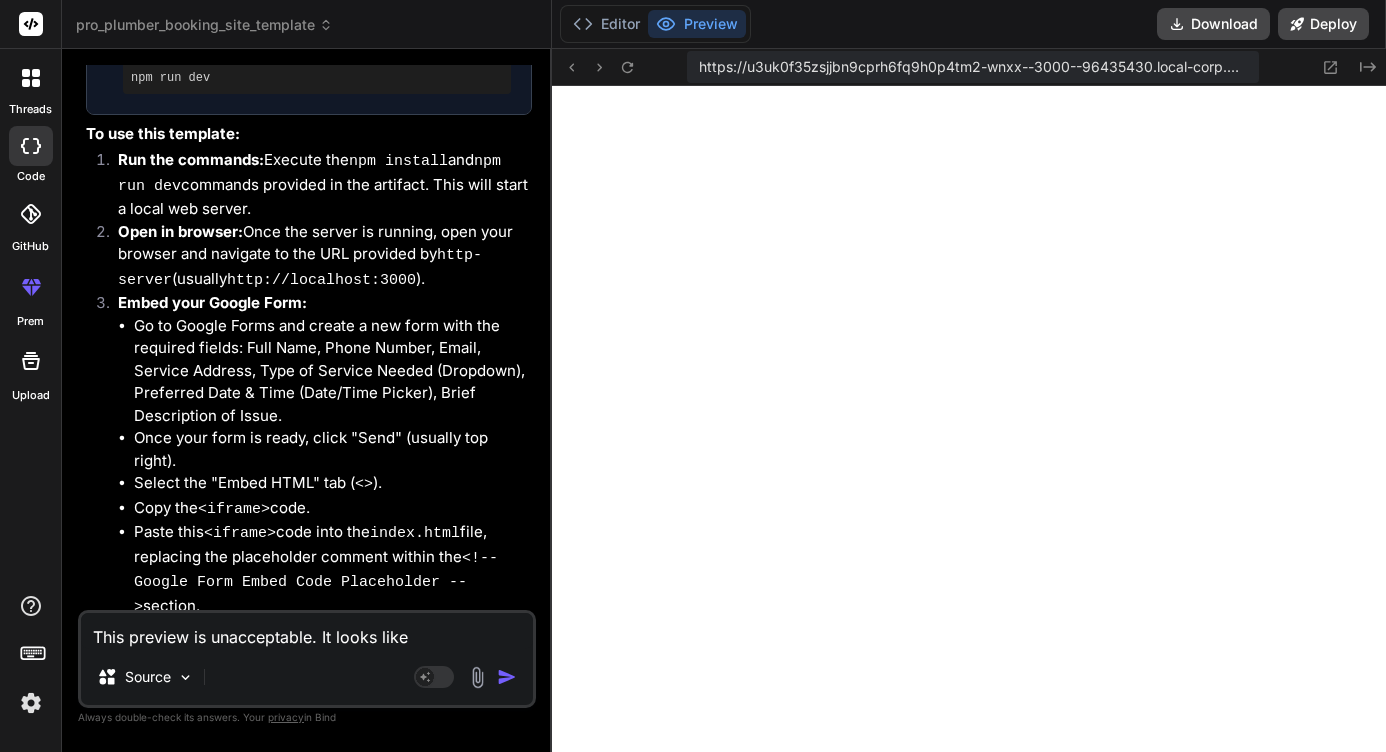 type on "x" 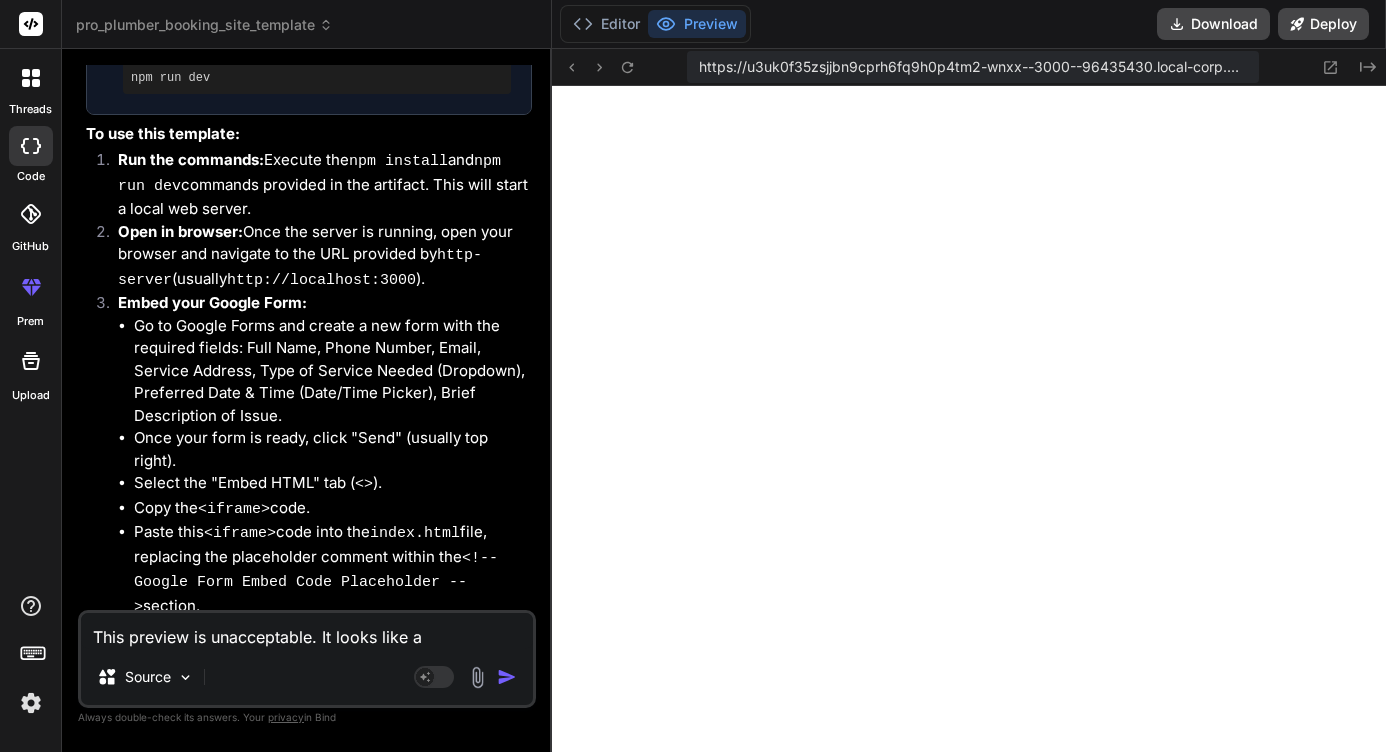 type on "This preview is unacceptable. It looks like a" 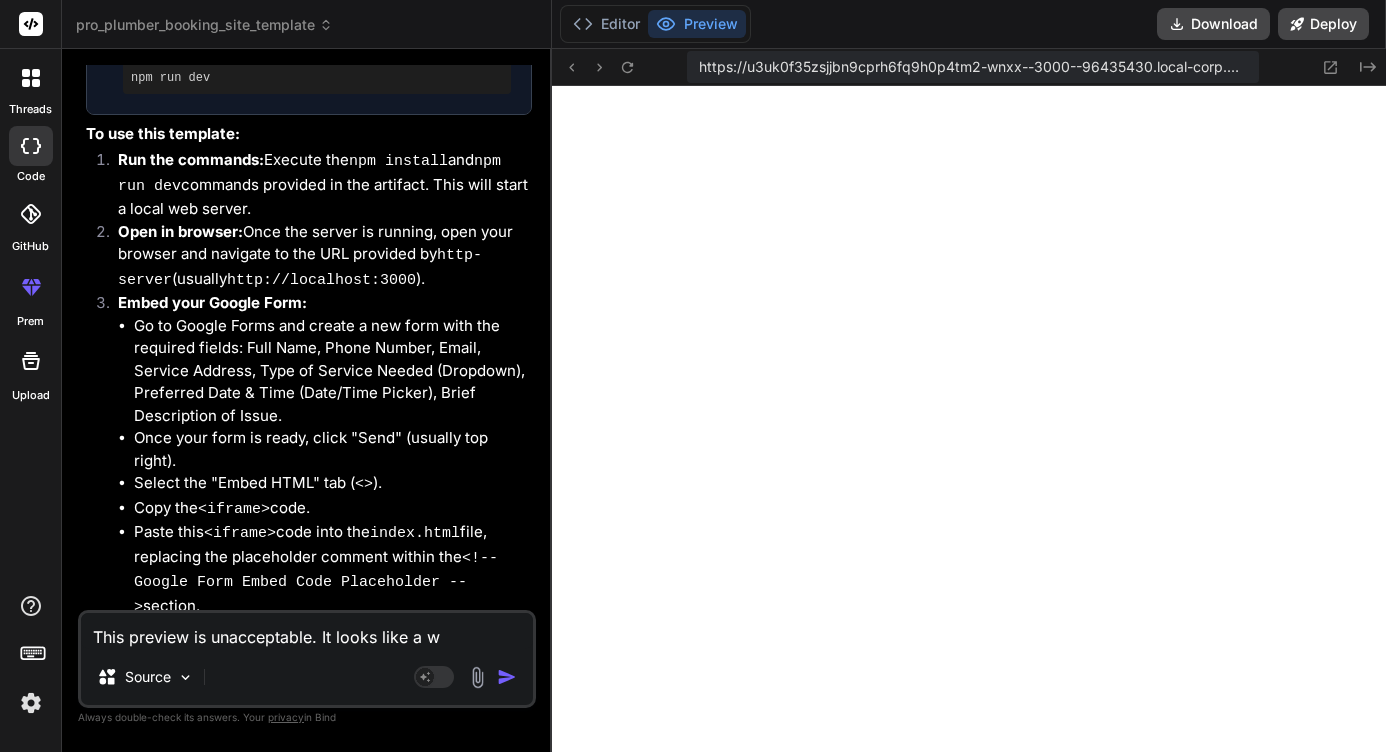 type on "This preview is unacceptable. It looks like a we" 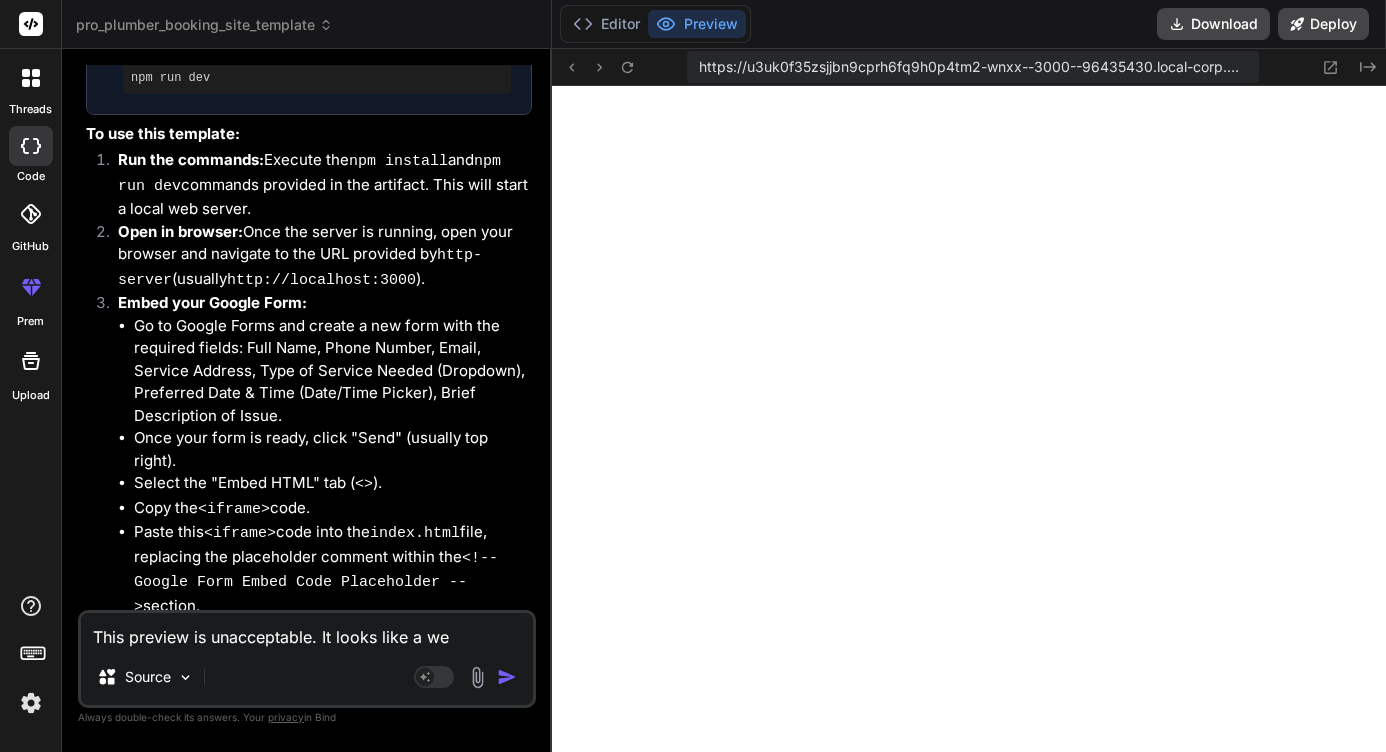 type on "This preview is unacceptable. It looks like a web" 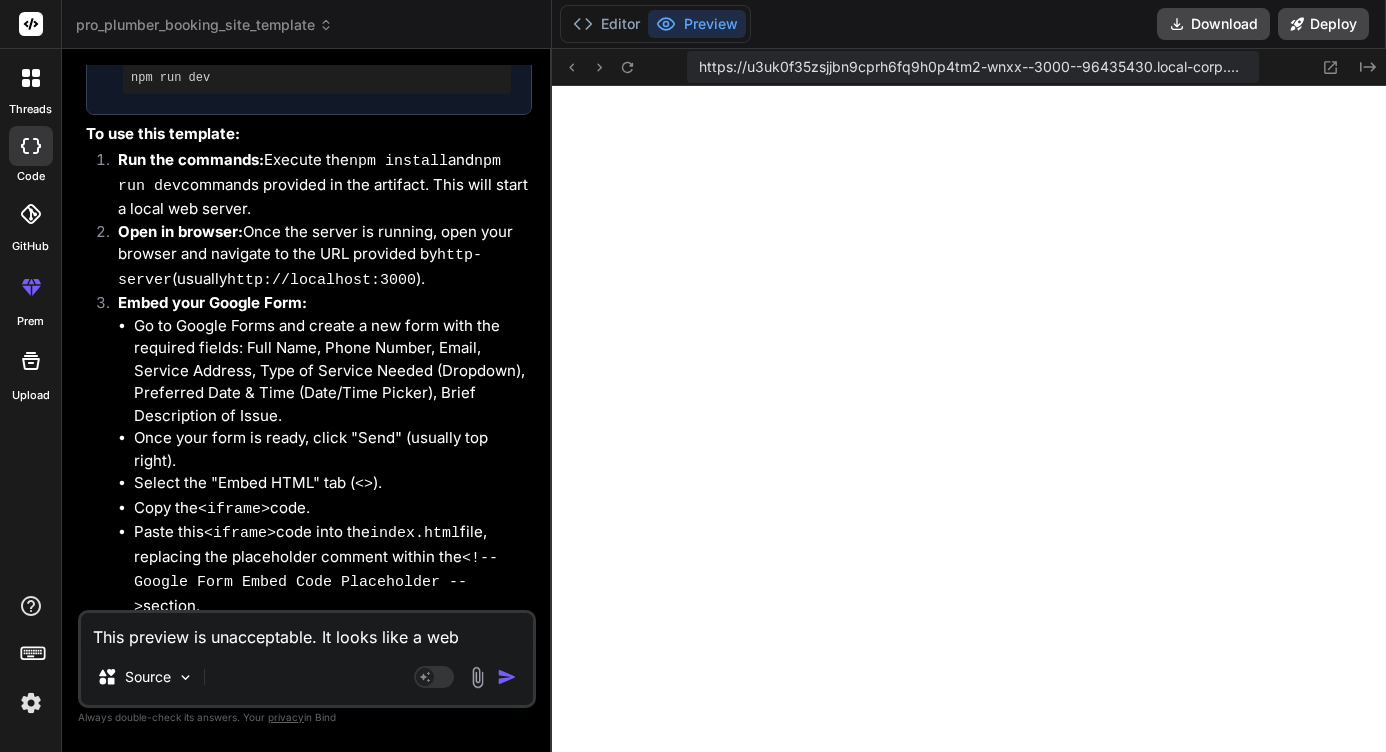 type on "This preview is unacceptable. It looks like a webs" 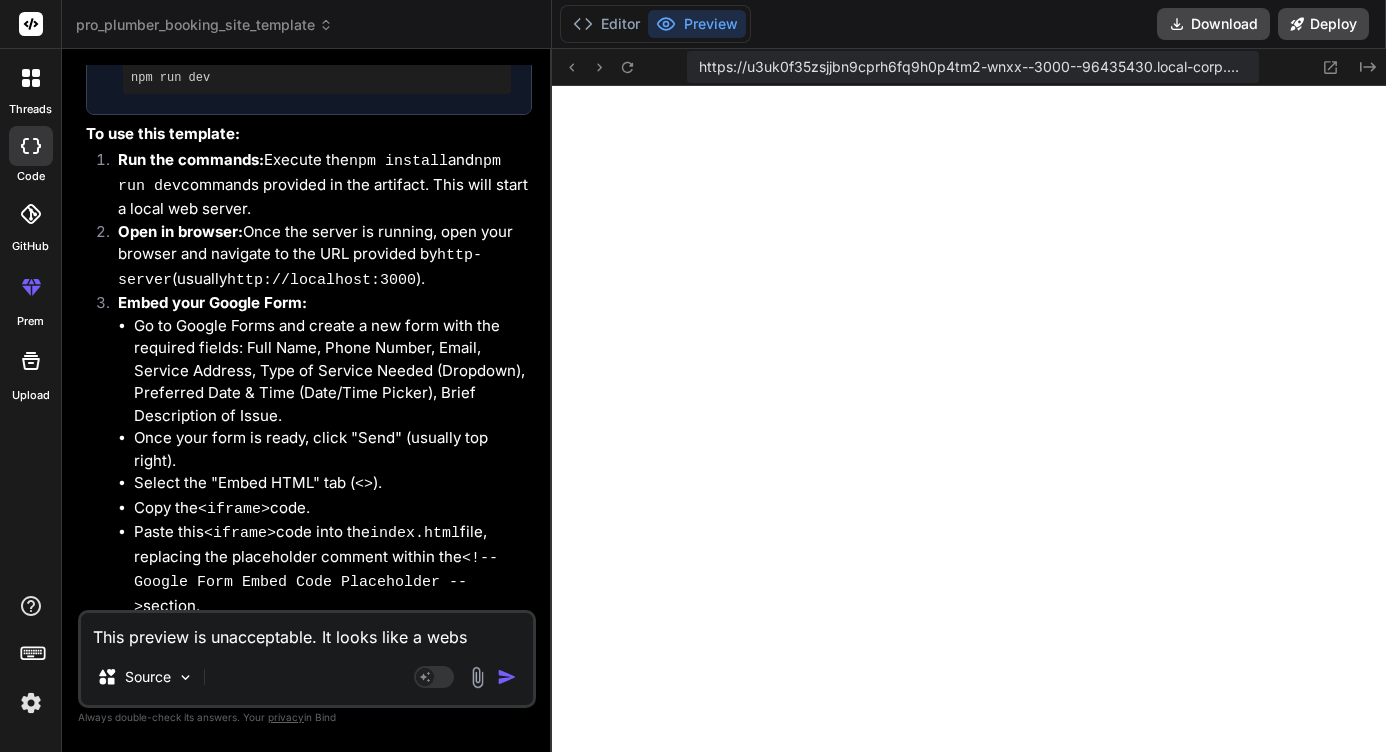 type on "This preview is unacceptable. It looks like a websi" 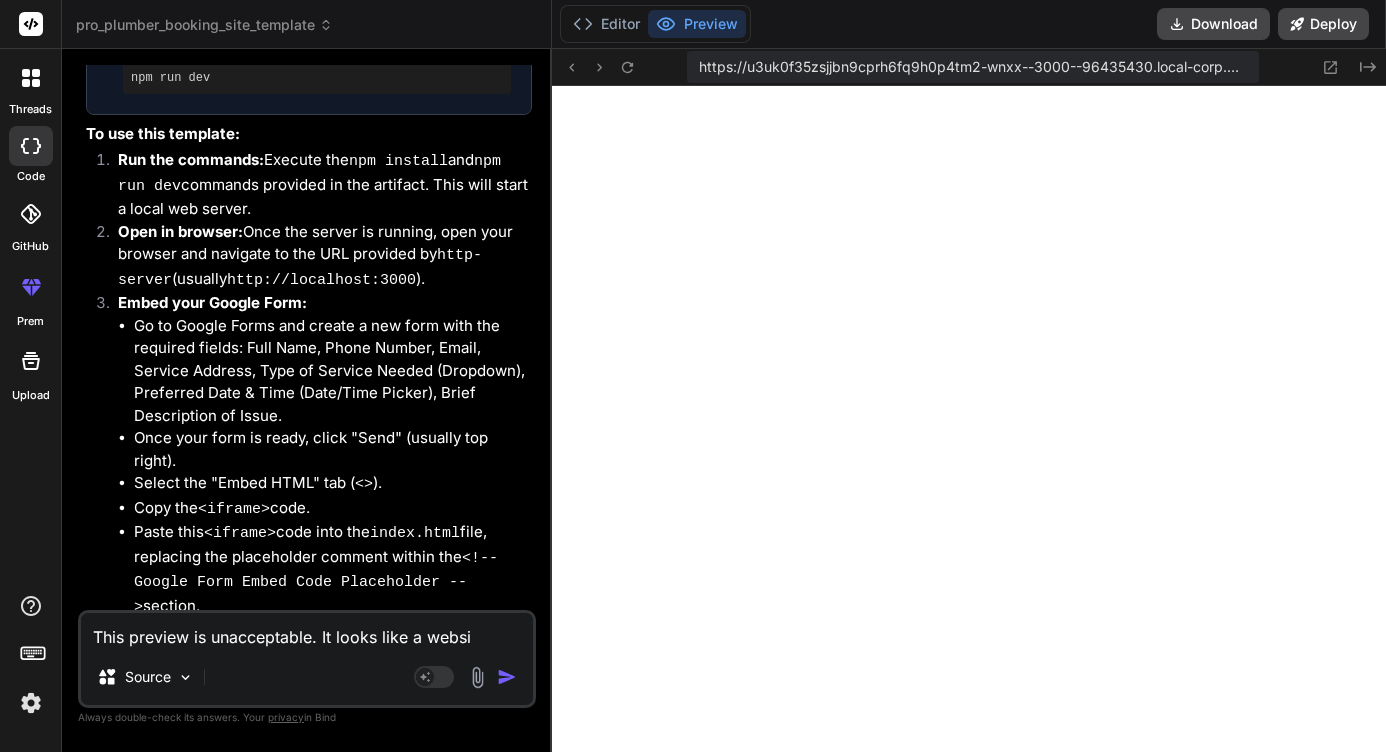 type on "This preview is unacceptable. It looks like a websit" 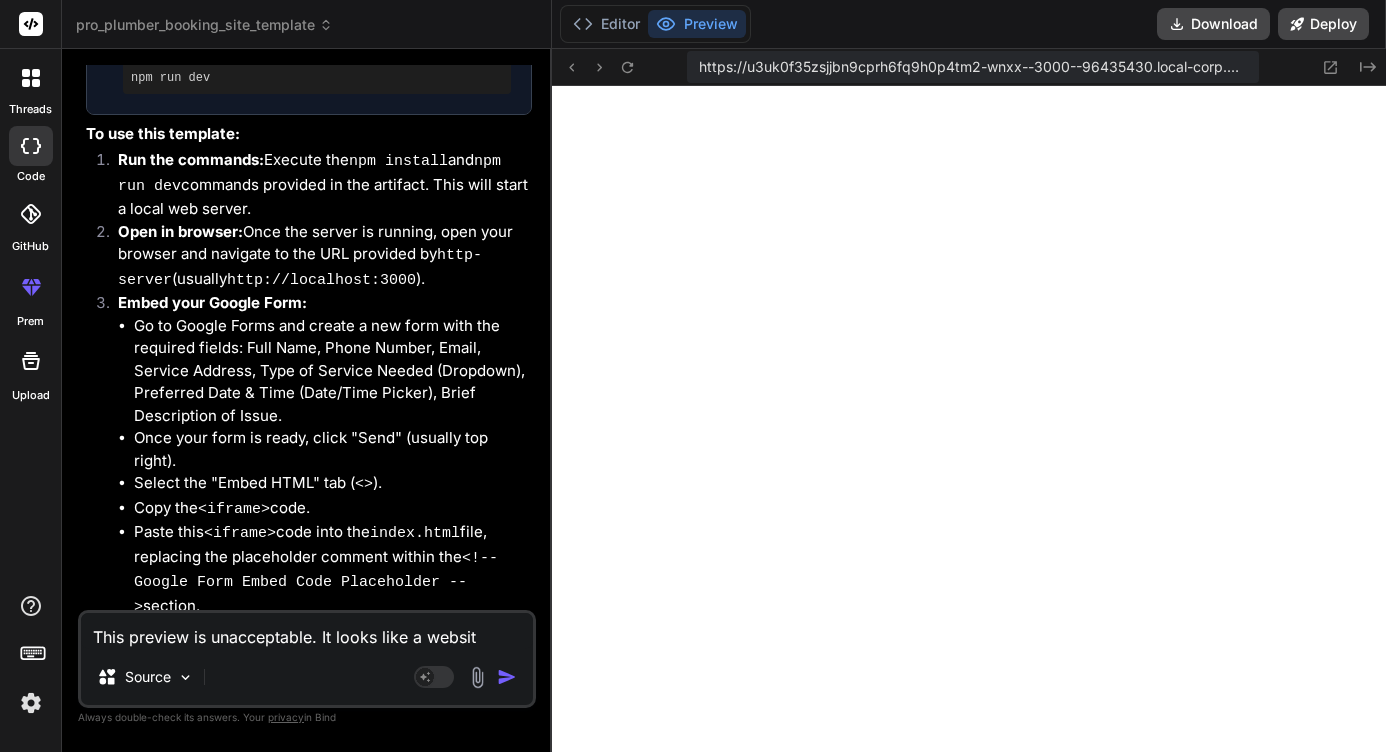 type on "This preview is unacceptable. It looks like a website" 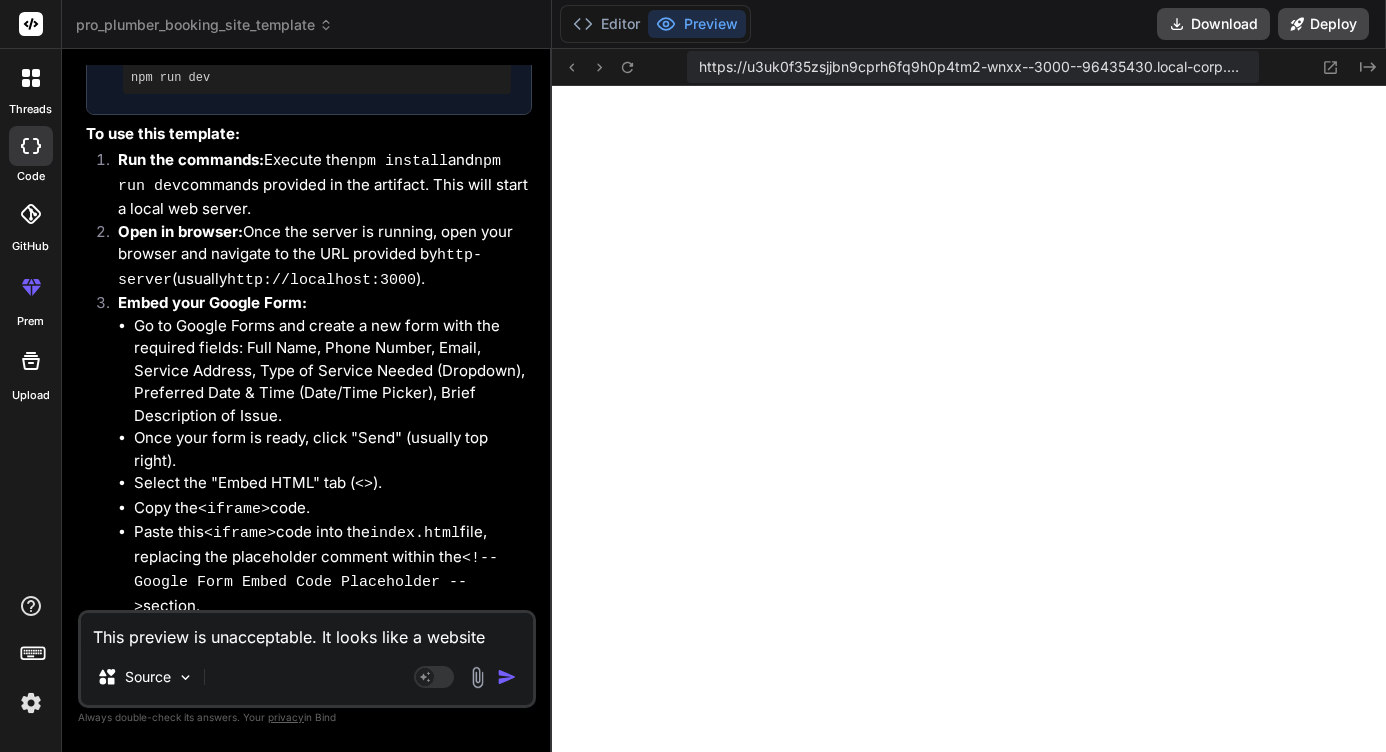 type on "This preview is unacceptable. It looks like a website" 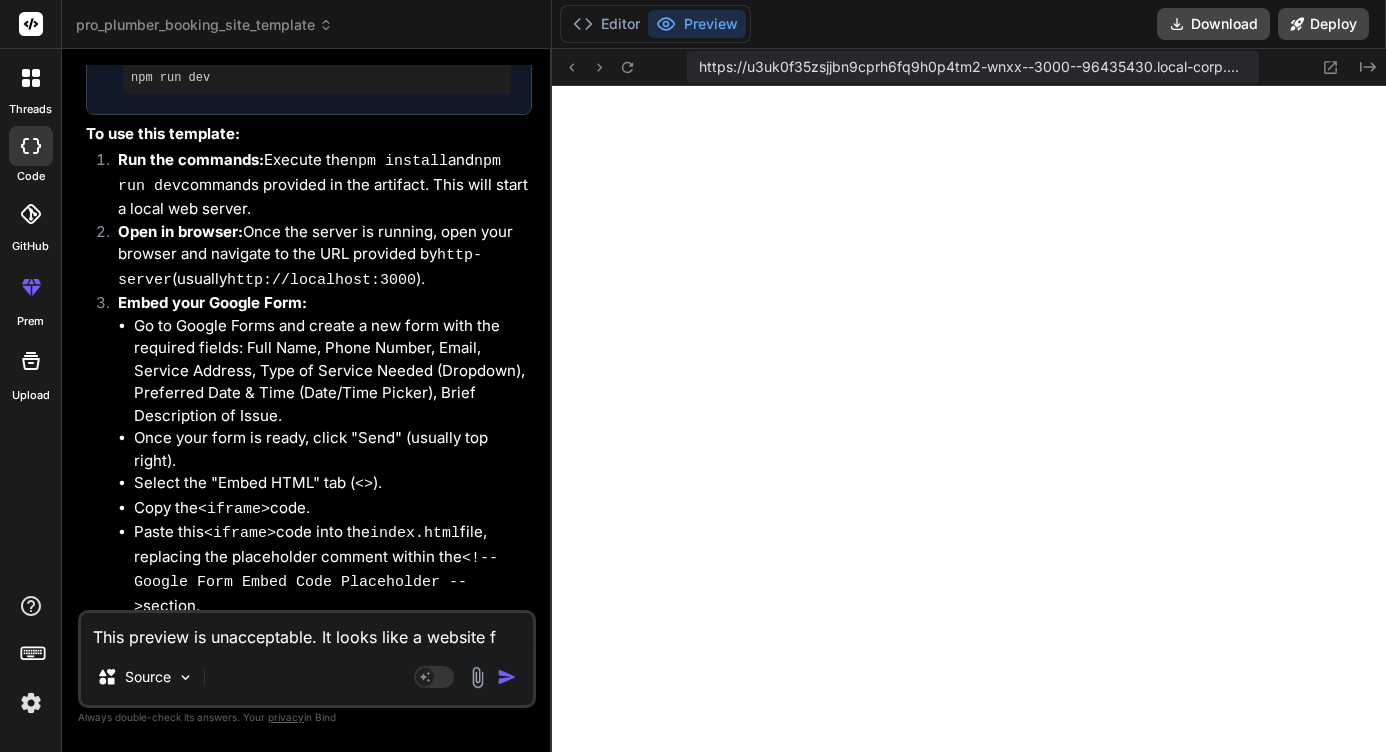 type on "This preview is unacceptable. It looks like a website fr" 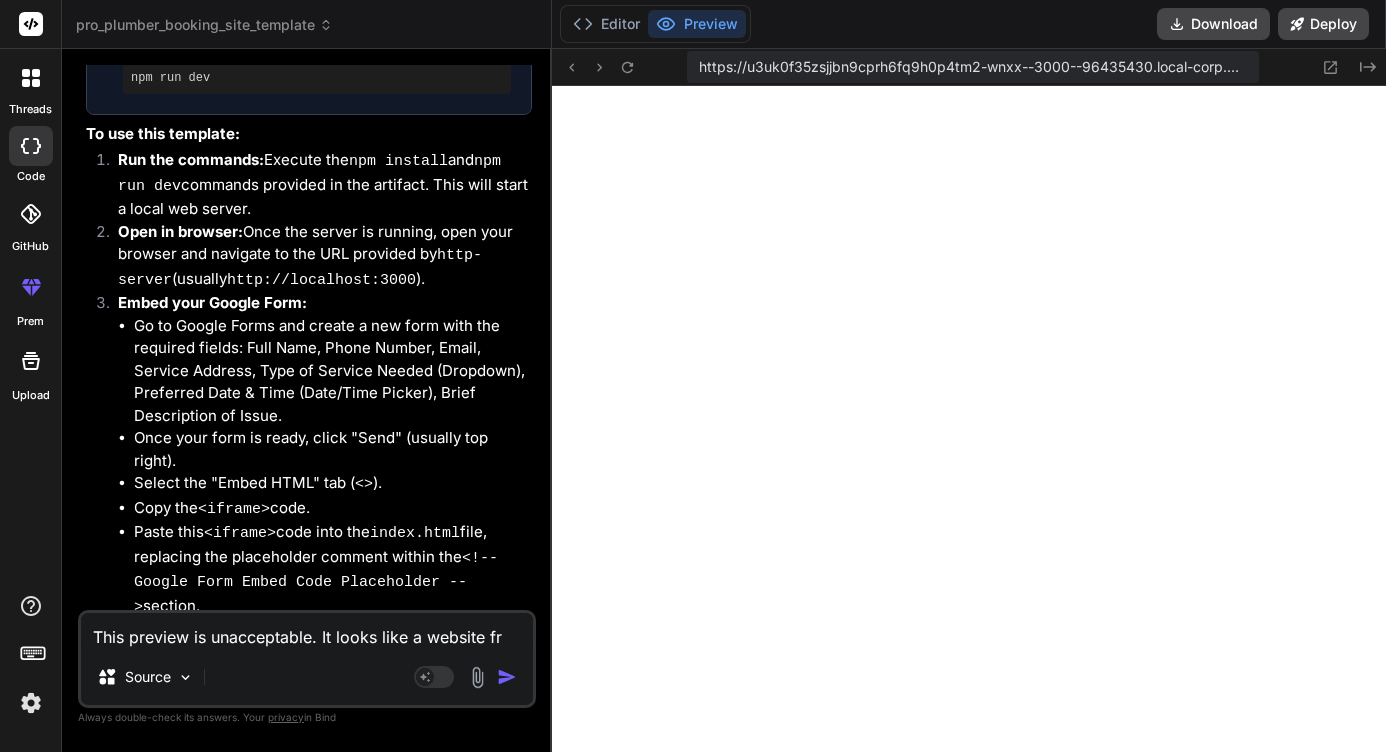 type on "This preview is unacceptable. It looks like a website fro" 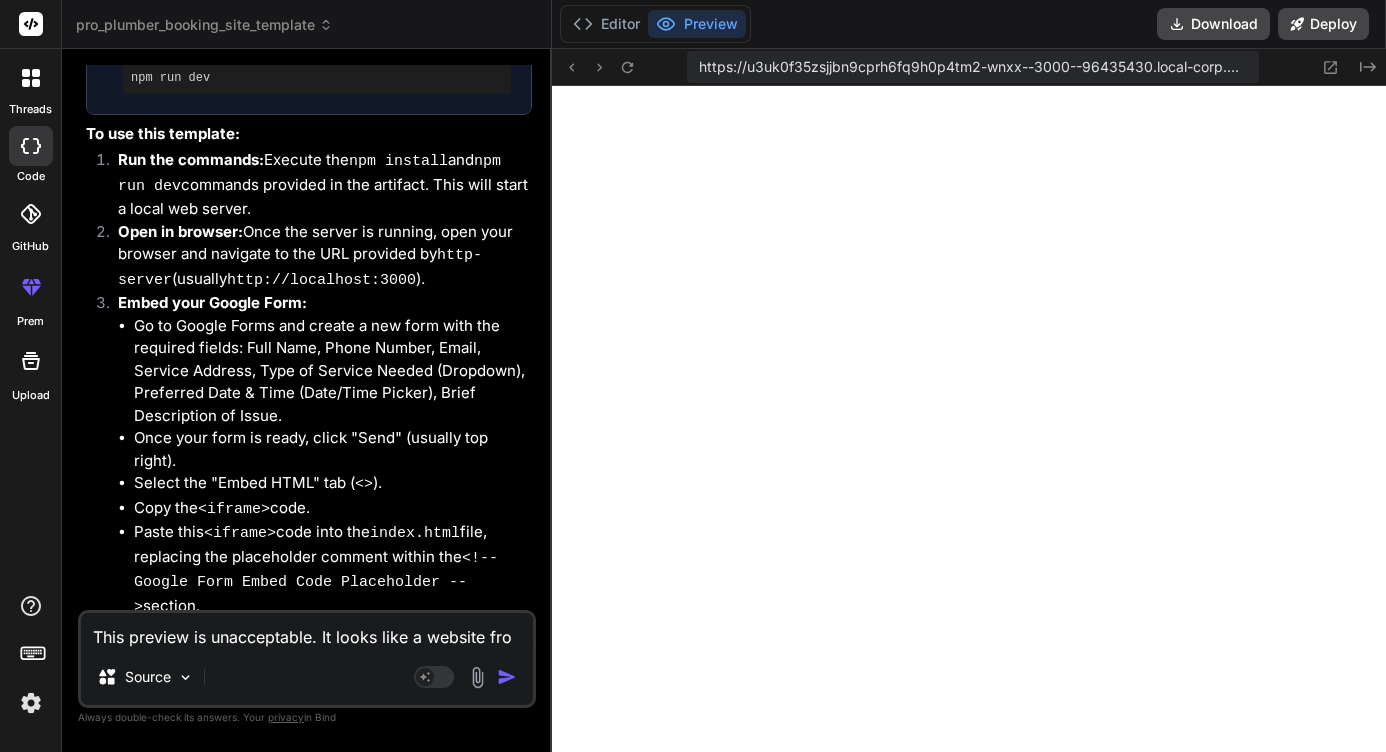 type on "This preview is unacceptable. It looks like a website from" 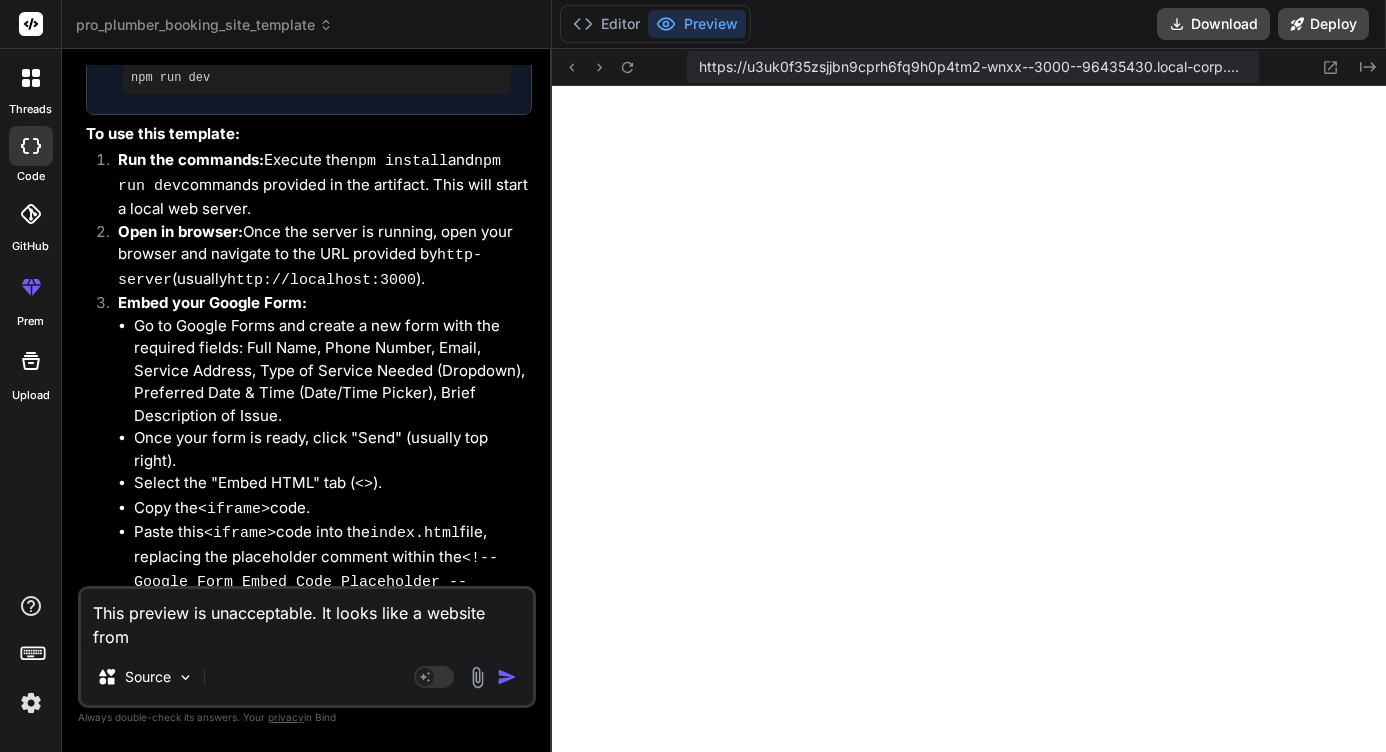 type on "This preview is unacceptable. It looks like a website from" 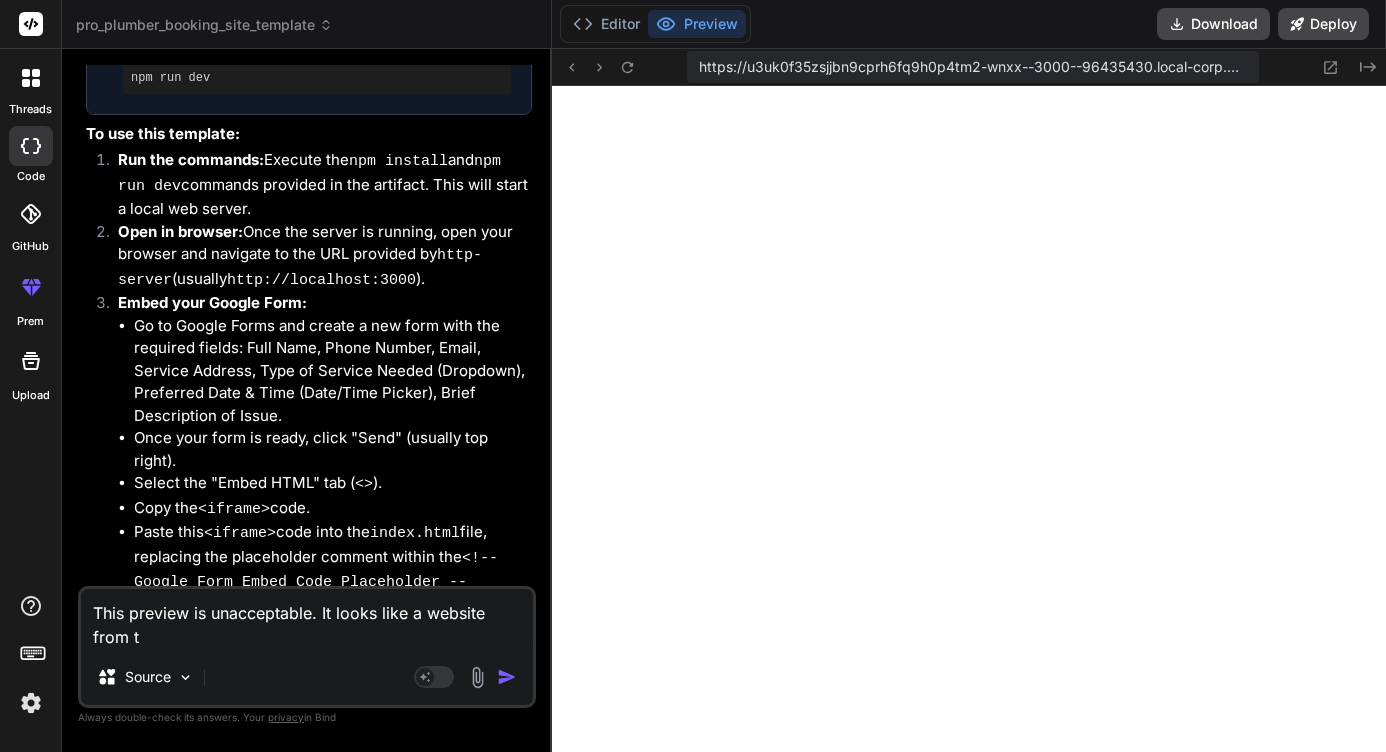 type on "This preview is unacceptable. It looks like a website from th" 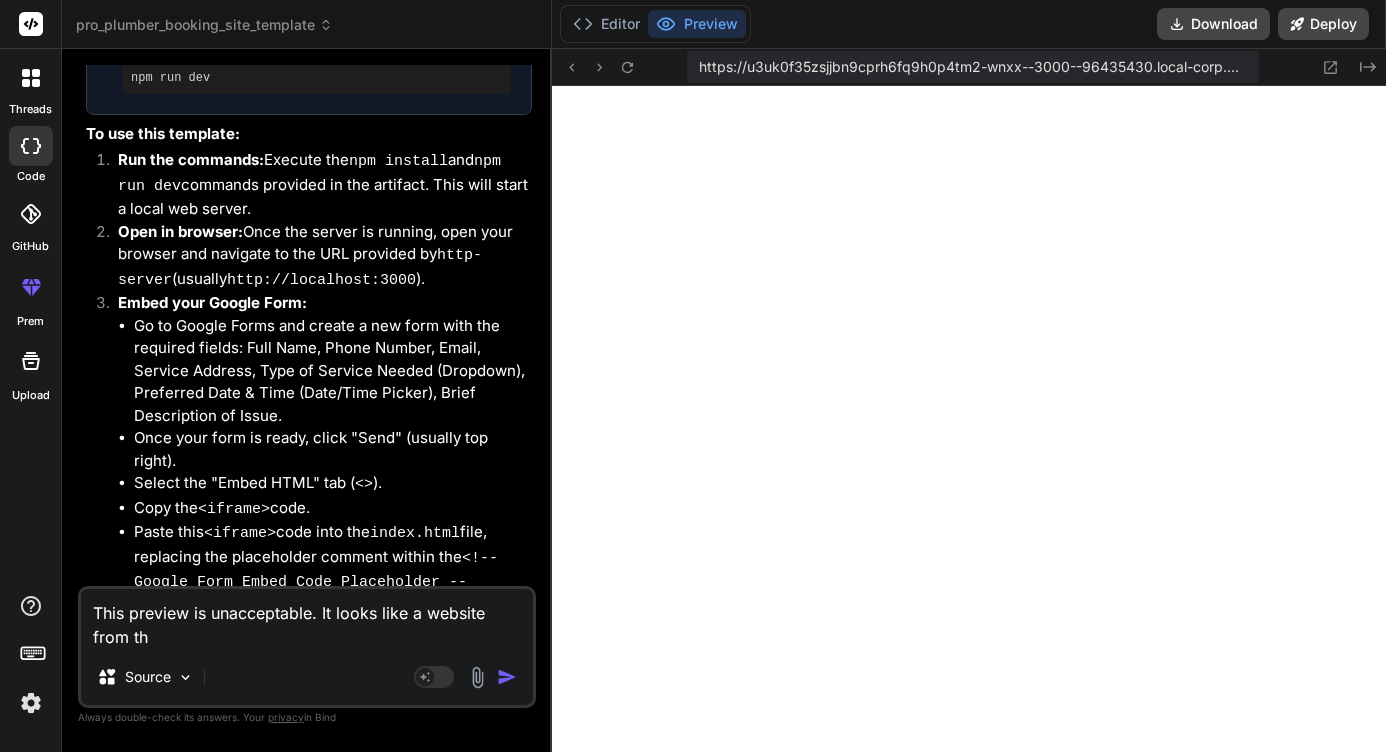 type on "This preview is unacceptable. It looks like a website from the" 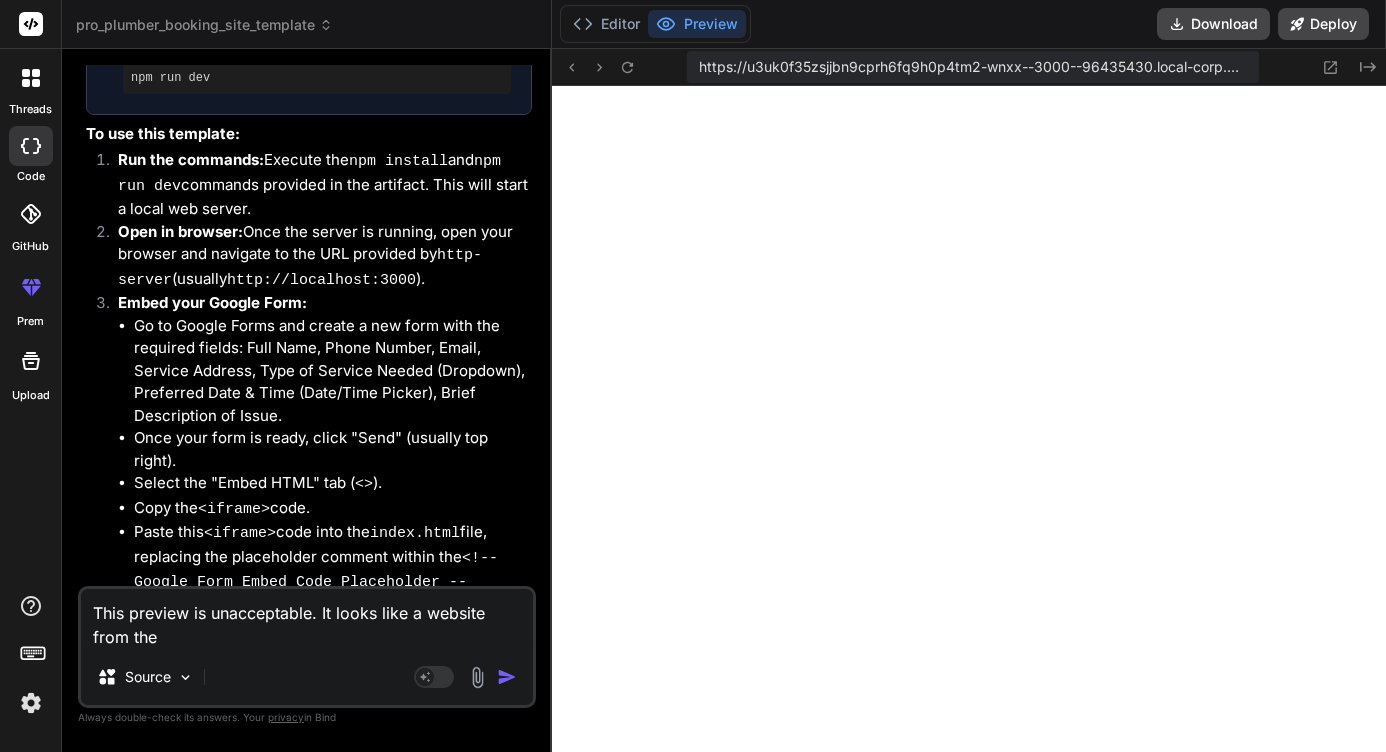 type on "This preview is unacceptable. It looks like a website from the" 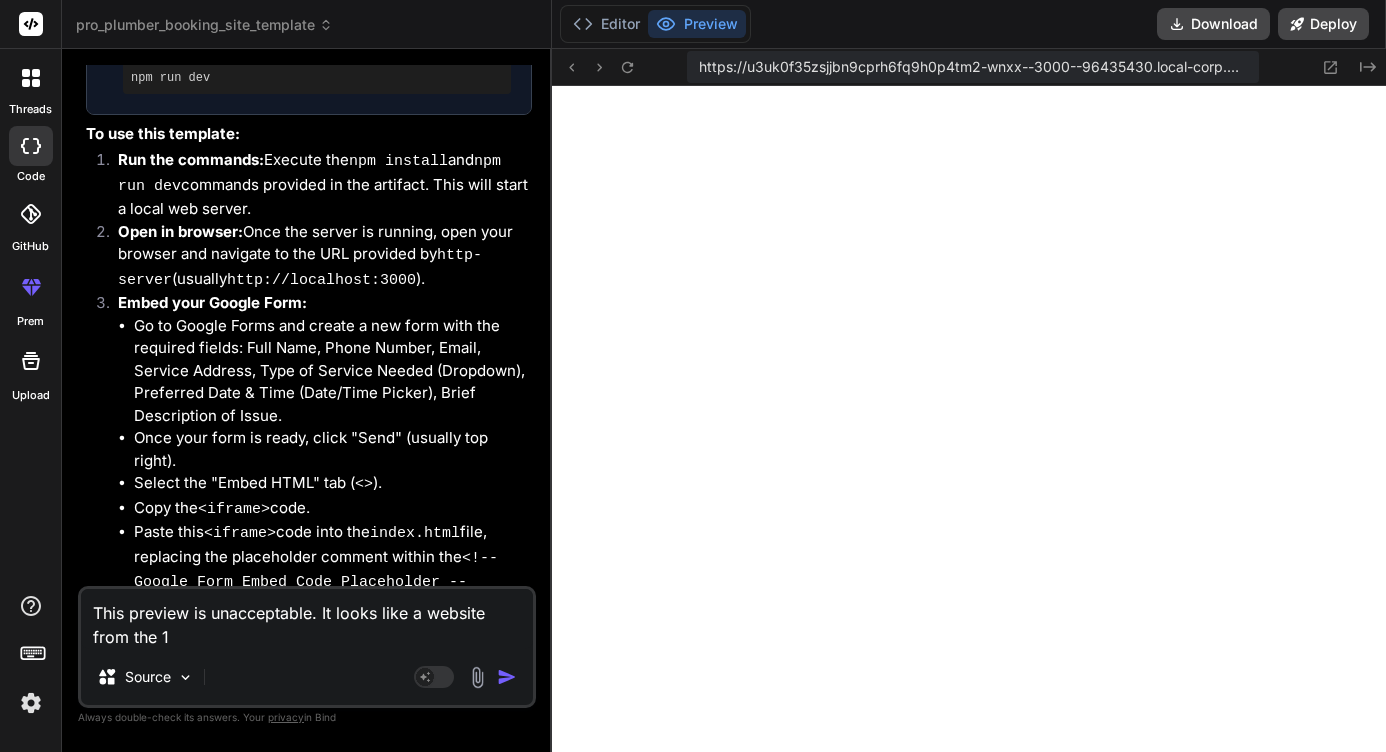 type on "This preview is unacceptable. It looks like a website from the 19" 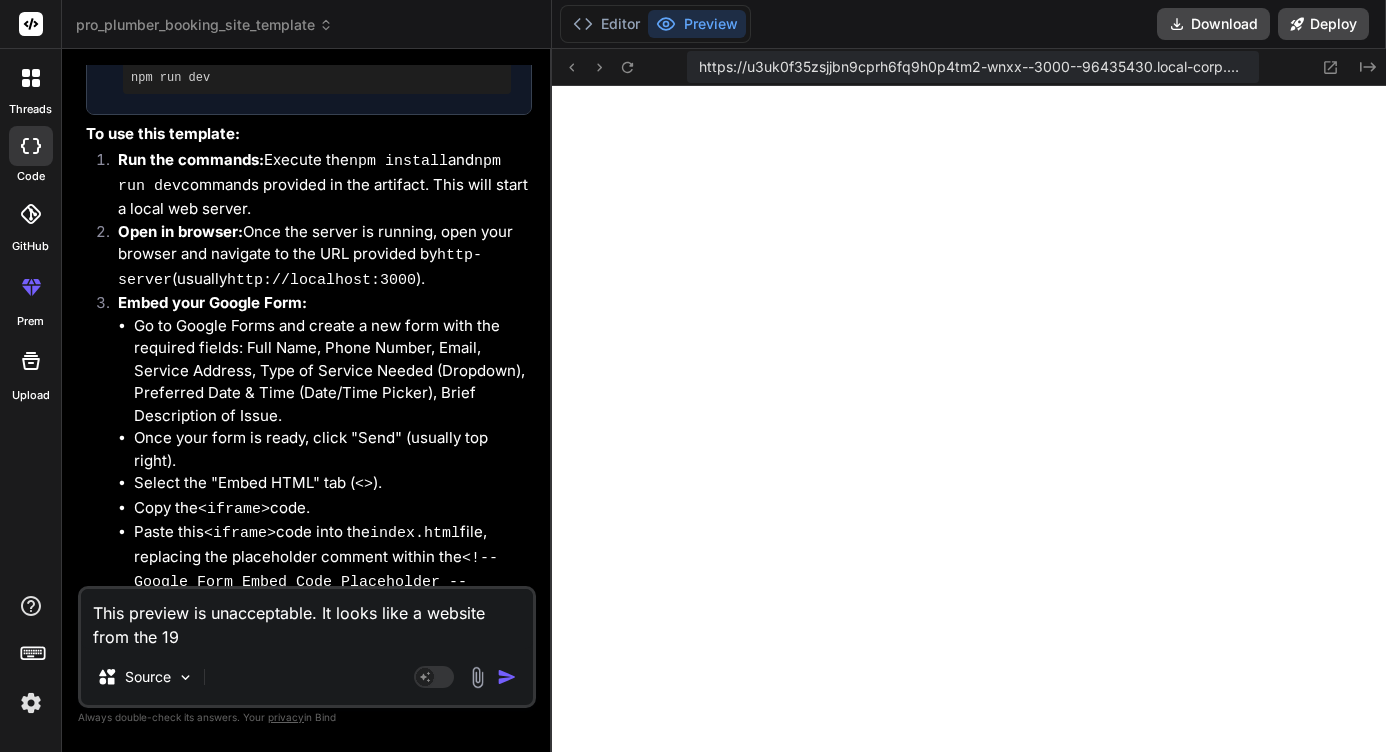 type on "This preview is unacceptable. It looks like a website from the 199" 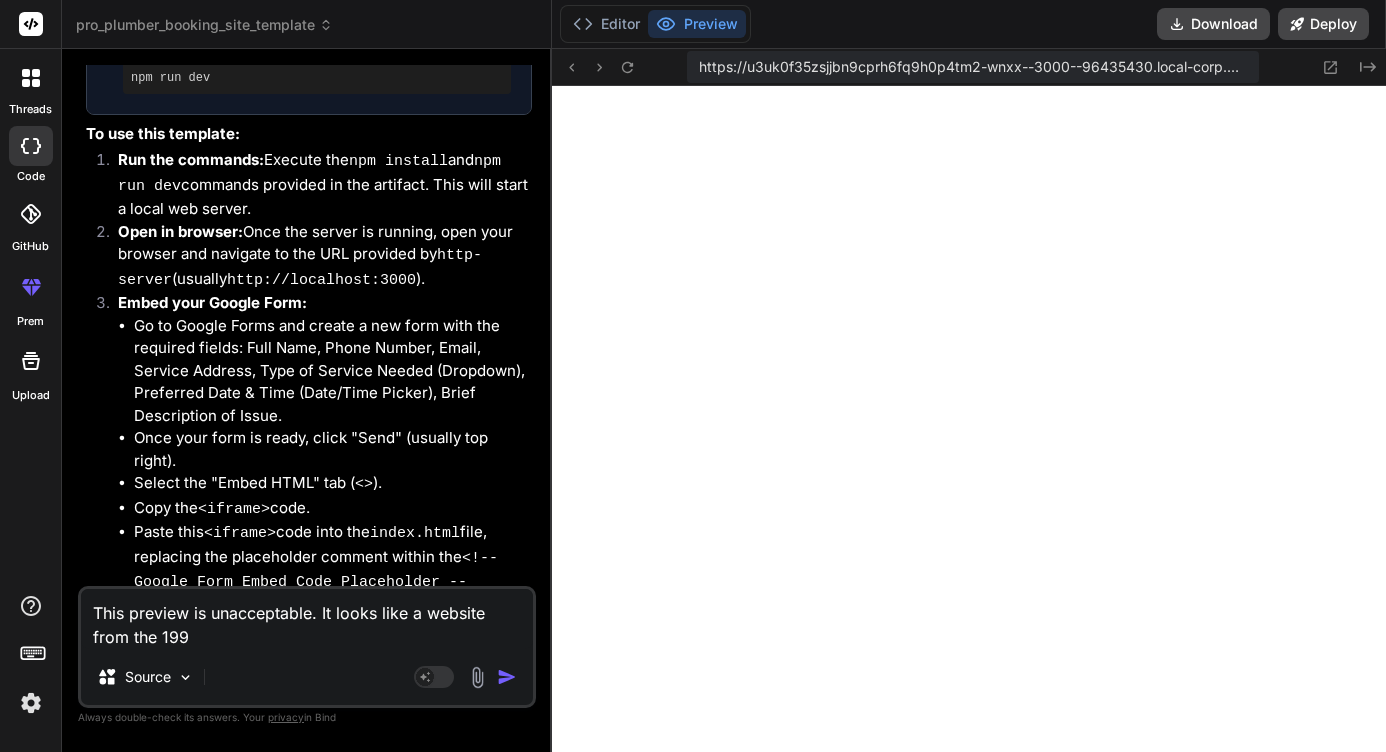 type on "This preview is unacceptable. It looks like a website from the 1990" 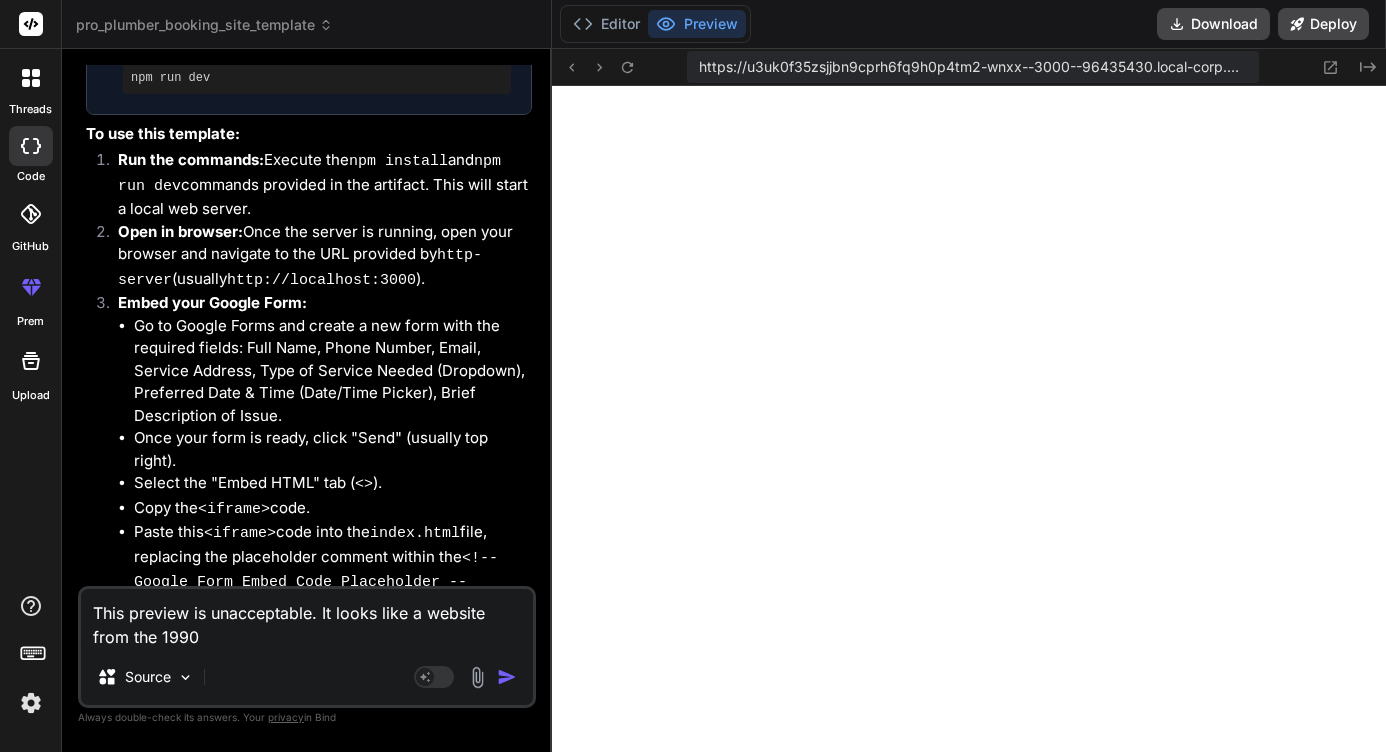 type on "This preview is unacceptable. It looks like a website from the 1990'" 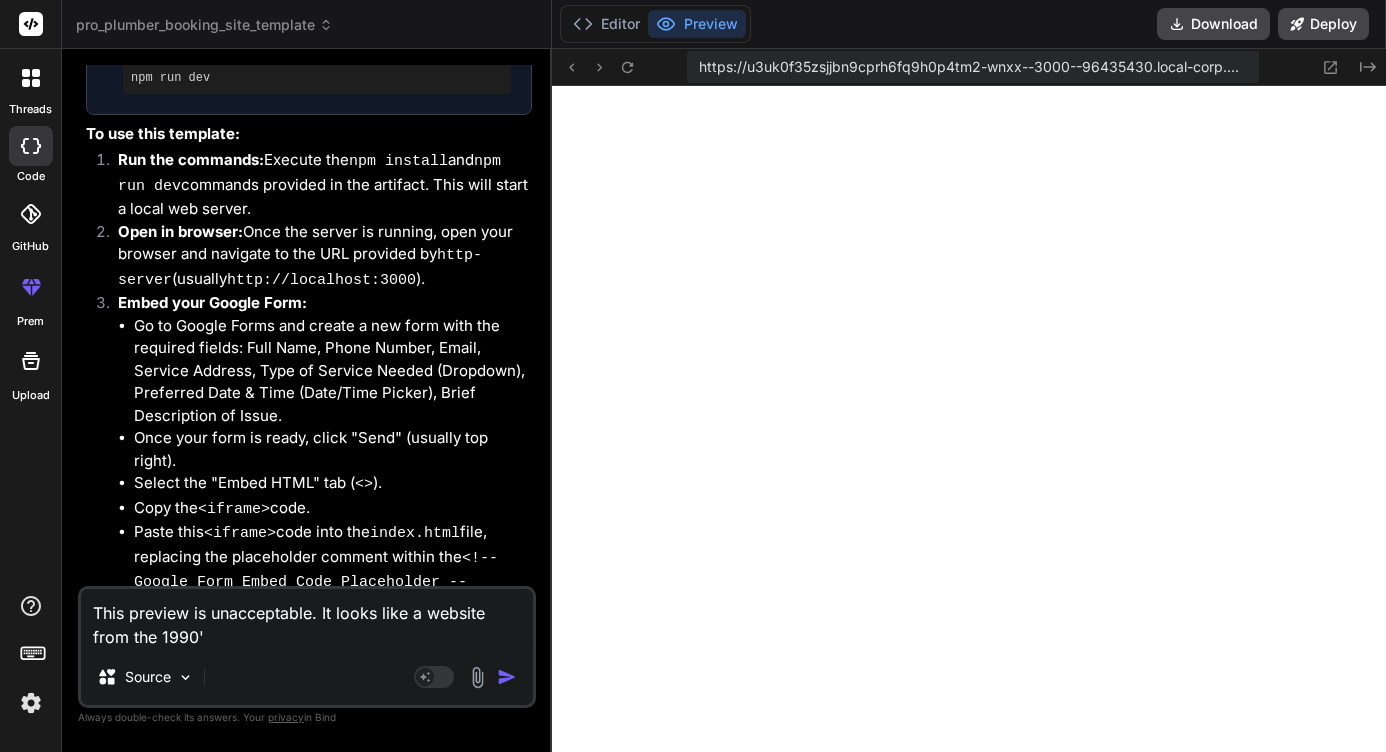 type on "This preview is unacceptable. It looks like a website from the 1990's" 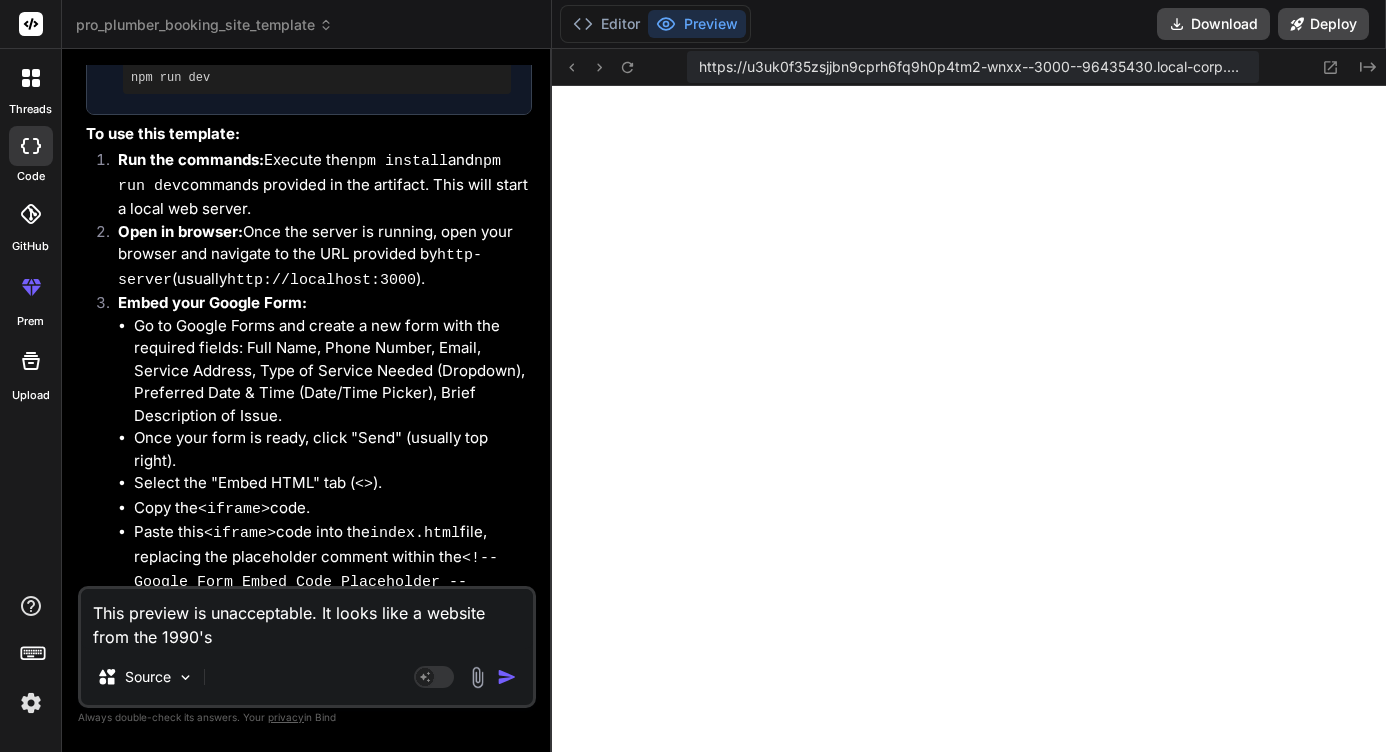 type on "This preview is unacceptable. It looks like a website from the 1990's" 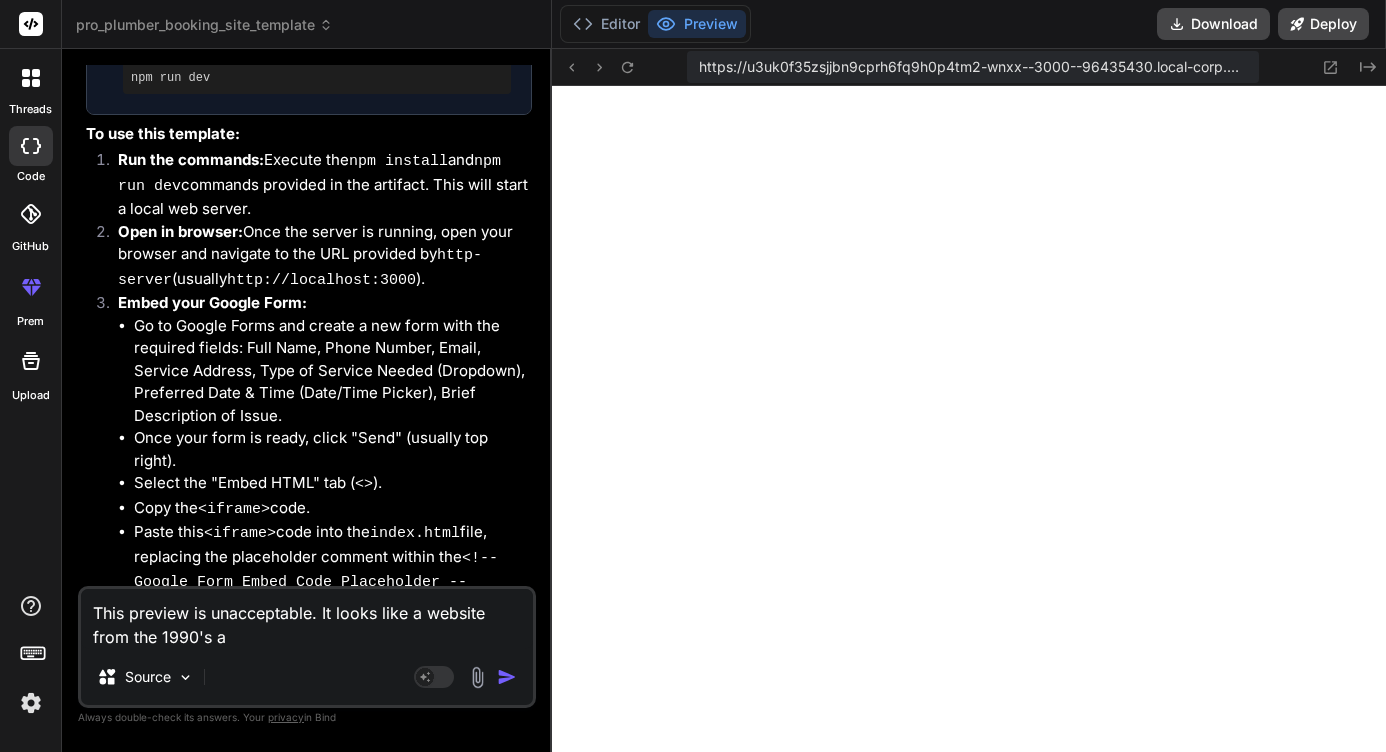 type on "This preview is unacceptable. It looks like a website from the 1990's ad" 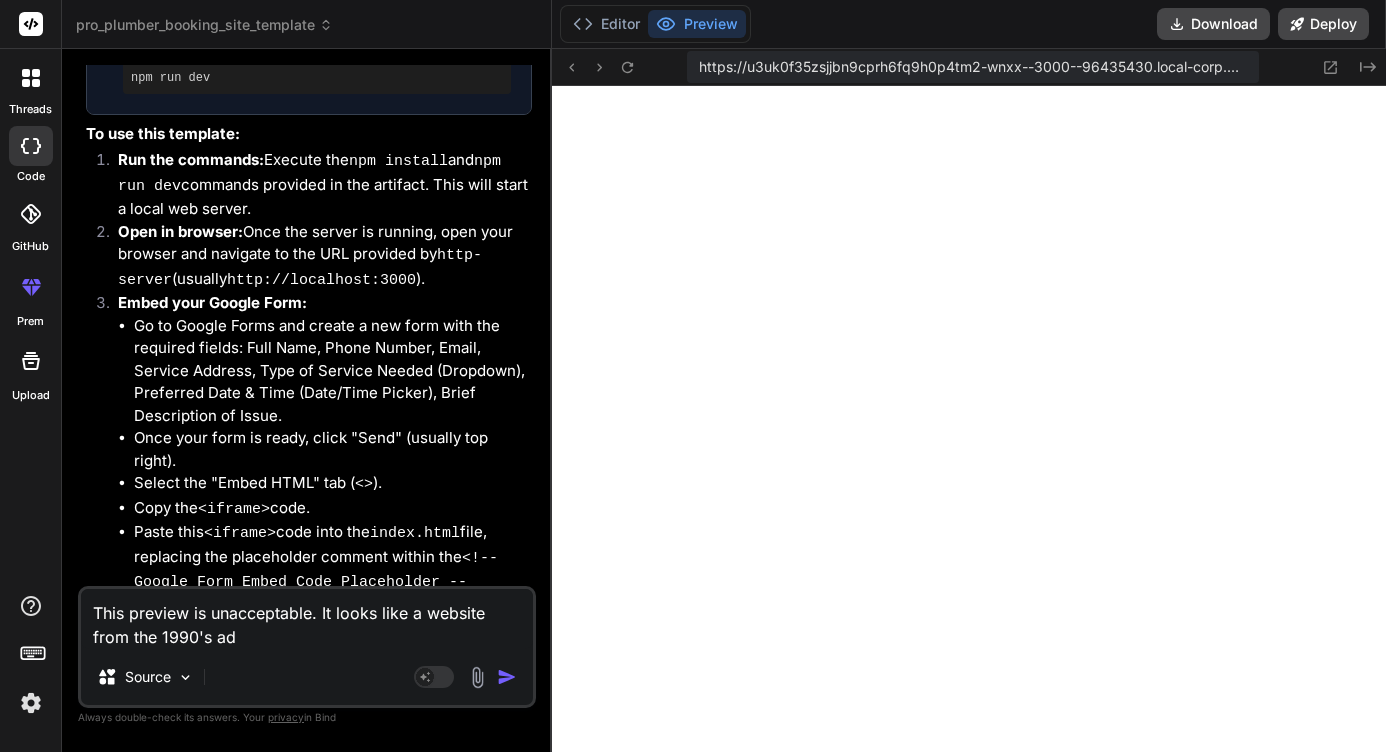 type on "This preview is unacceptable. It looks like a website from the 1990's add" 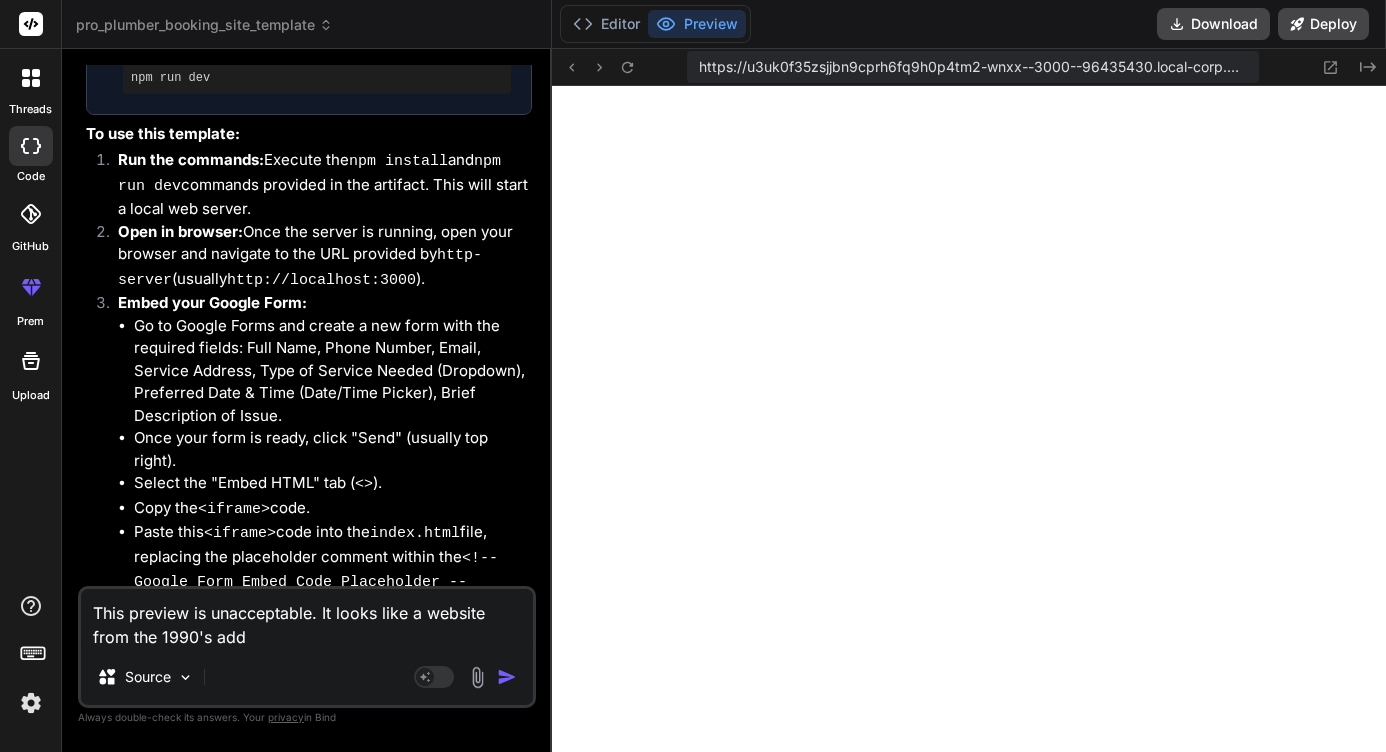 type on "This preview is unacceptable. It looks like a website from the 1990's addi" 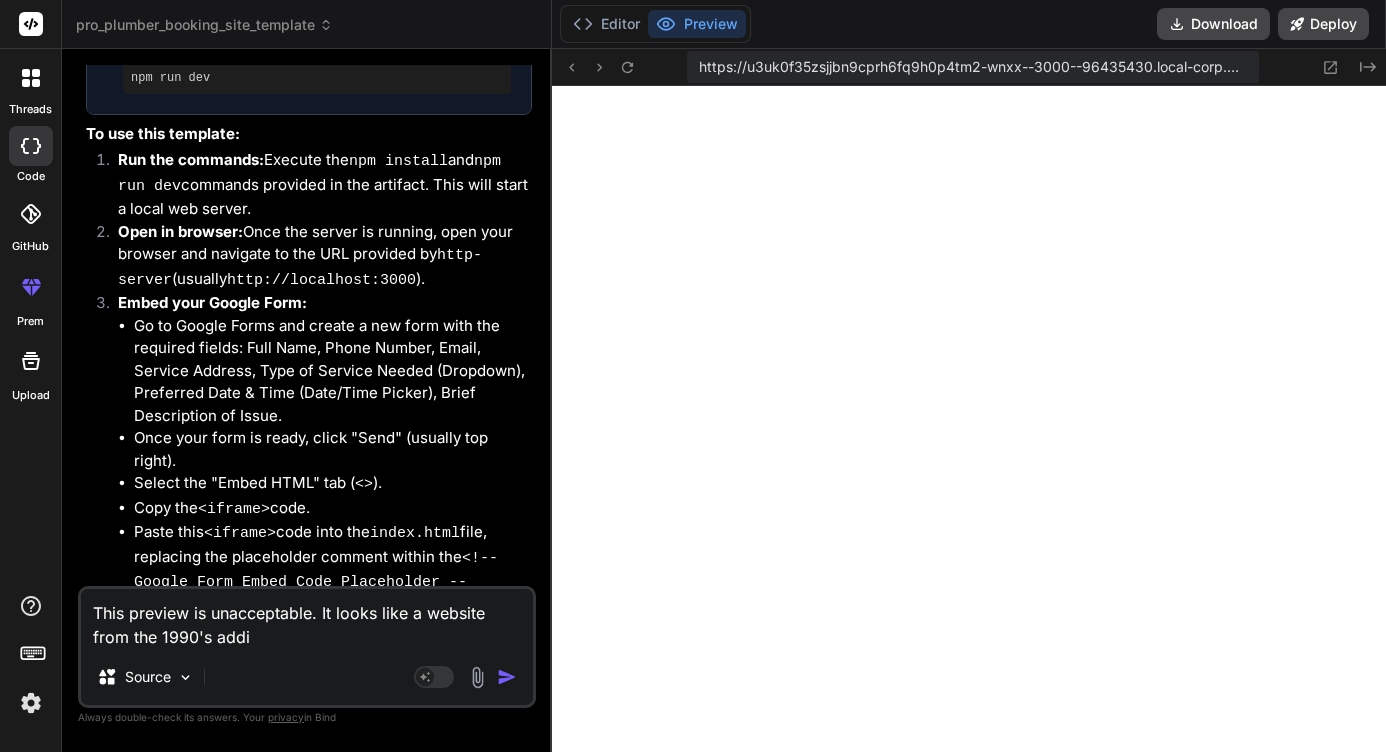 type on "This preview is unacceptable. It looks like a website from the 1990's addit" 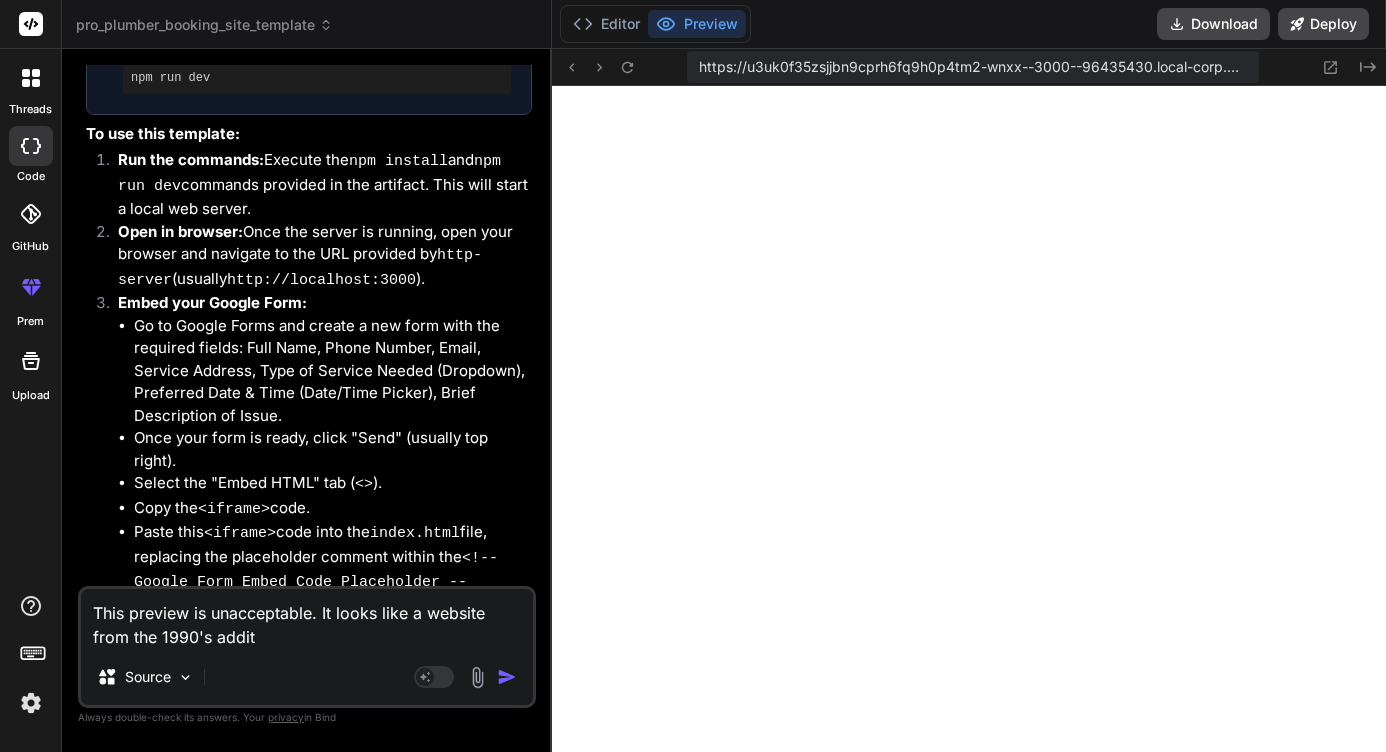 type on "This preview is unacceptable. It looks like a website from the 1990's additi" 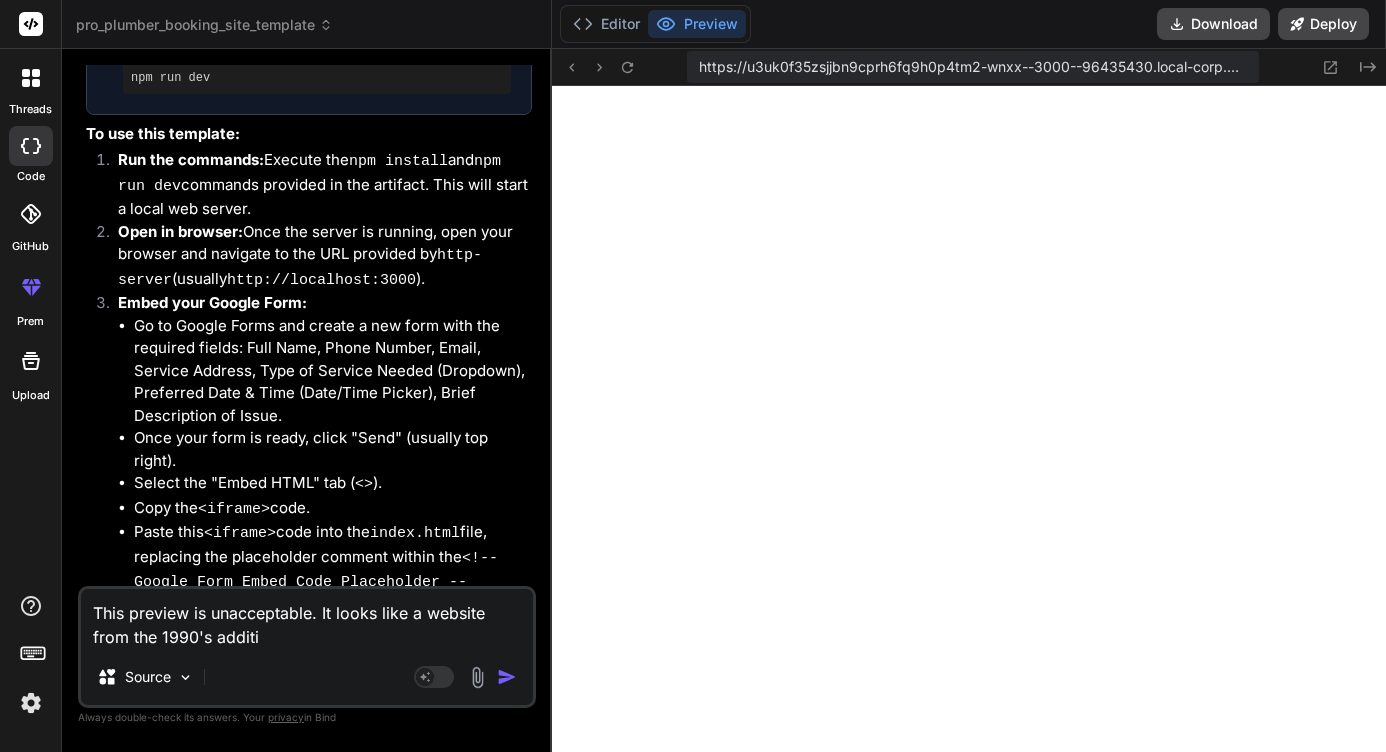 type on "This preview is unacceptable. It looks like a website from the 1990's additio" 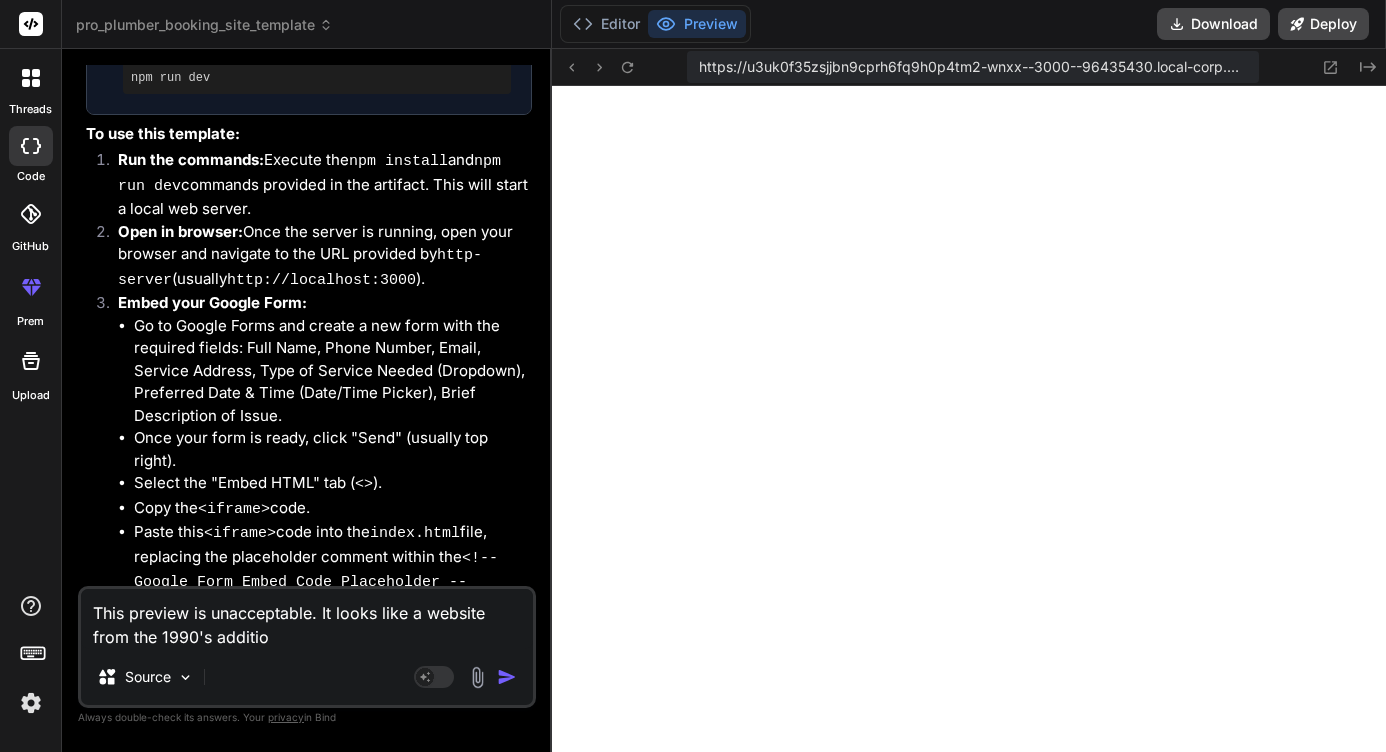 type on "This preview is unacceptable. It looks like a website from the 1990's addition" 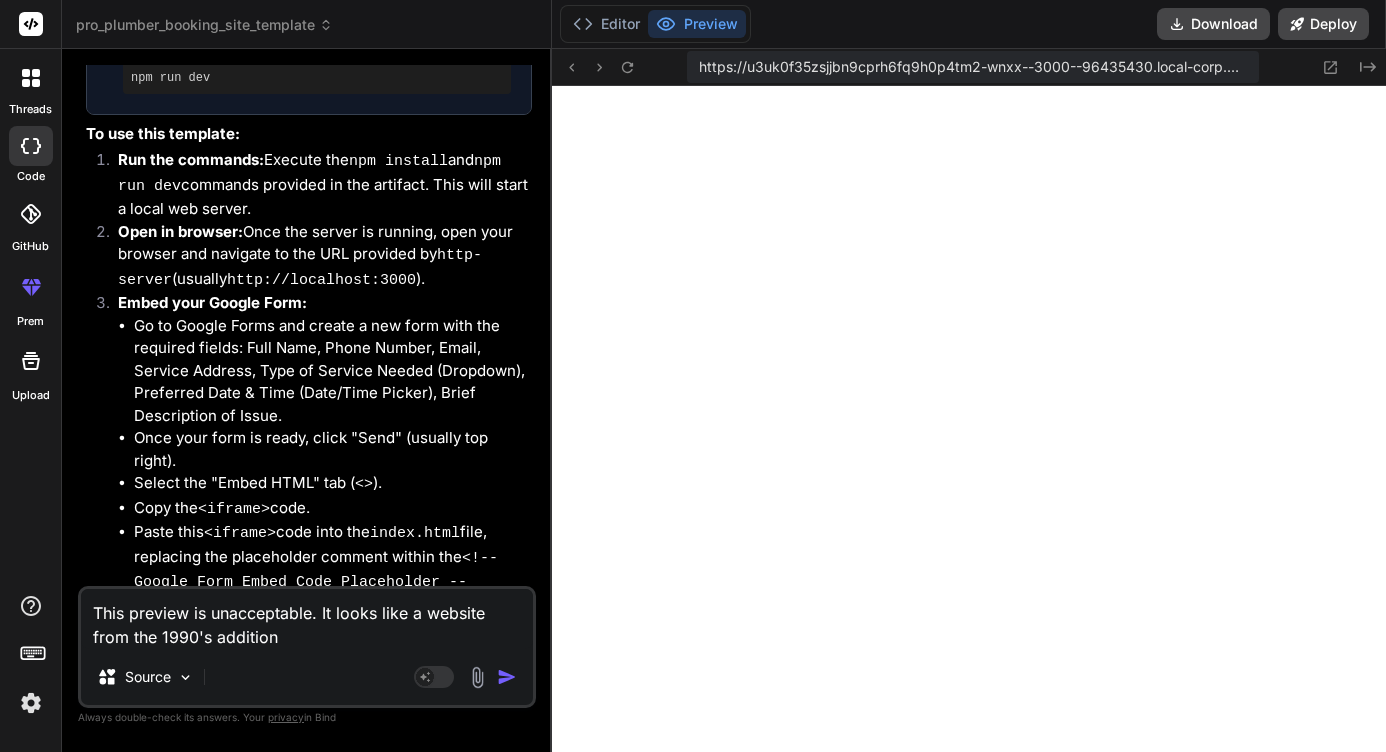 type on "This preview is unacceptable. It looks like a website from the 1990's additiona" 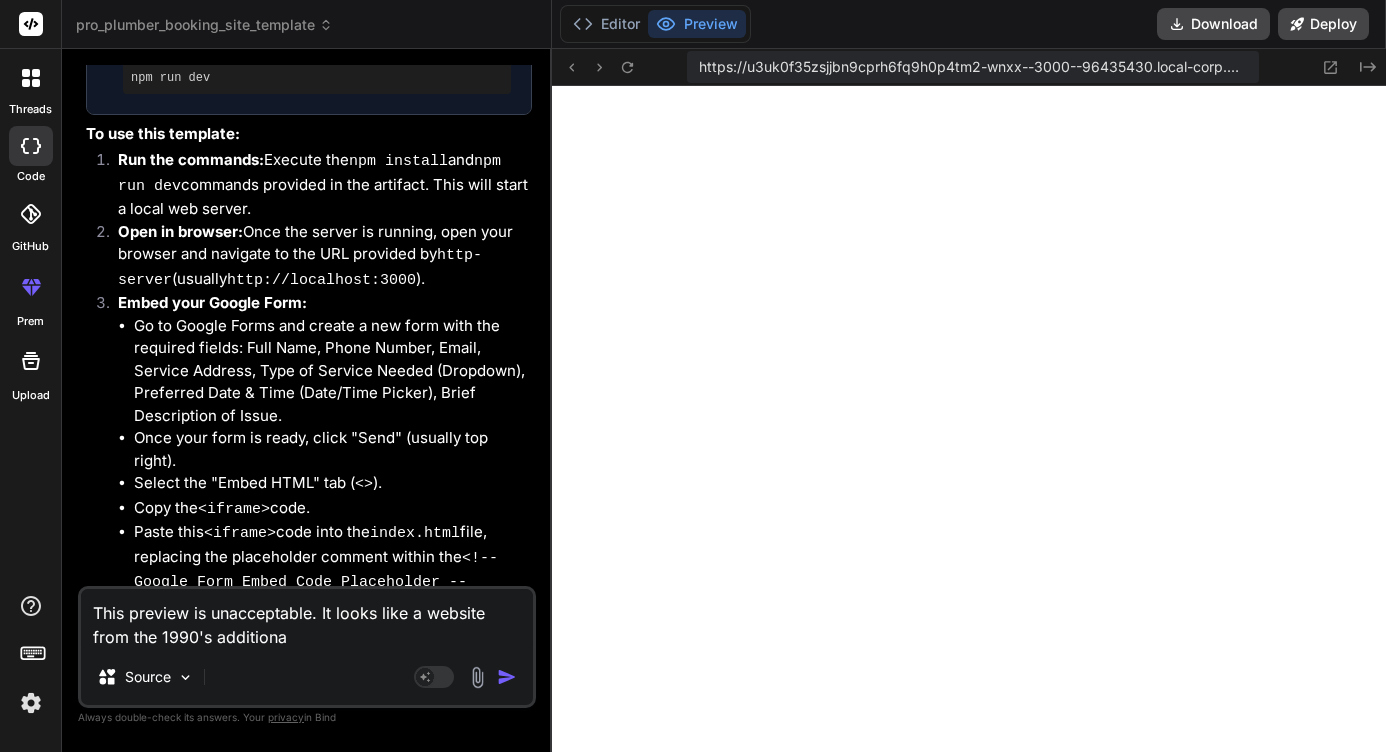 type on "This preview is unacceptable. It looks like a website from the 1990's additional" 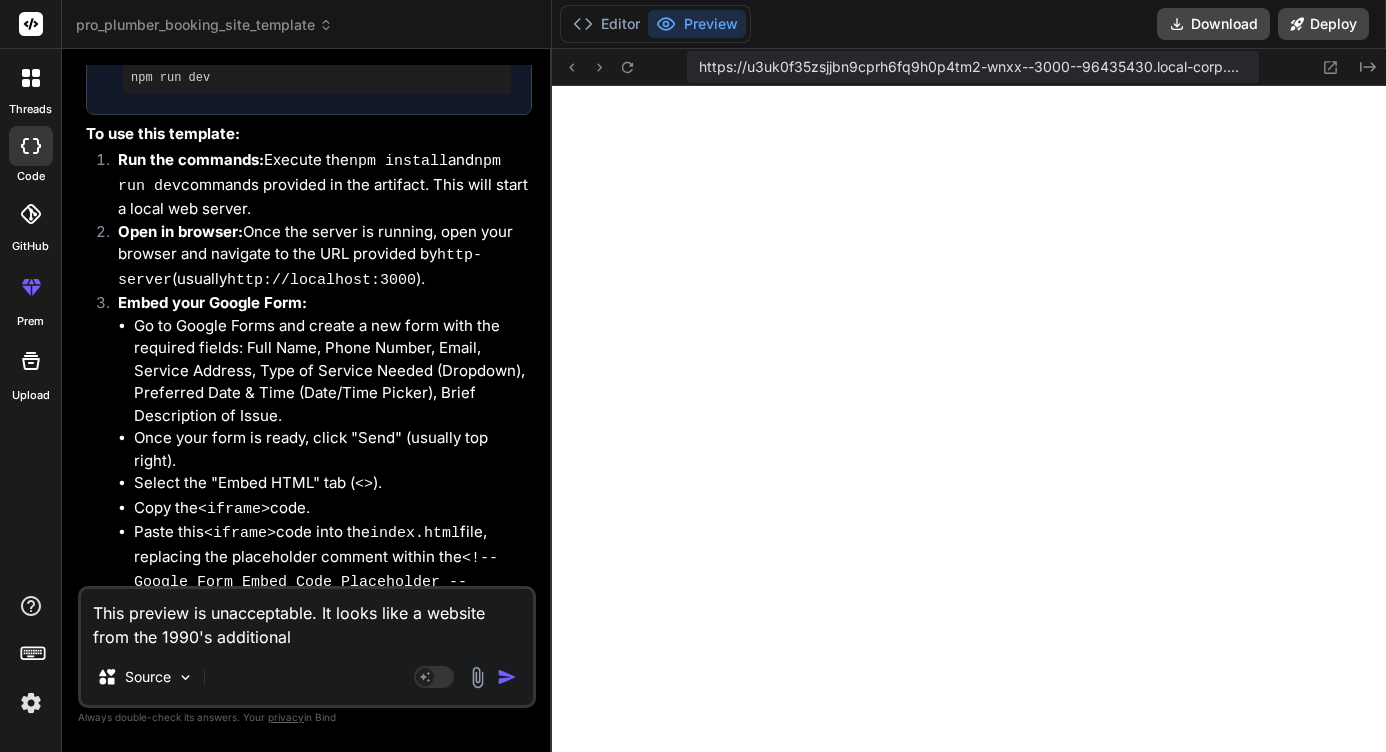 type on "This preview is unacceptable. It looks like a website from the 1990's additionall" 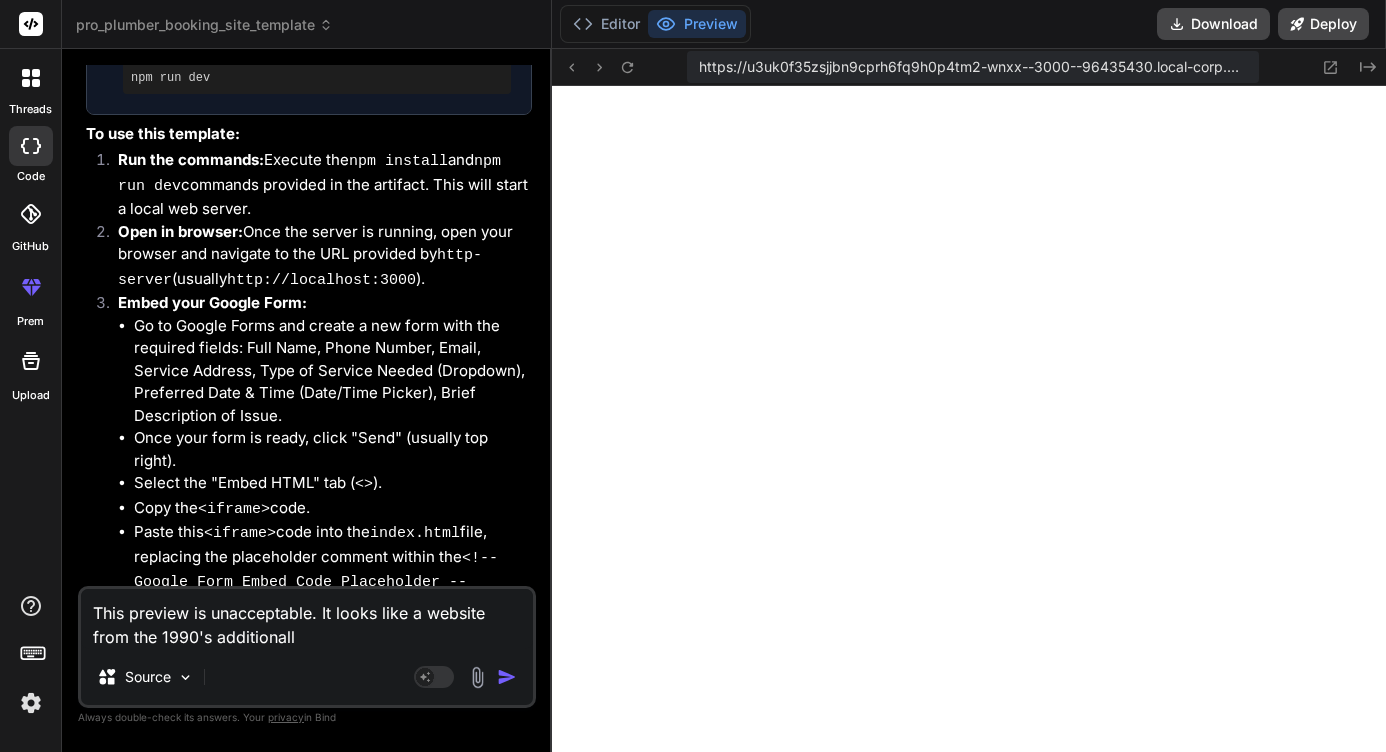 type on "This preview is unacceptable. It looks like a website from the 1990's additionally" 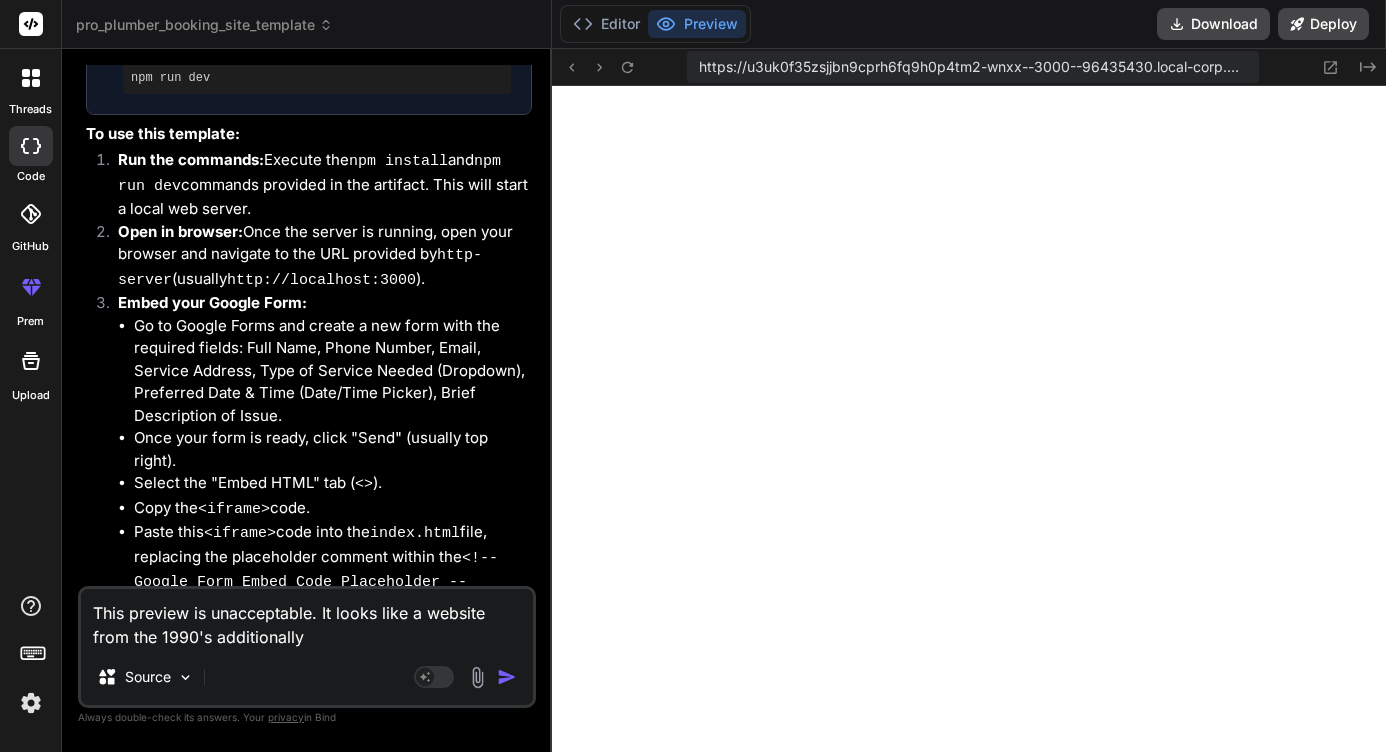type on "This preview is unacceptable. It looks like a website from the 1990's additionally" 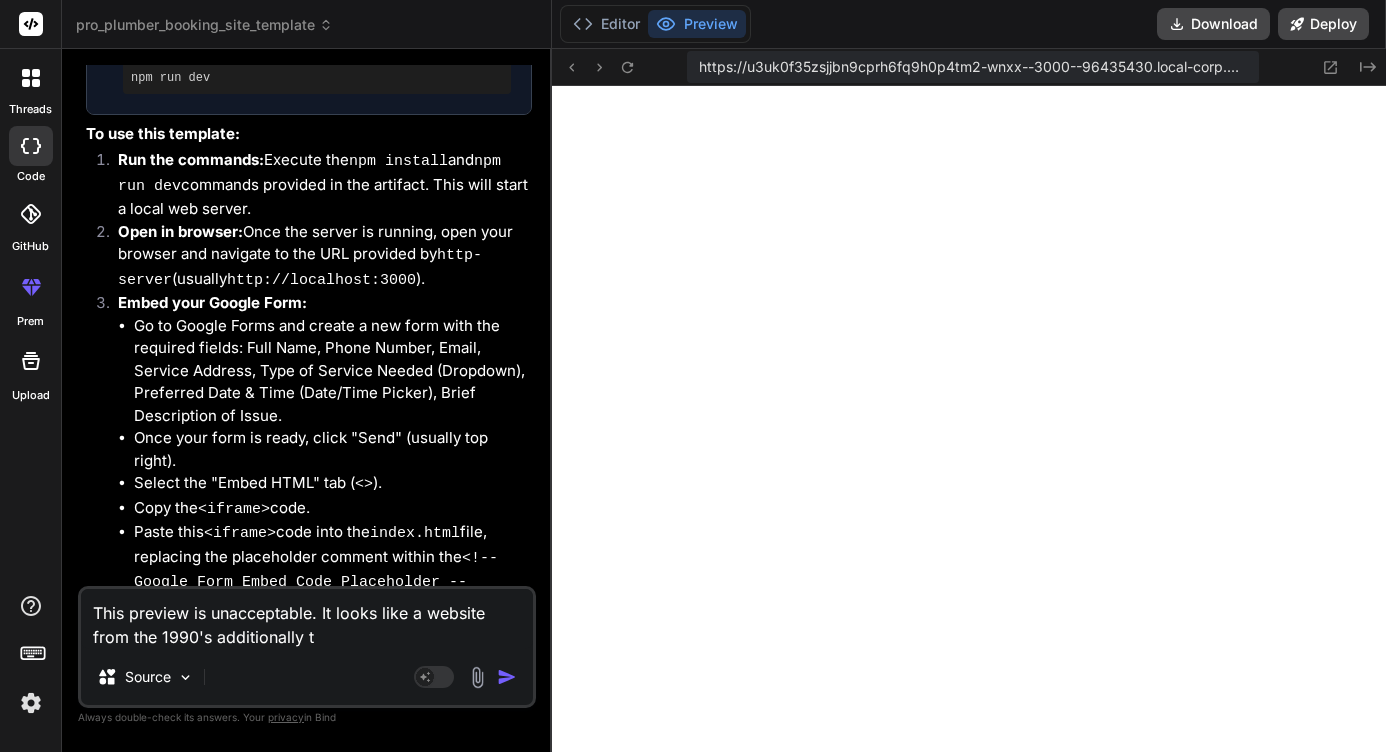 type on "This preview is unacceptable. It looks like a website from the 1990's additionally th" 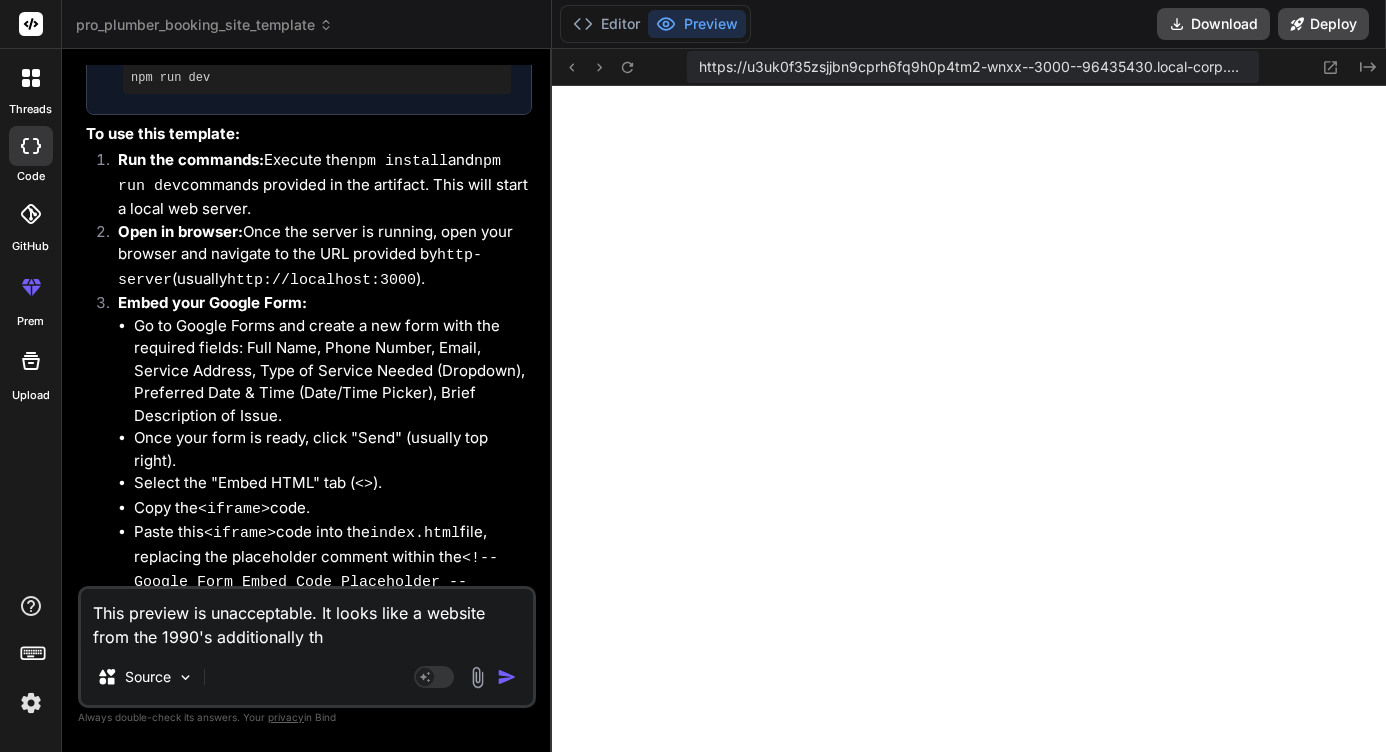 type on "This preview is unacceptable. It looks like a website from the 1990's additionally the" 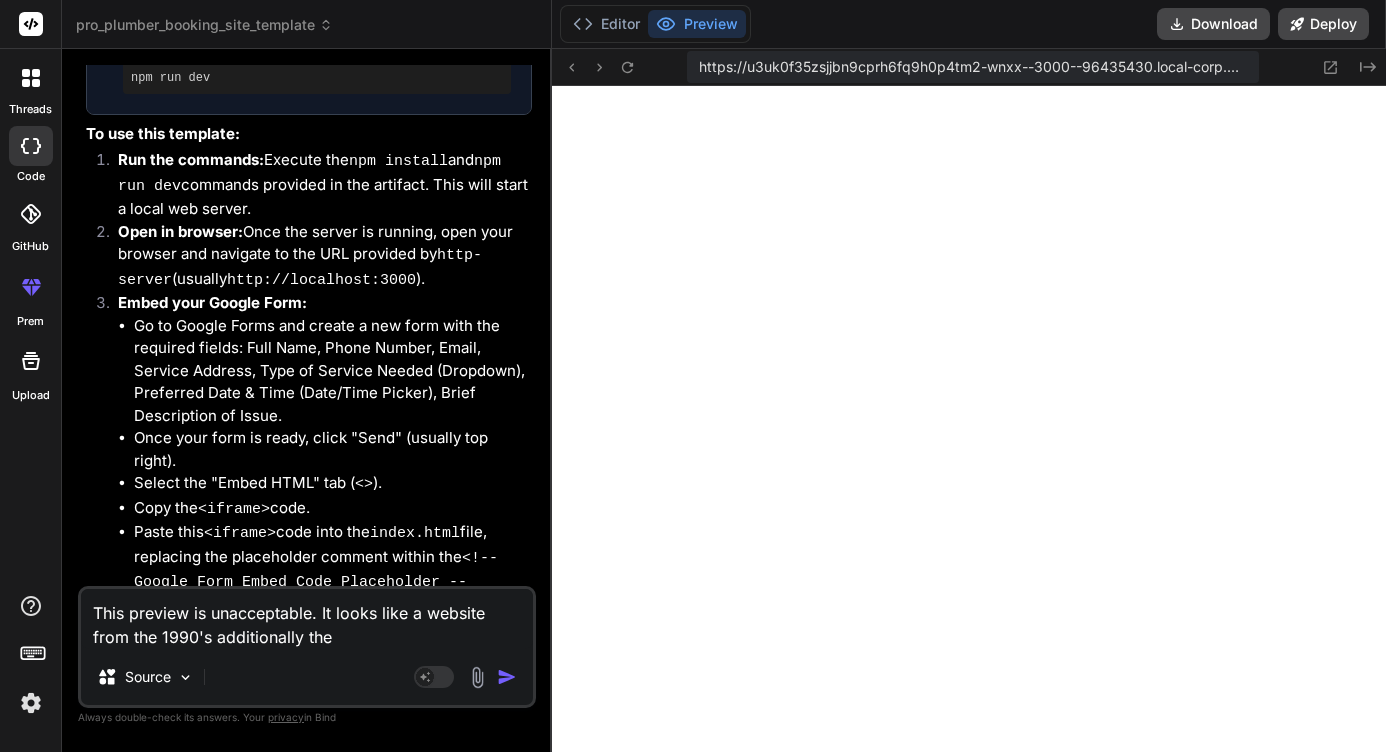 type on "This preview is unacceptable. It looks like a website from the 1990's additionally ther" 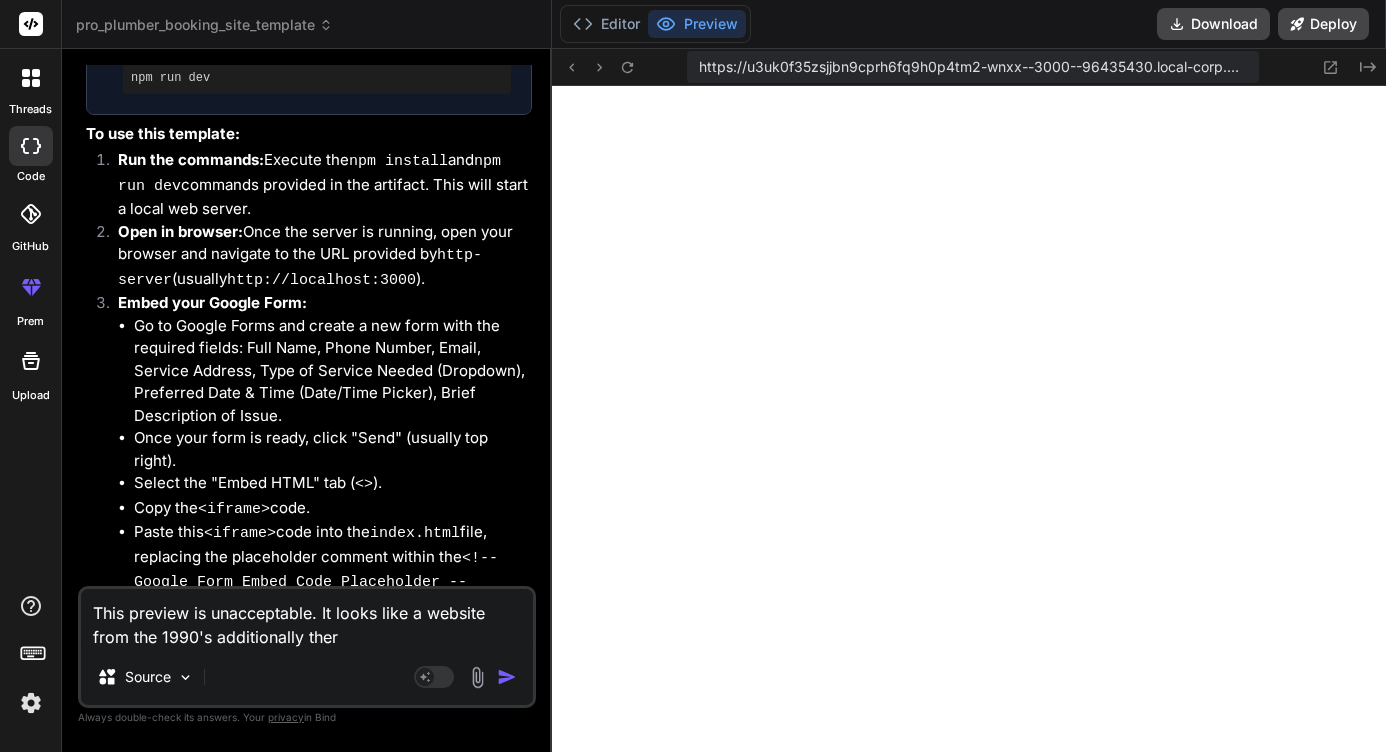 type on "This preview is unacceptable. It looks like a website from the 1990's additionally the" 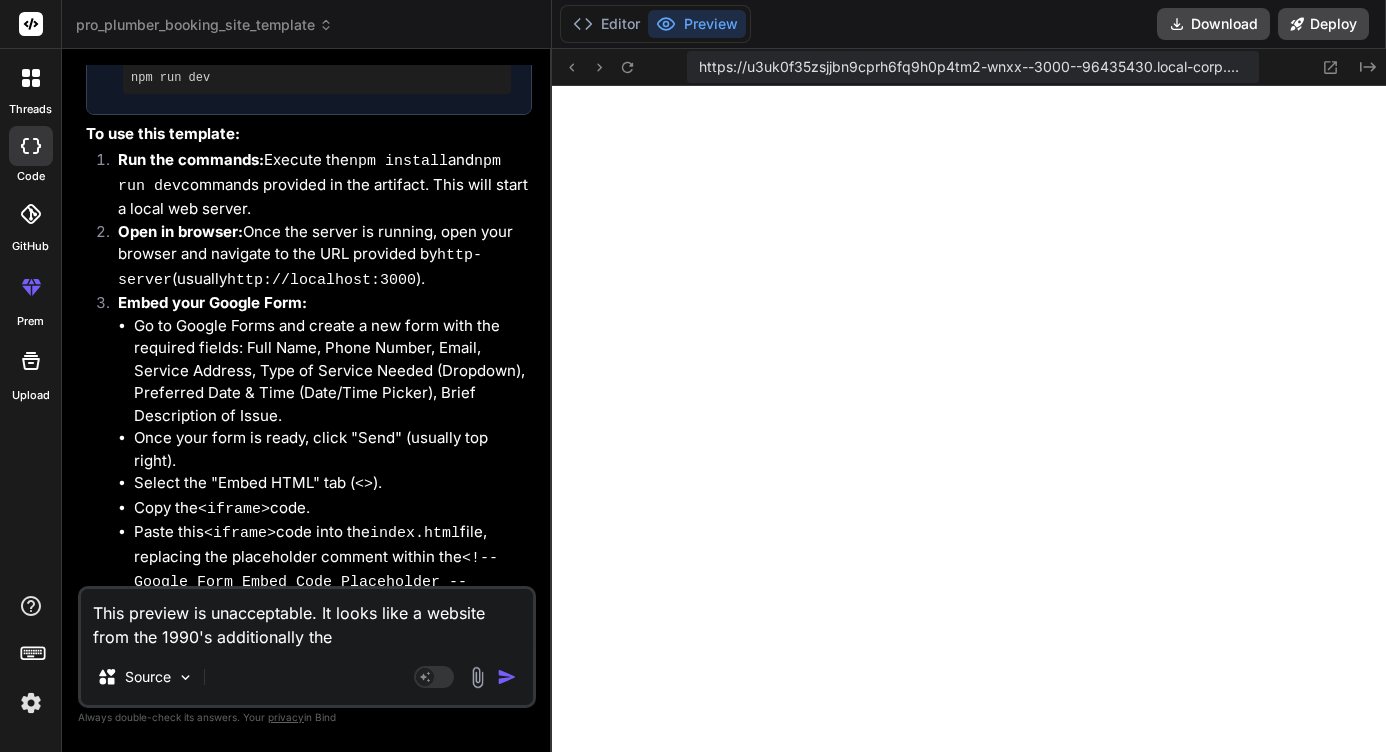 type on "This preview is unacceptable. It looks like a website from the 1990's additionally the" 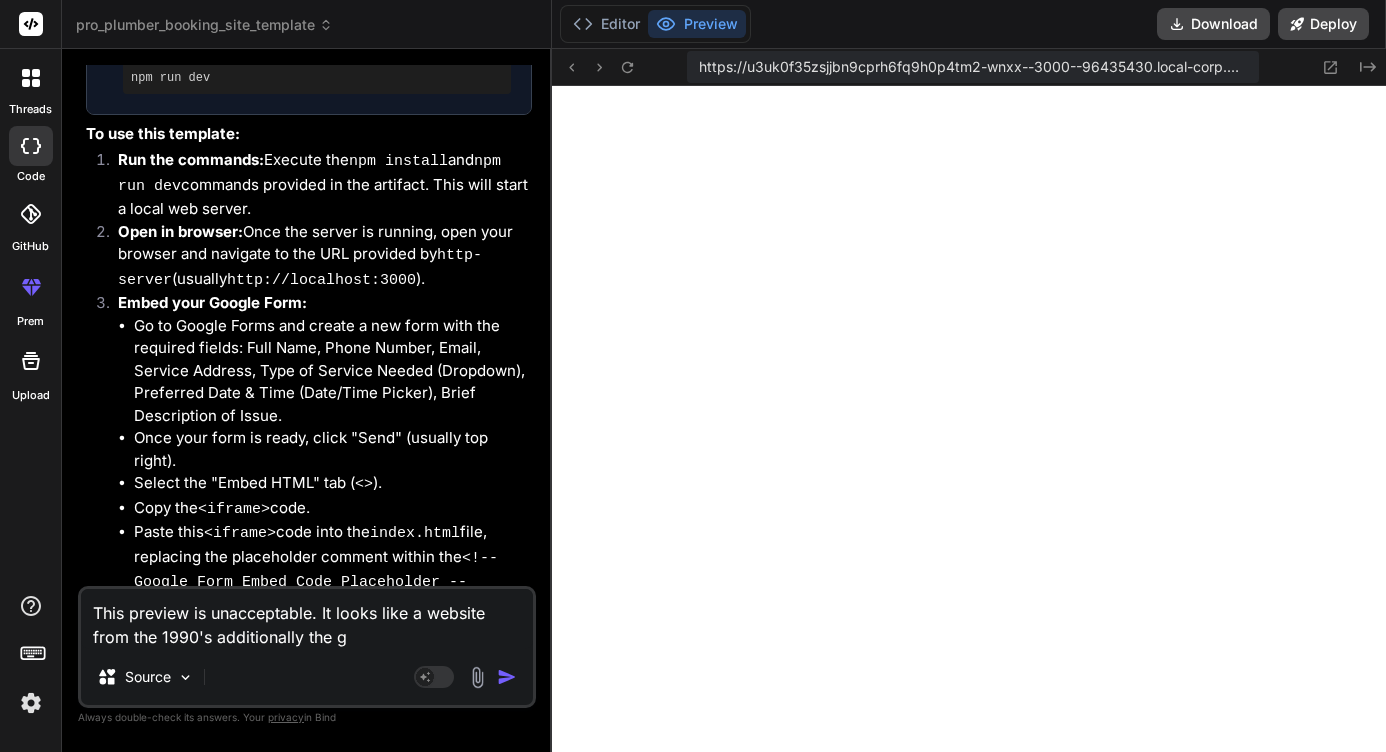 type on "This preview is unacceptable. It looks like a website from the 1990's additionally the go" 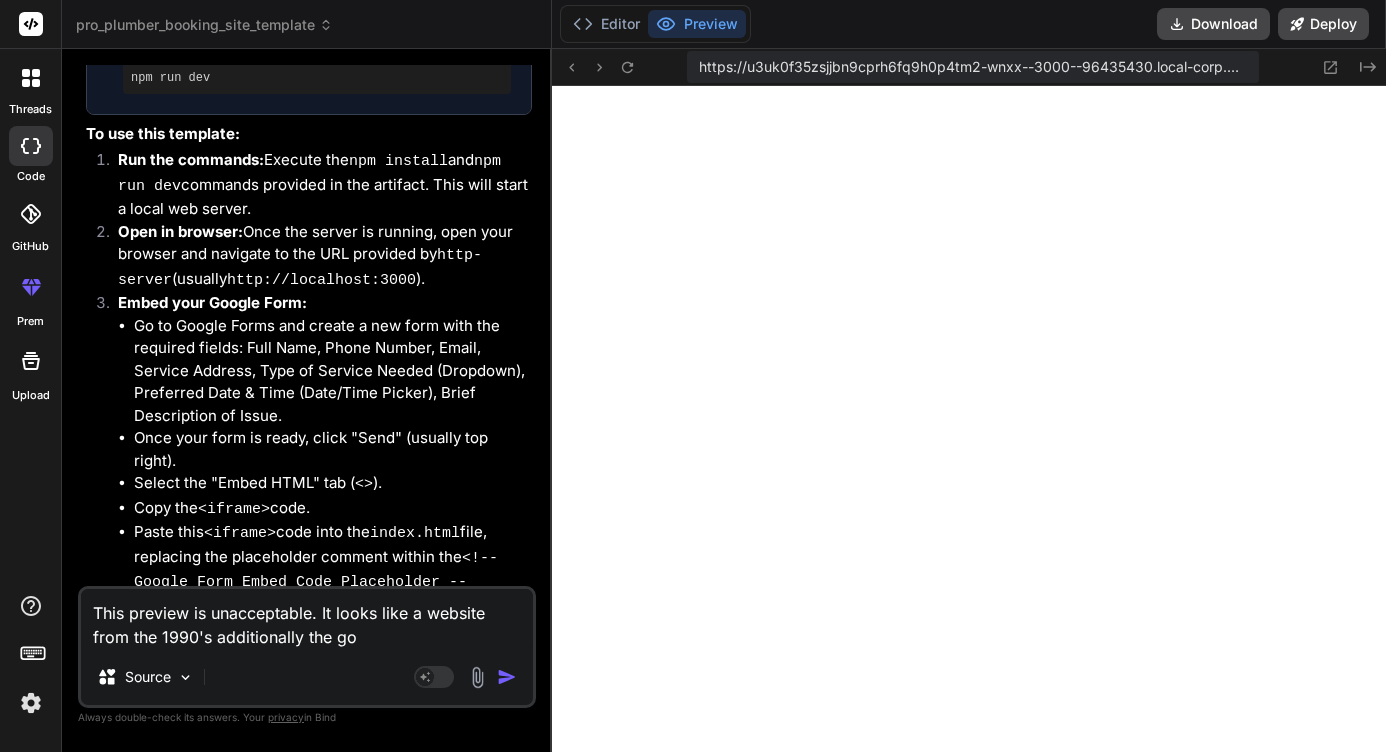 type on "This preview is unacceptable. It looks like a website from the 1990's additionally the gol" 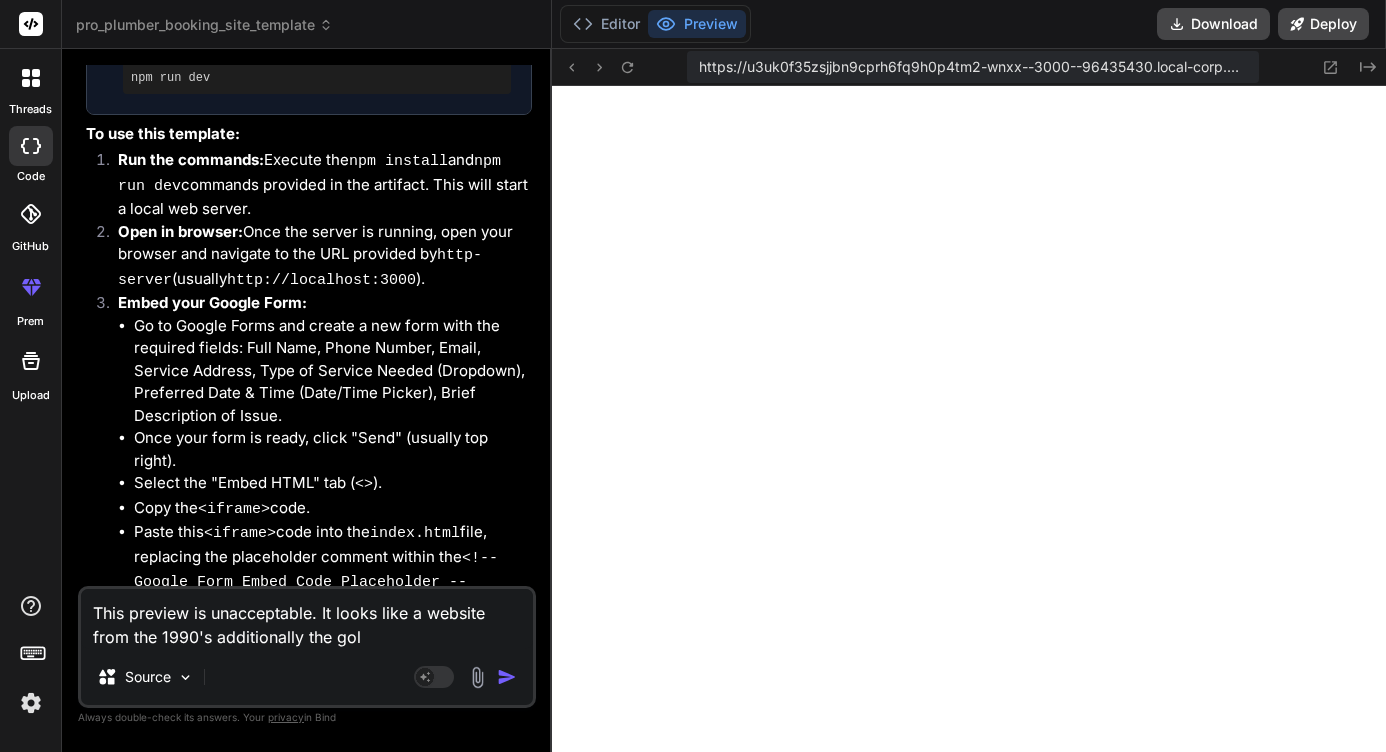 type on "This preview is unacceptable. It looks like a website from the 1990's additionally the gold" 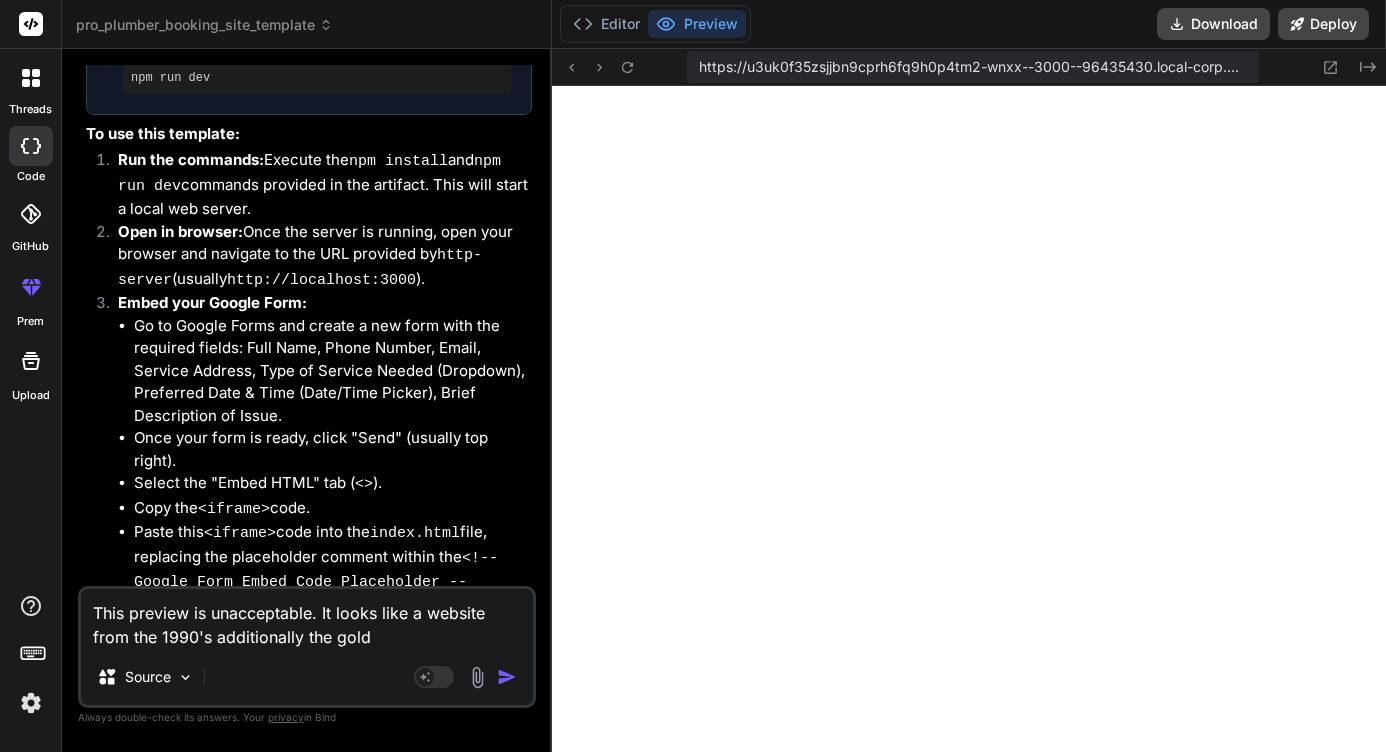 type on "This preview is unacceptable. It looks like a website from the 1990's additionally the gold" 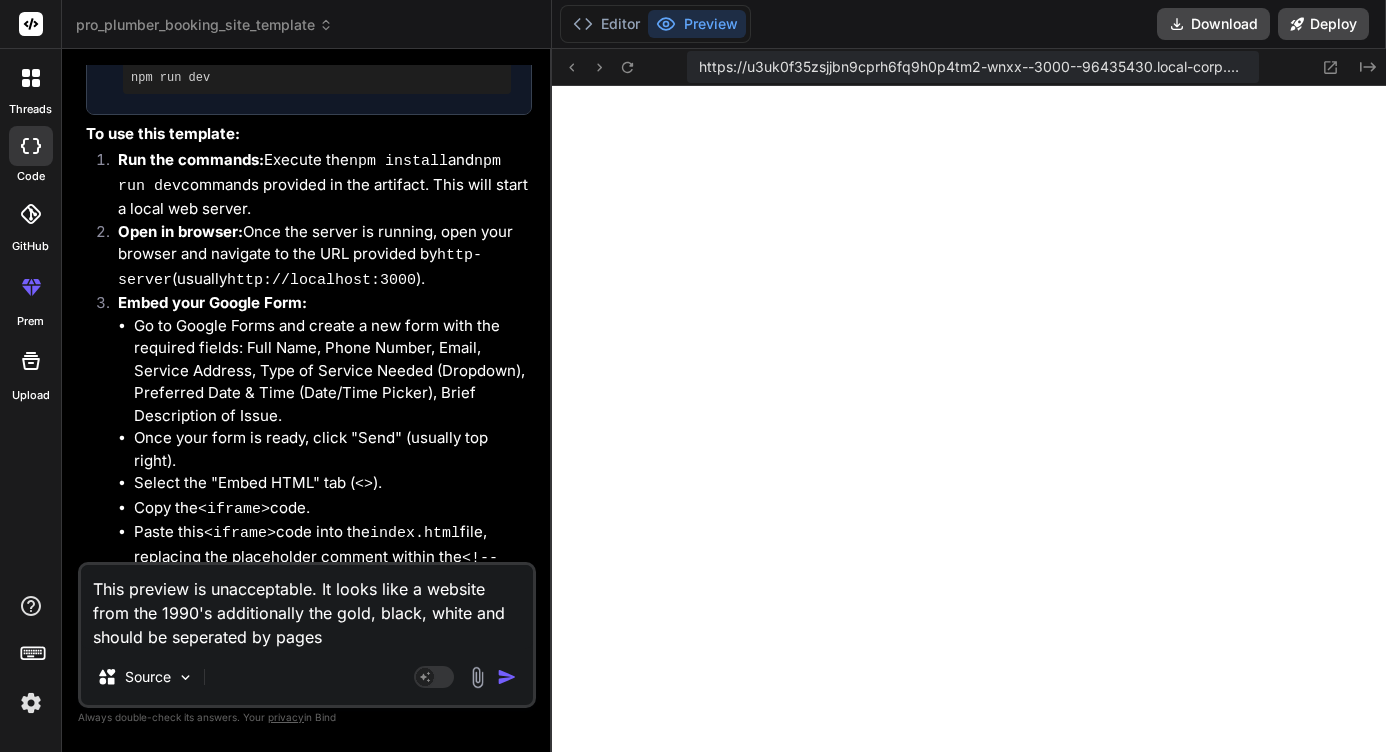 click on "This preview is unacceptable. It looks like a website from the 1990's additionally the gold, black, white and should be seperated by pages" at bounding box center (307, 607) 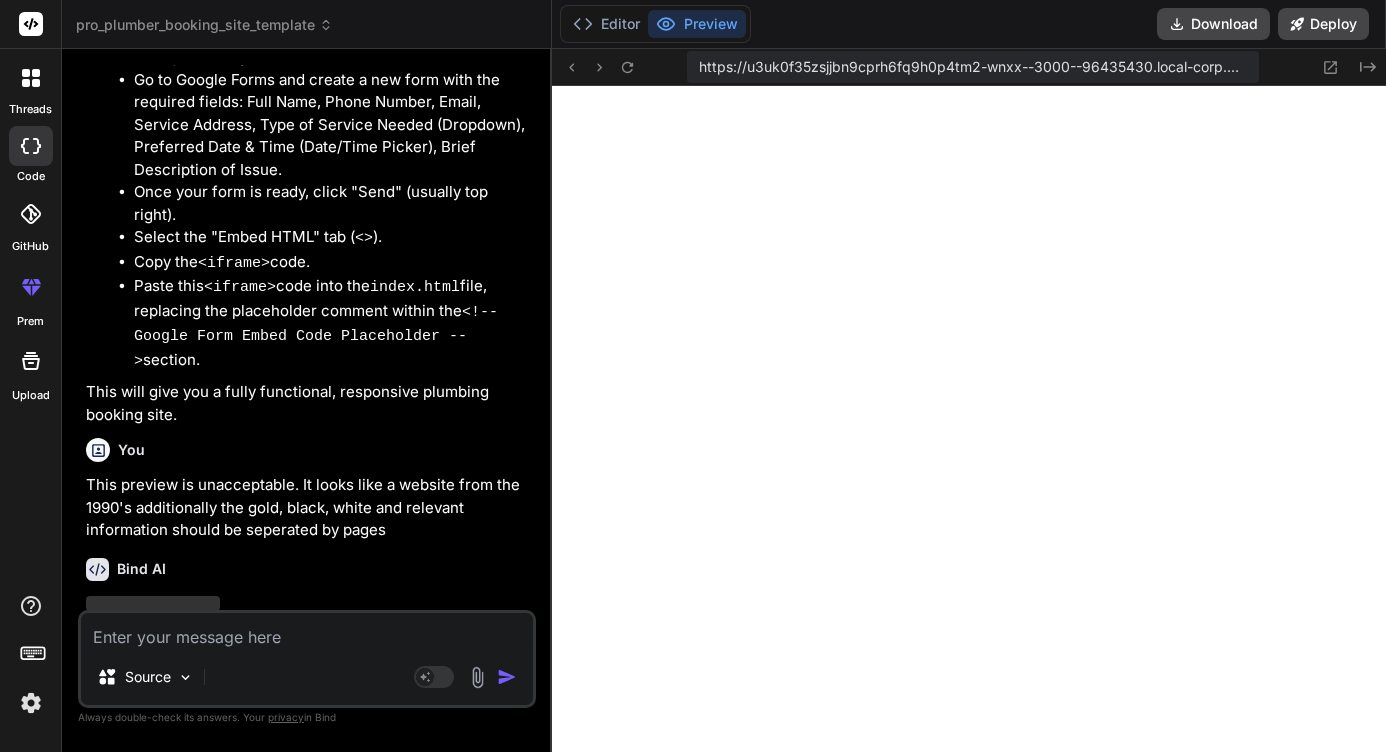 scroll, scrollTop: 2208, scrollLeft: 0, axis: vertical 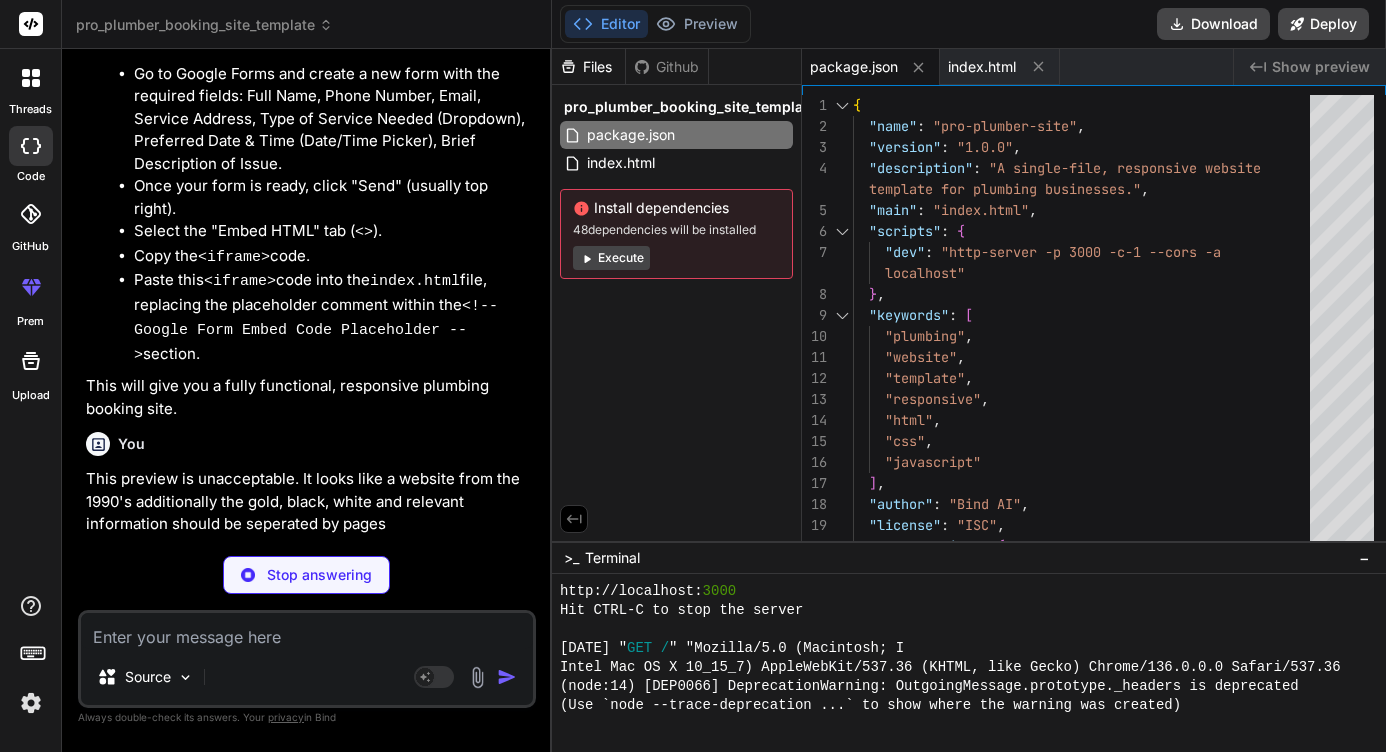 click on "Execute" at bounding box center [611, 258] 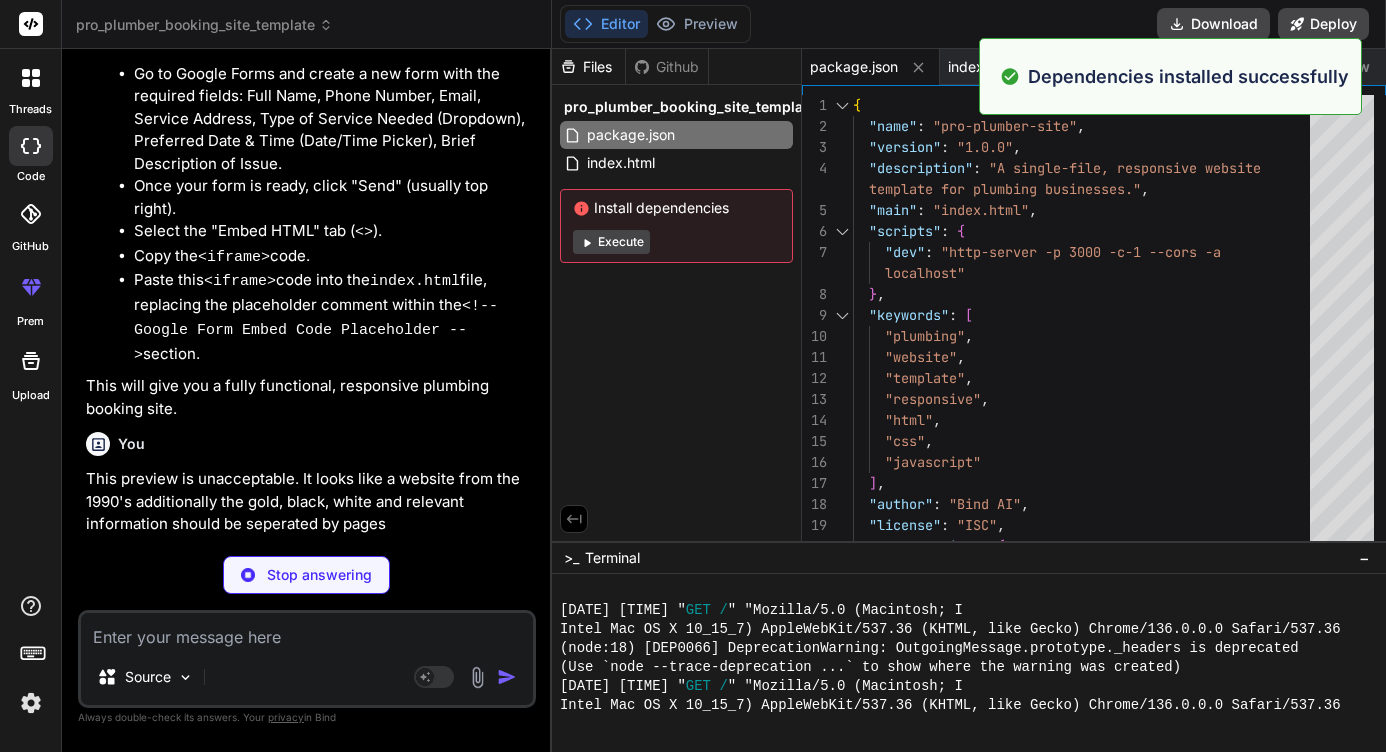 scroll, scrollTop: 1710, scrollLeft: 0, axis: vertical 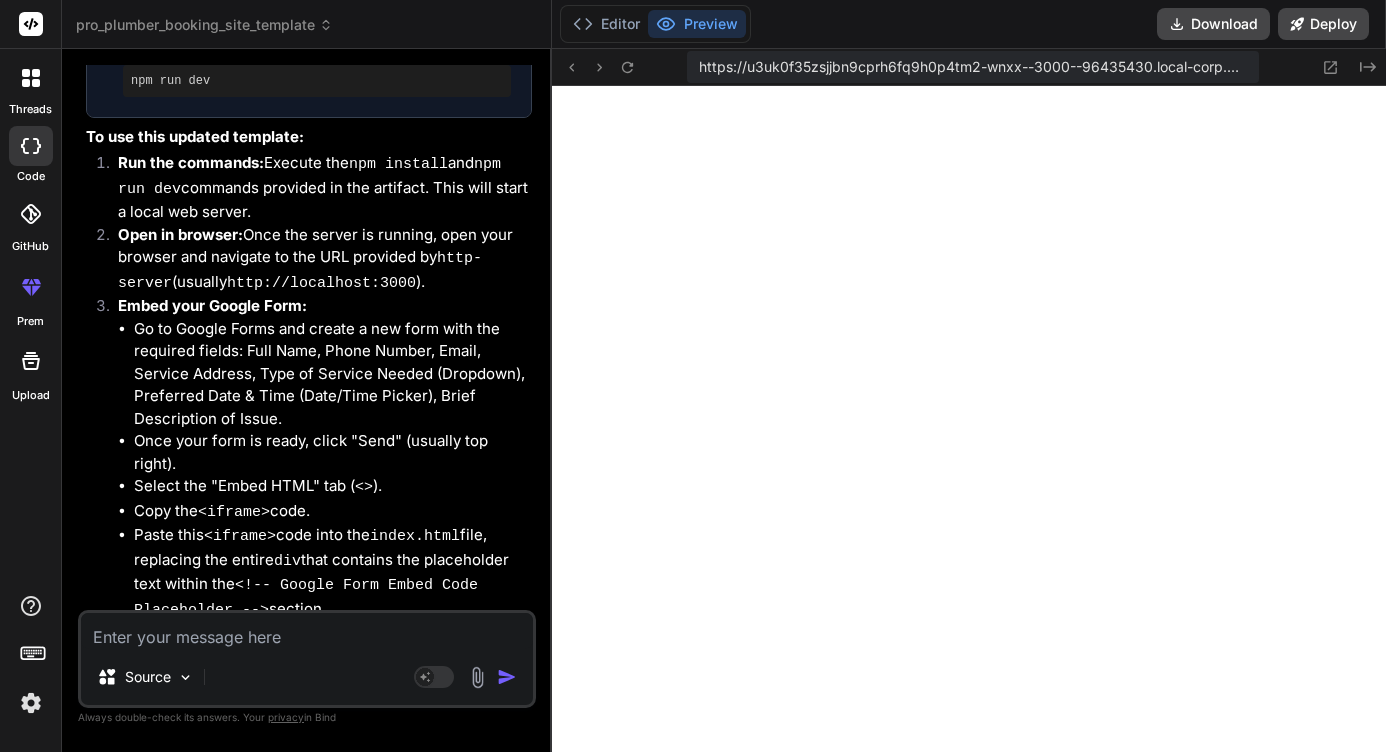 click on "https://u3uk0f35zsjjbn9cprh6fq9h0p4tm2-wnxx--3000--96435430.local-corp.webcontainer-api.io" at bounding box center [973, 67] 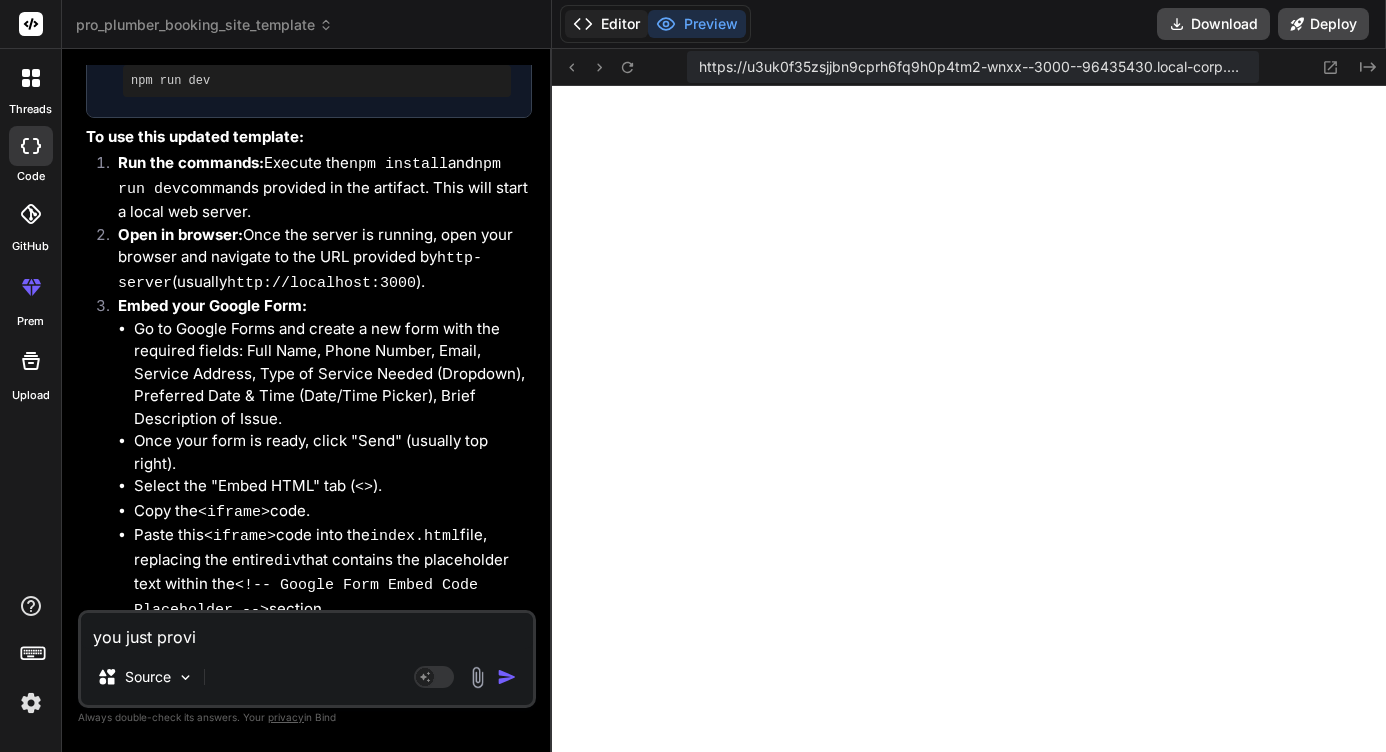 click on "Editor" at bounding box center (606, 24) 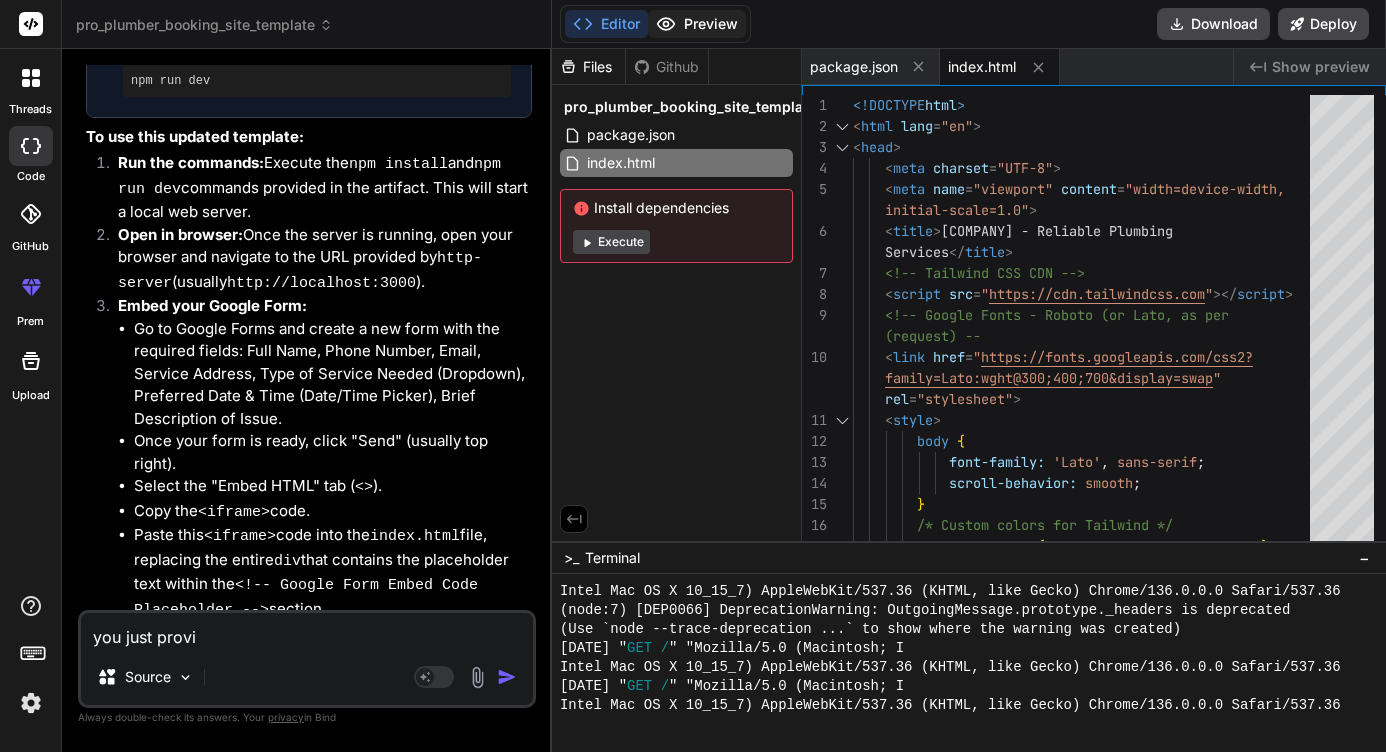 click on "Preview" at bounding box center (697, 24) 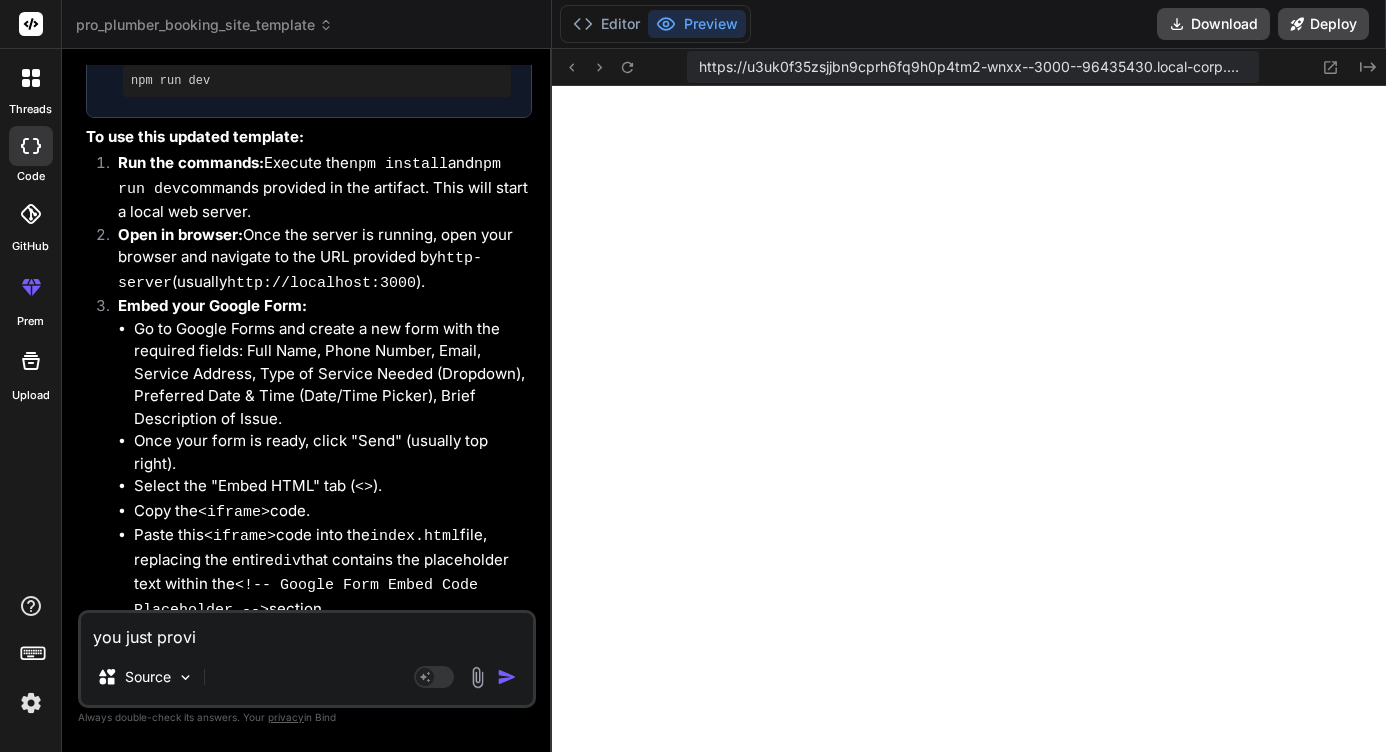 click on "you just provi" at bounding box center [307, 631] 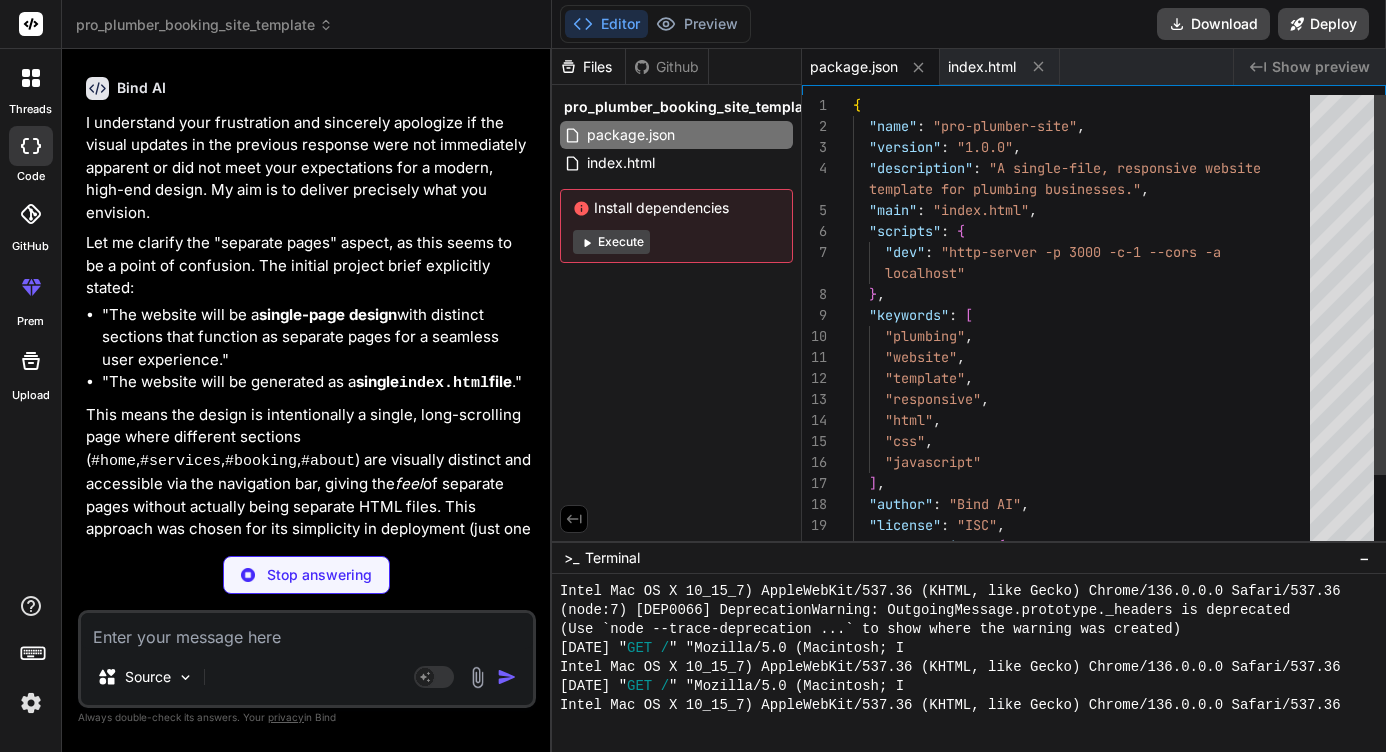 scroll, scrollTop: 4478, scrollLeft: 0, axis: vertical 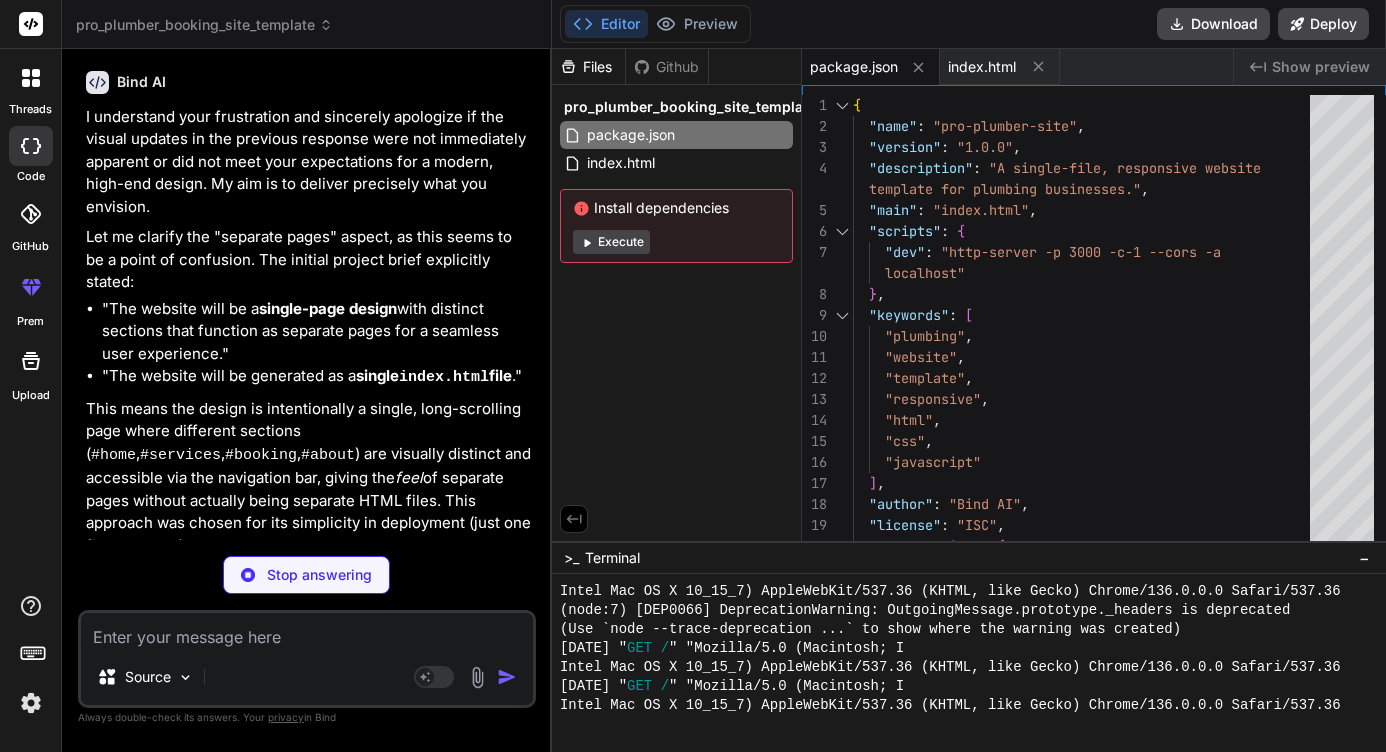 click on "Execute" at bounding box center (611, 242) 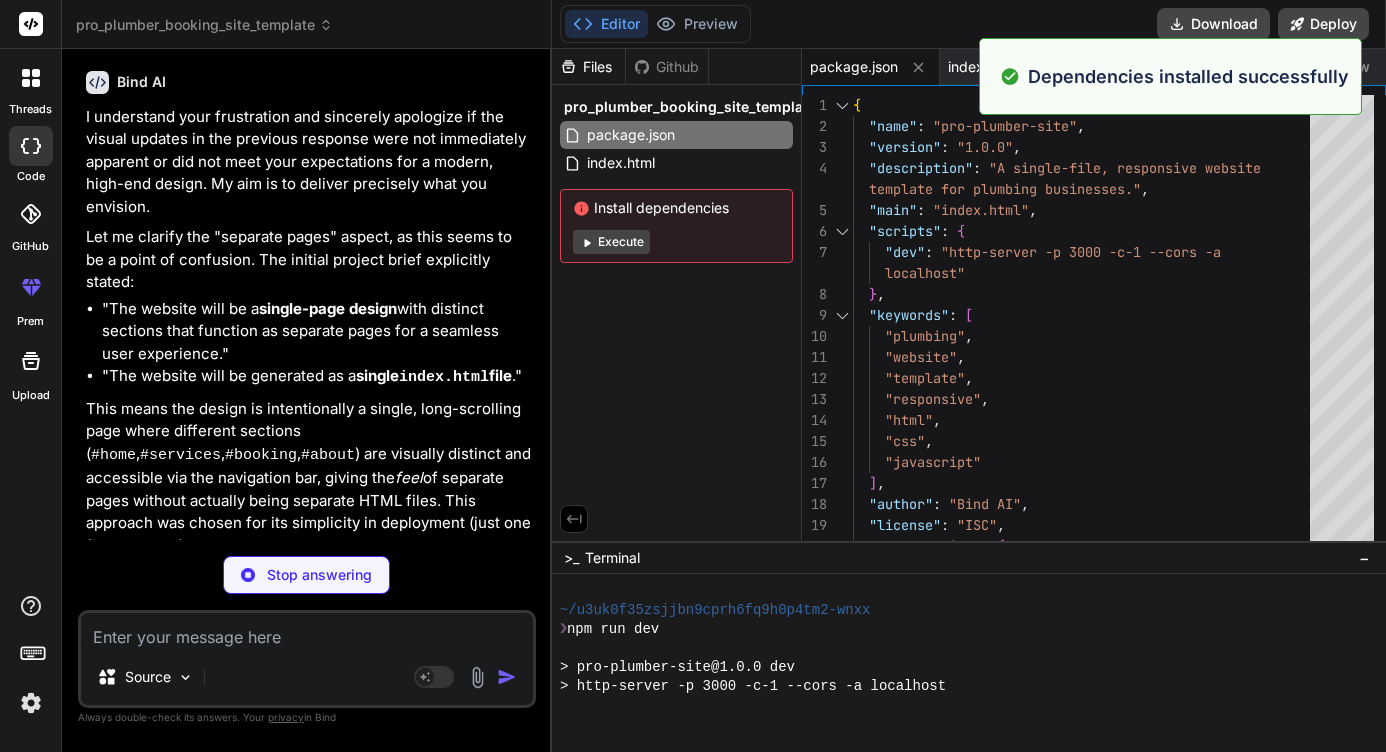 scroll, scrollTop: 3610, scrollLeft: 0, axis: vertical 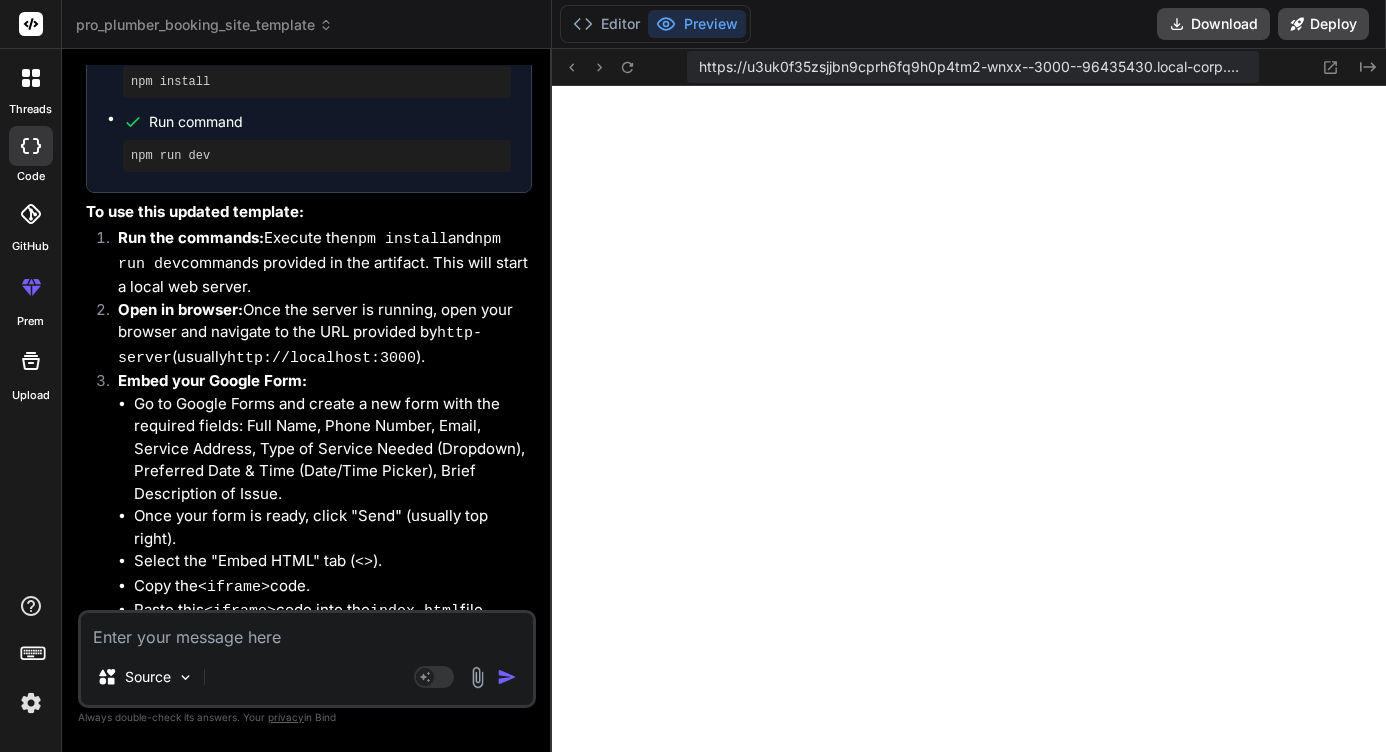 click on "Source" at bounding box center [307, 681] 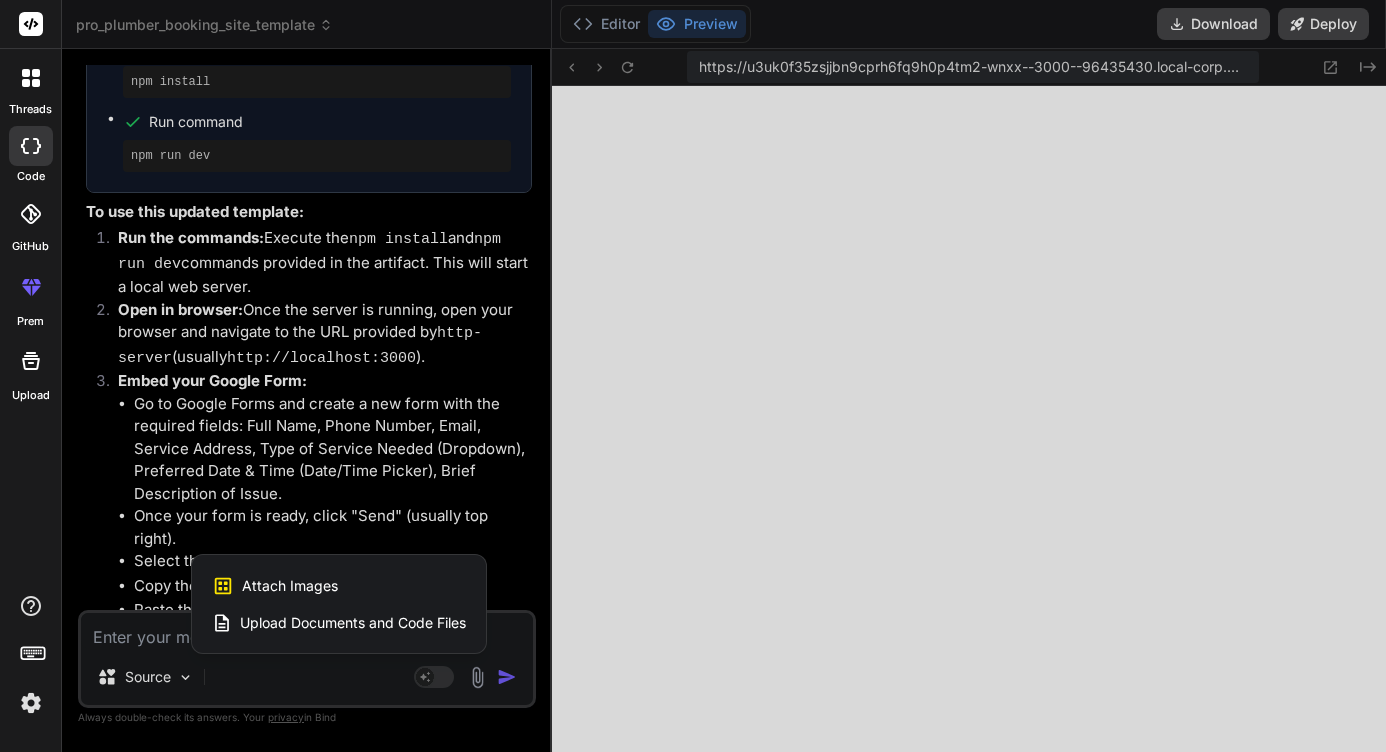 click on "Attach Images Image attachments are only supported in Claude and Gemini models." at bounding box center [339, 586] 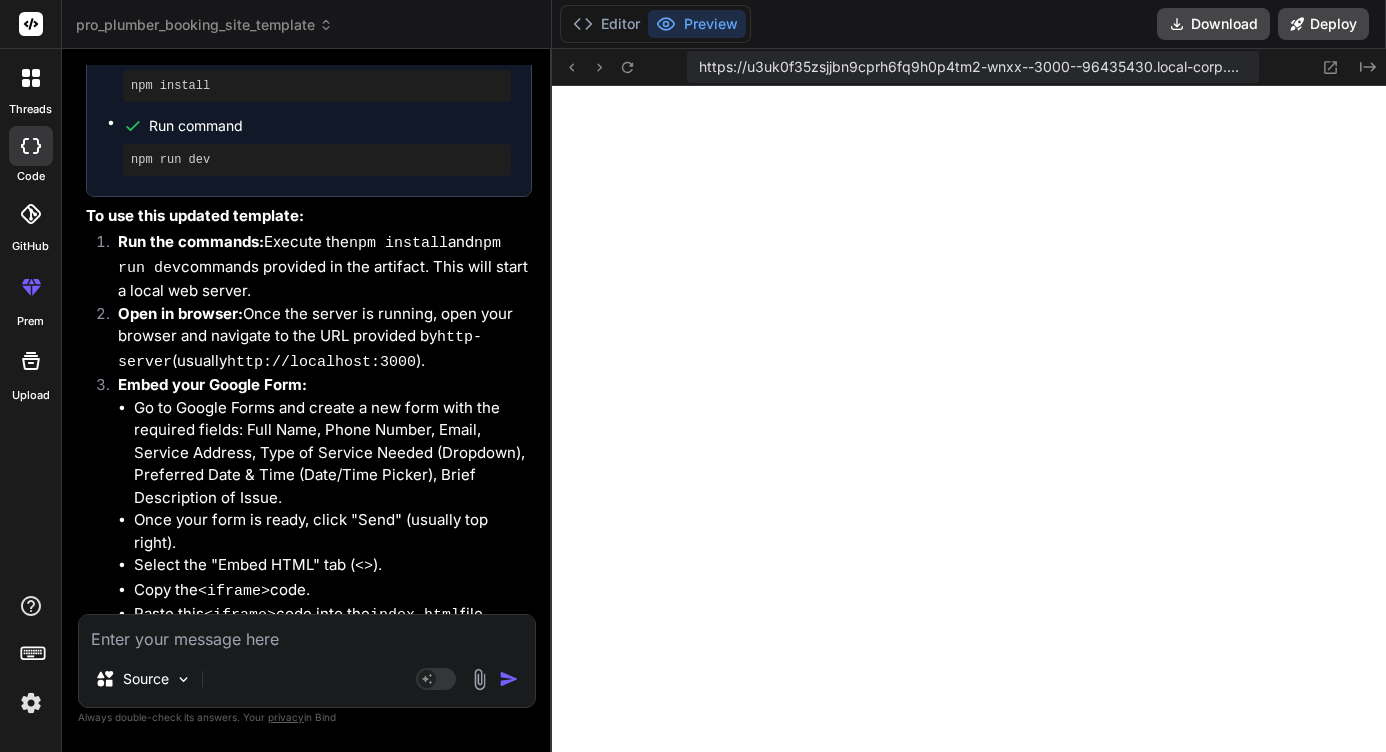 scroll, scrollTop: 6238, scrollLeft: 0, axis: vertical 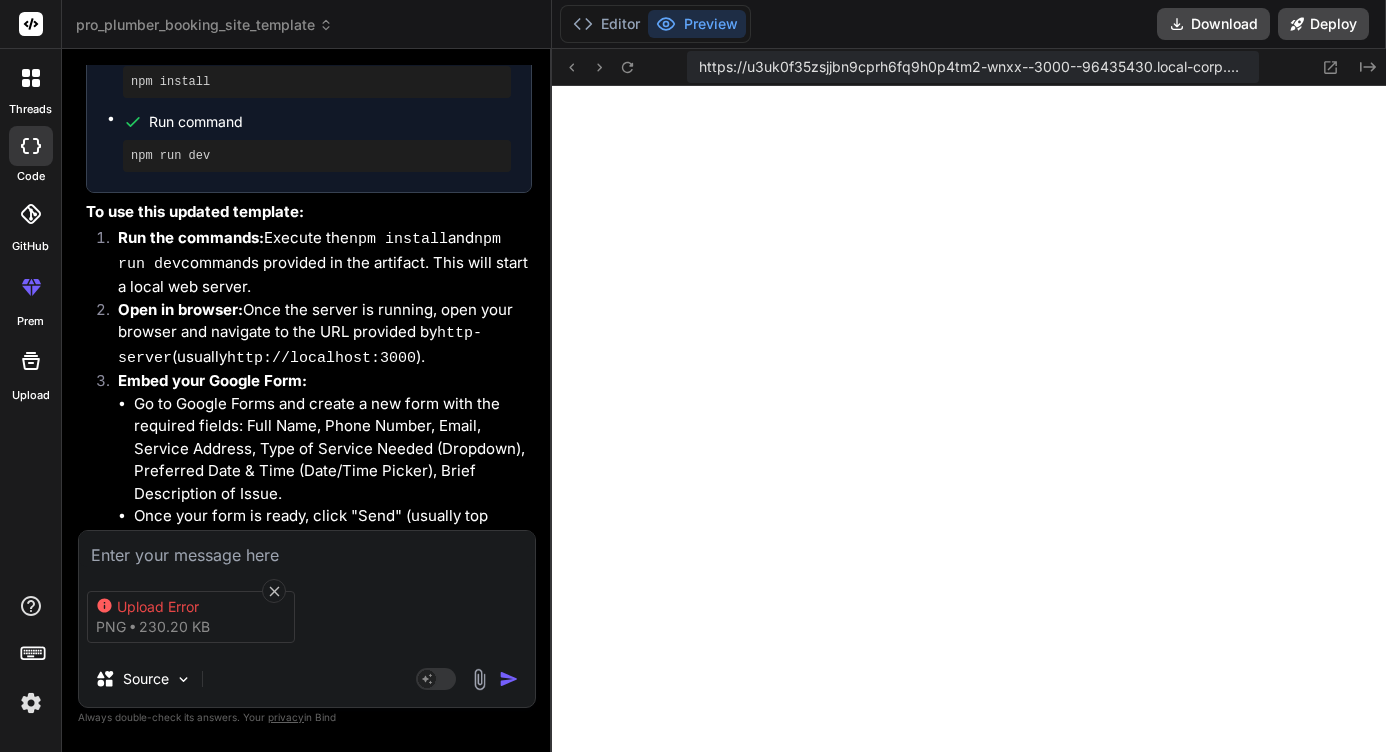 click at bounding box center (307, 549) 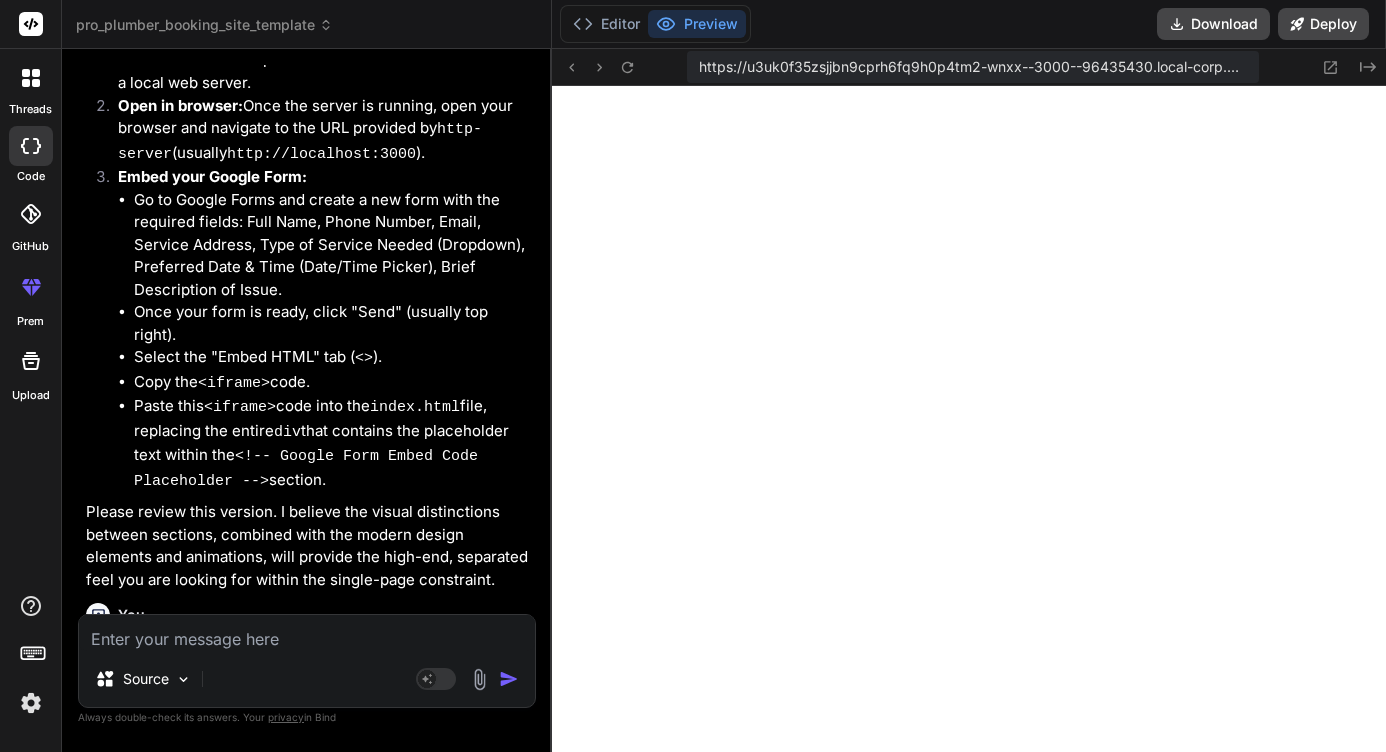 scroll, scrollTop: 6371, scrollLeft: 0, axis: vertical 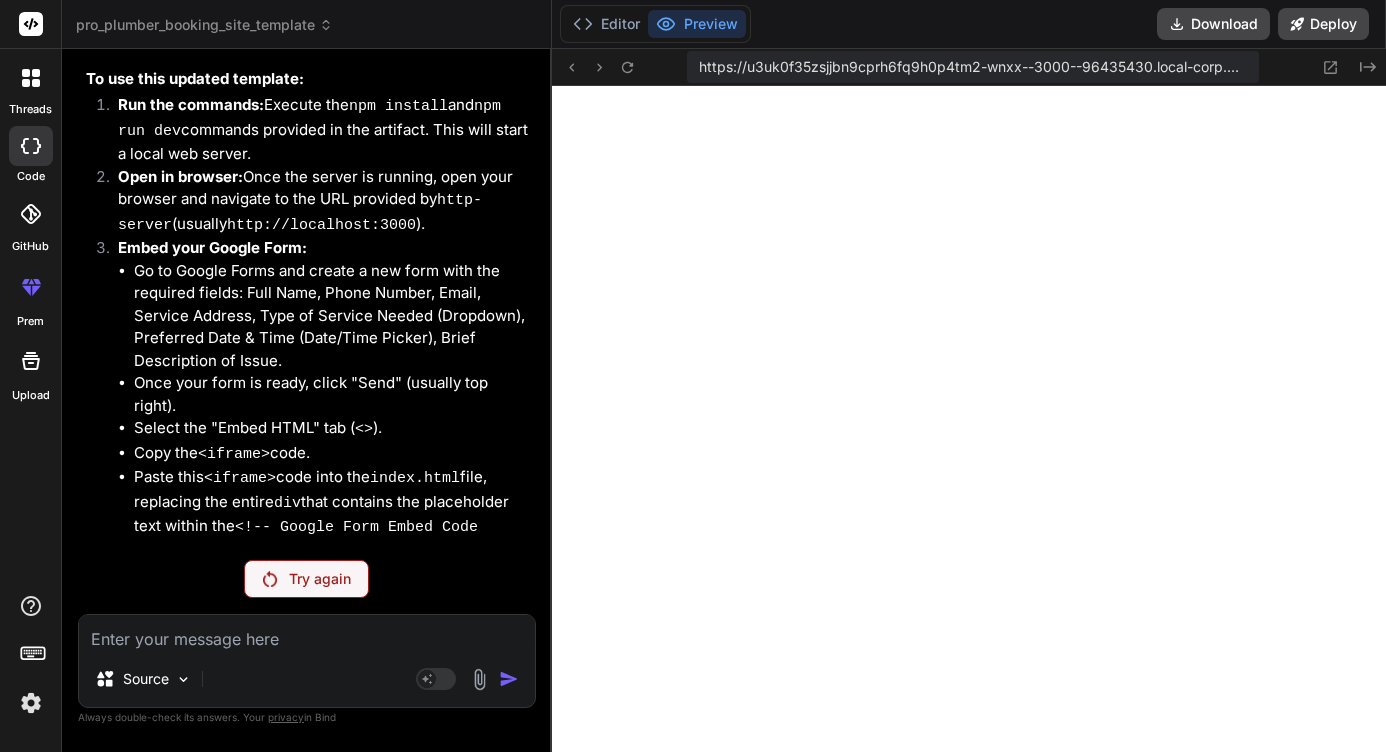 click on "Try again" at bounding box center (320, 579) 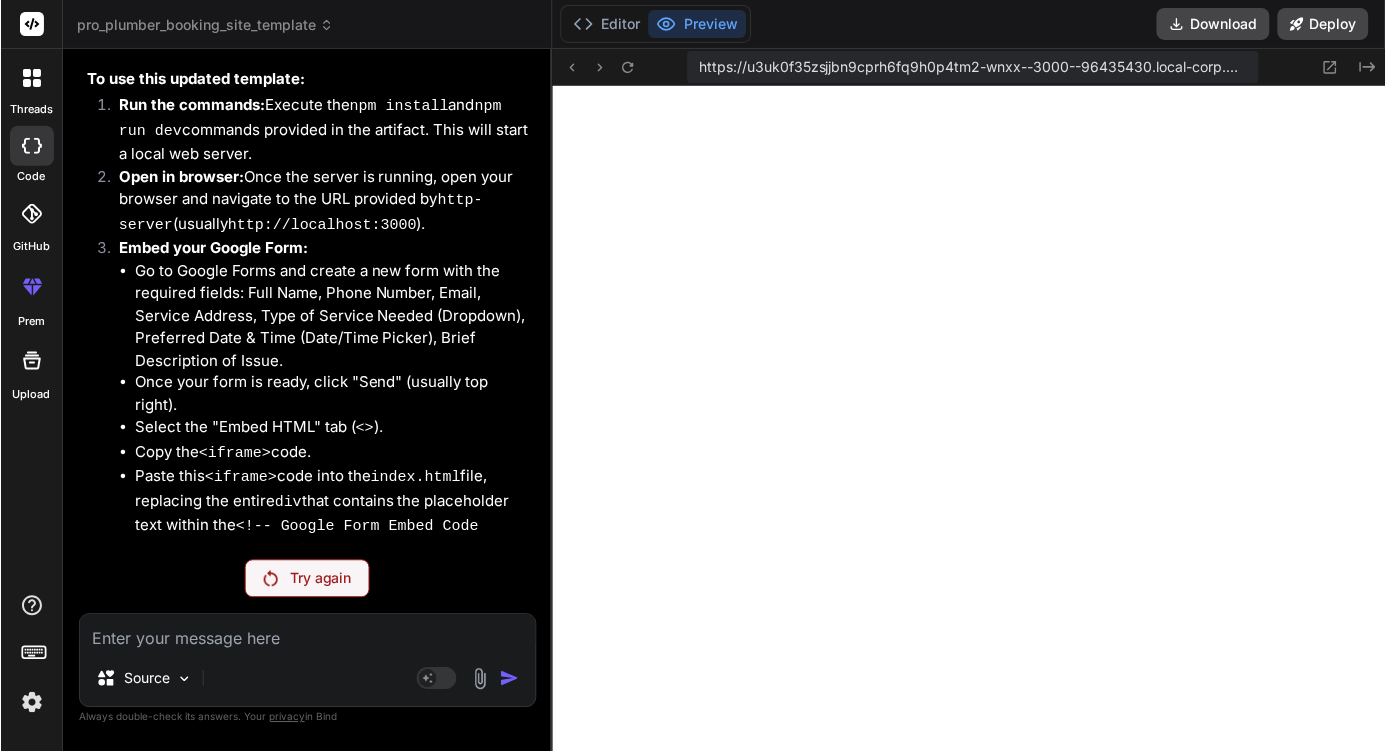 scroll, scrollTop: 6442, scrollLeft: 0, axis: vertical 